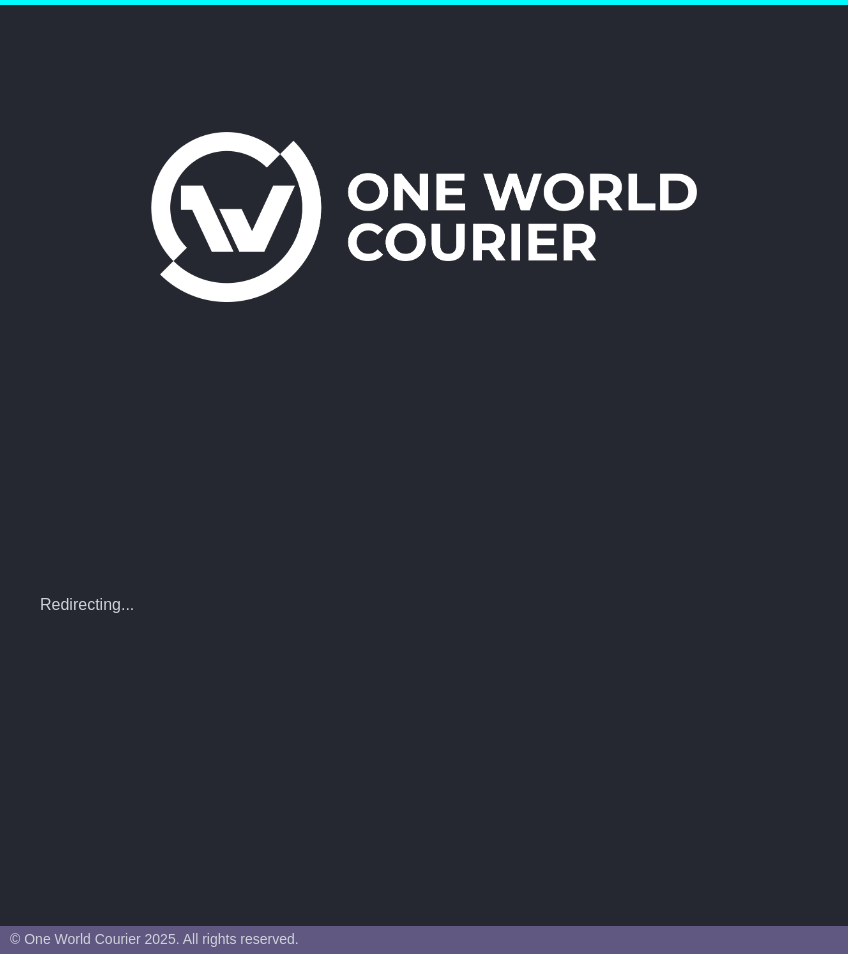 scroll, scrollTop: 0, scrollLeft: 0, axis: both 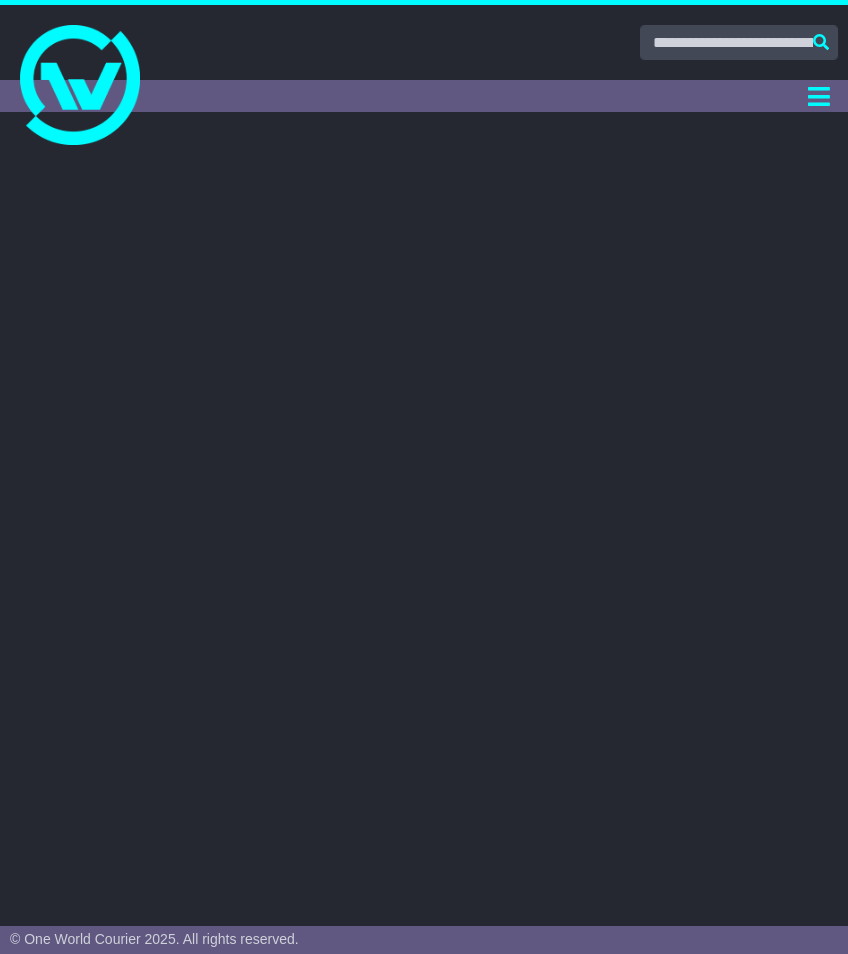 select on "**" 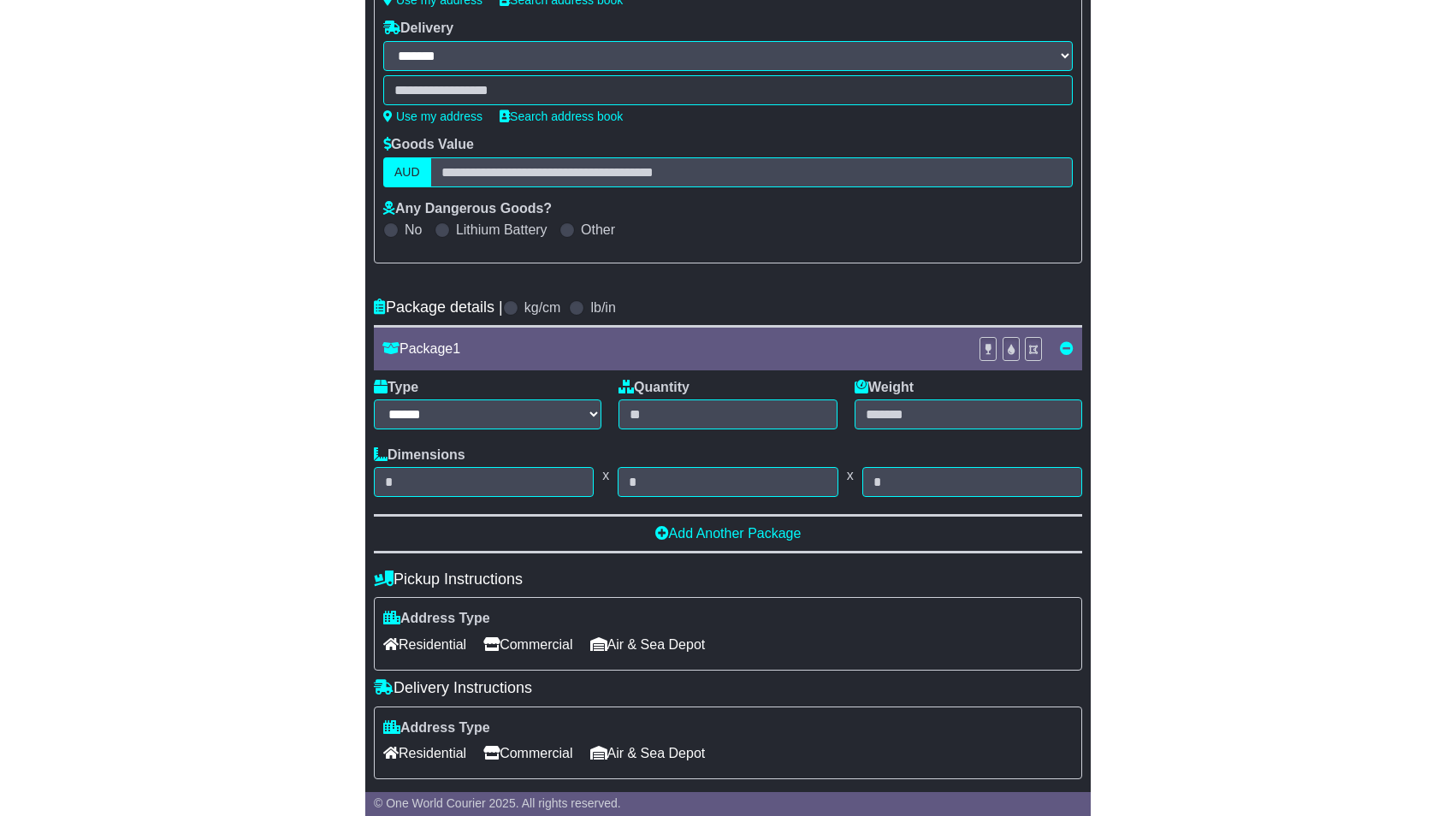 scroll, scrollTop: 0, scrollLeft: 0, axis: both 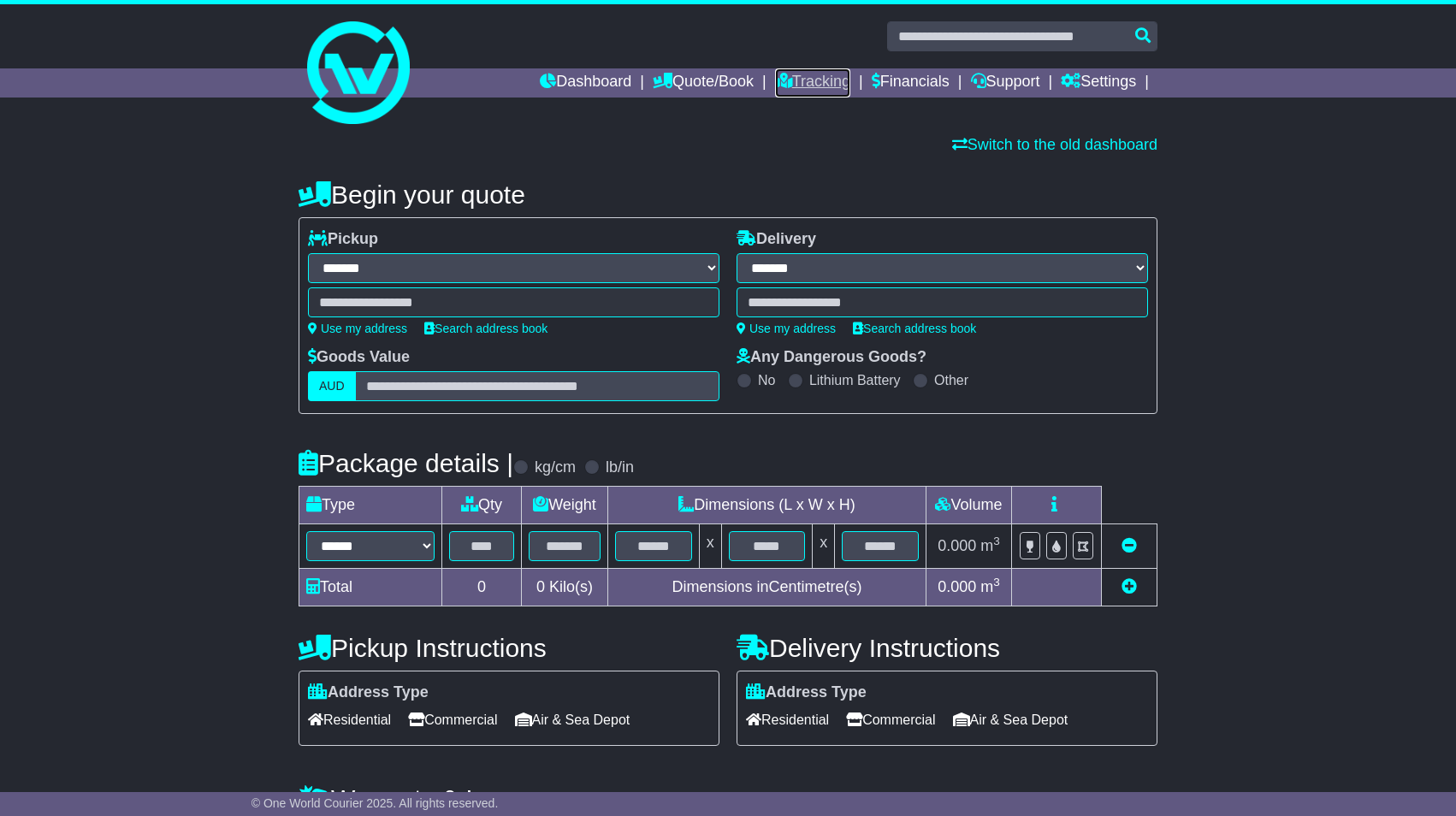 click on "Tracking" at bounding box center [813, 83] 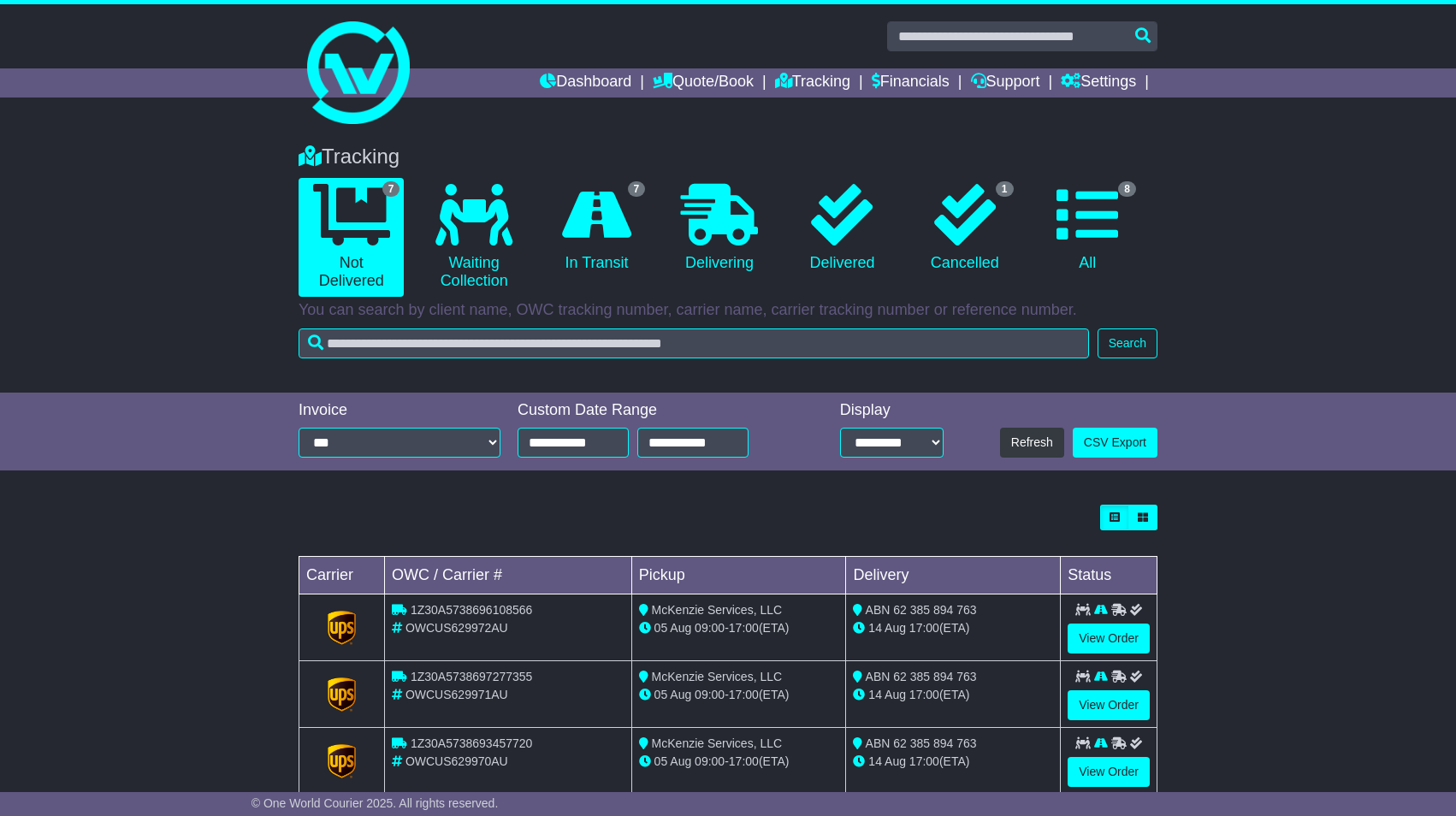 scroll, scrollTop: 0, scrollLeft: 0, axis: both 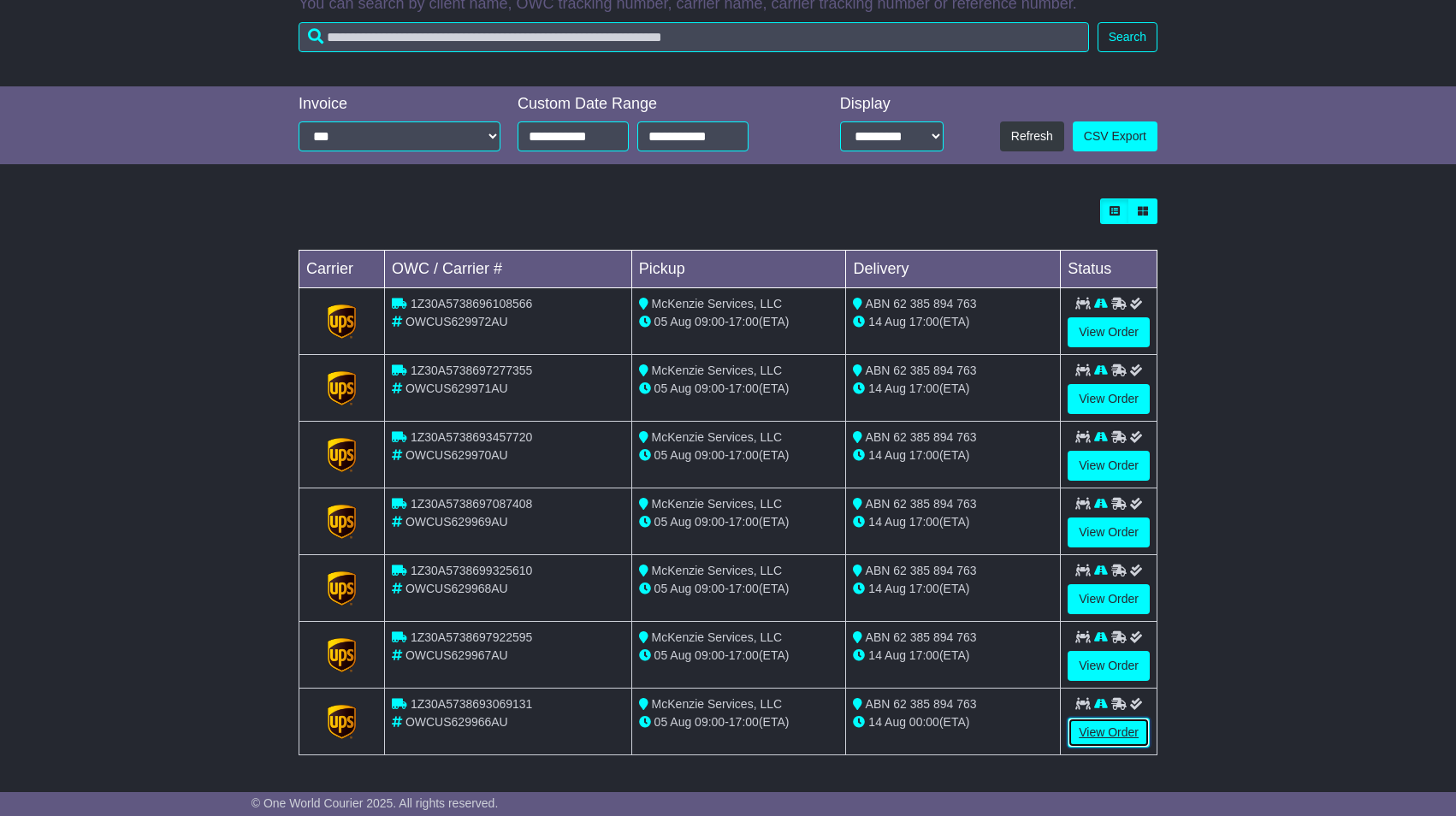 click on "View Order" at bounding box center [1109, 732] 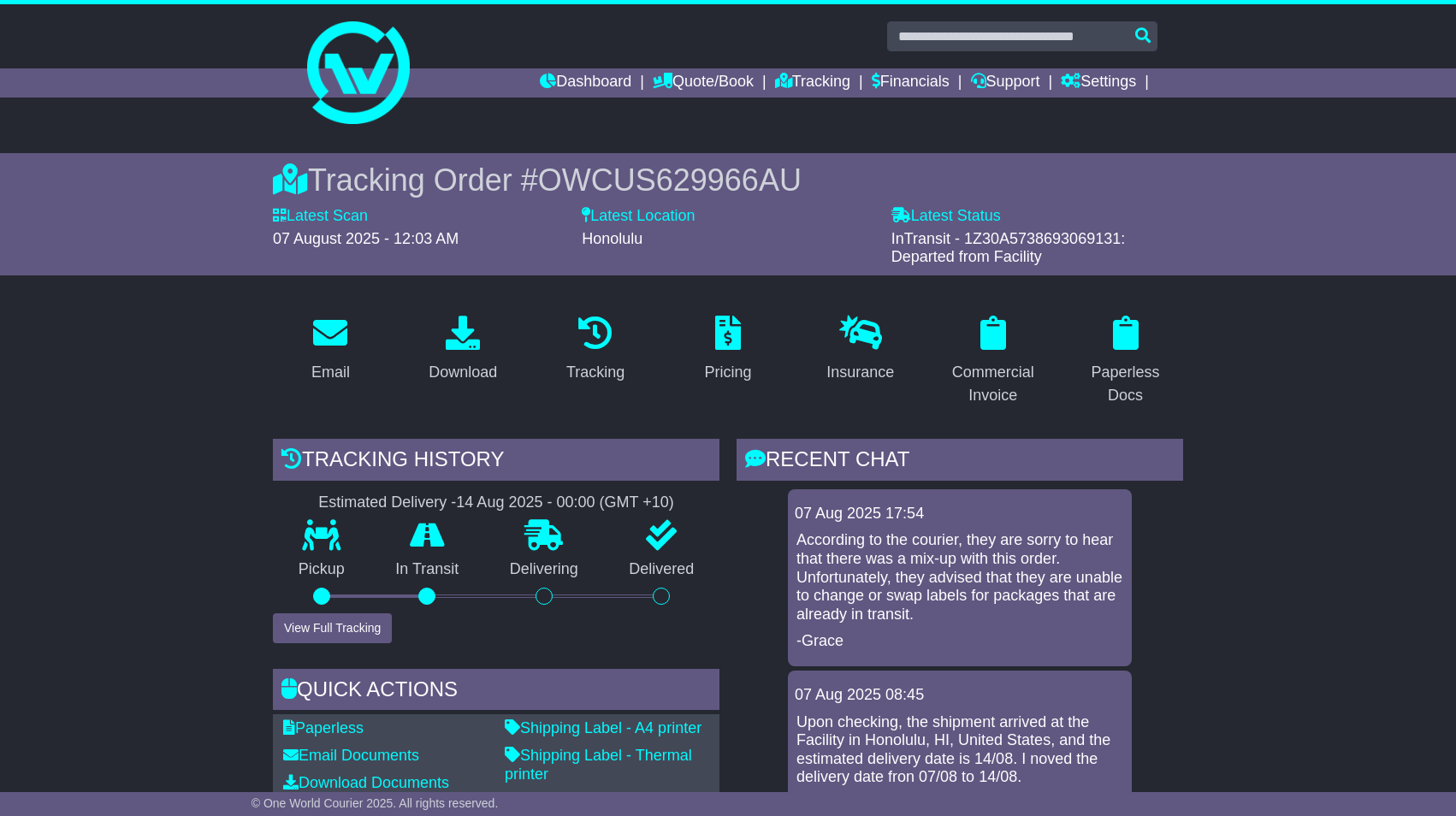 scroll, scrollTop: 0, scrollLeft: 0, axis: both 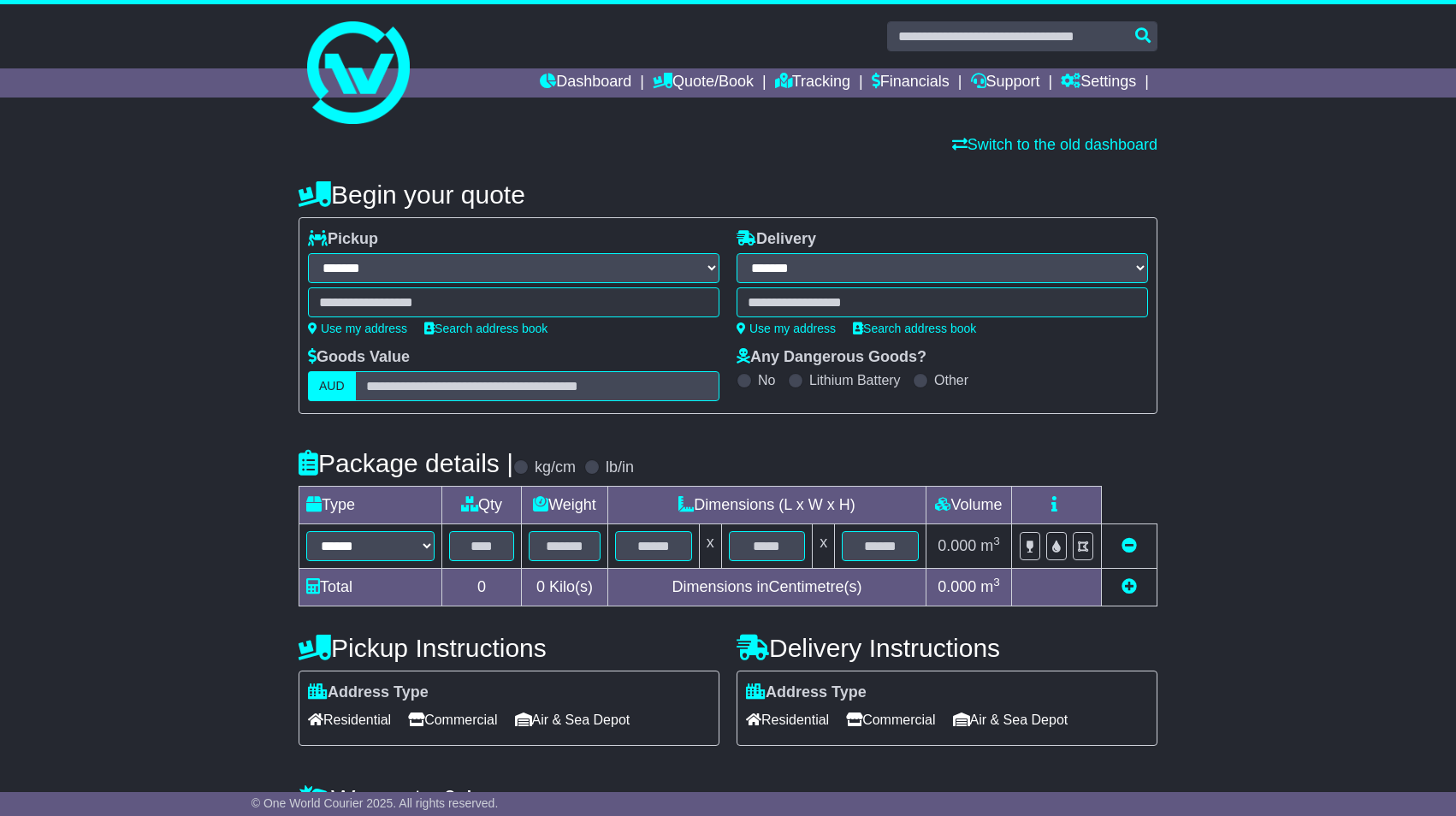 select on "**" 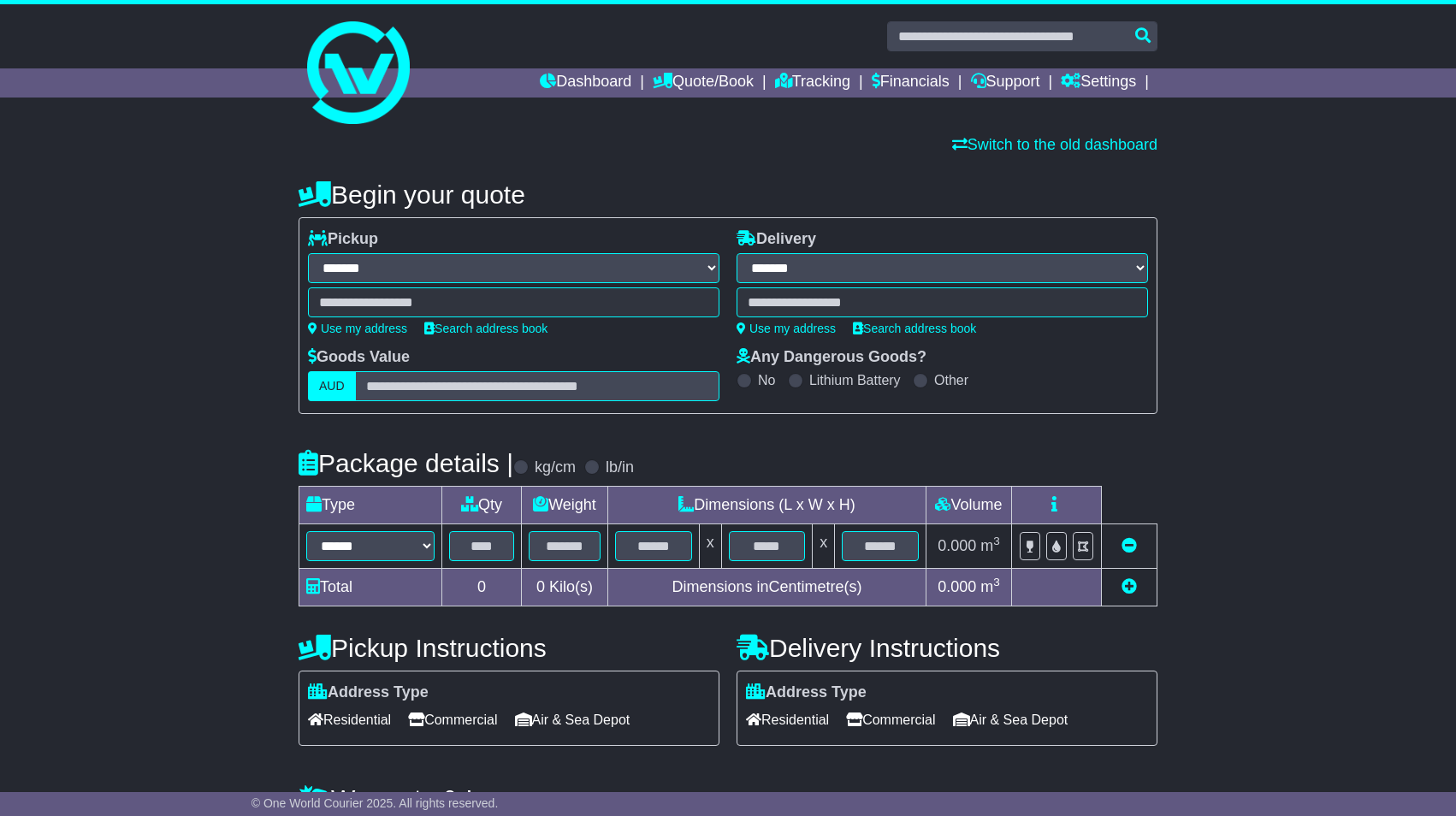 scroll, scrollTop: 0, scrollLeft: 0, axis: both 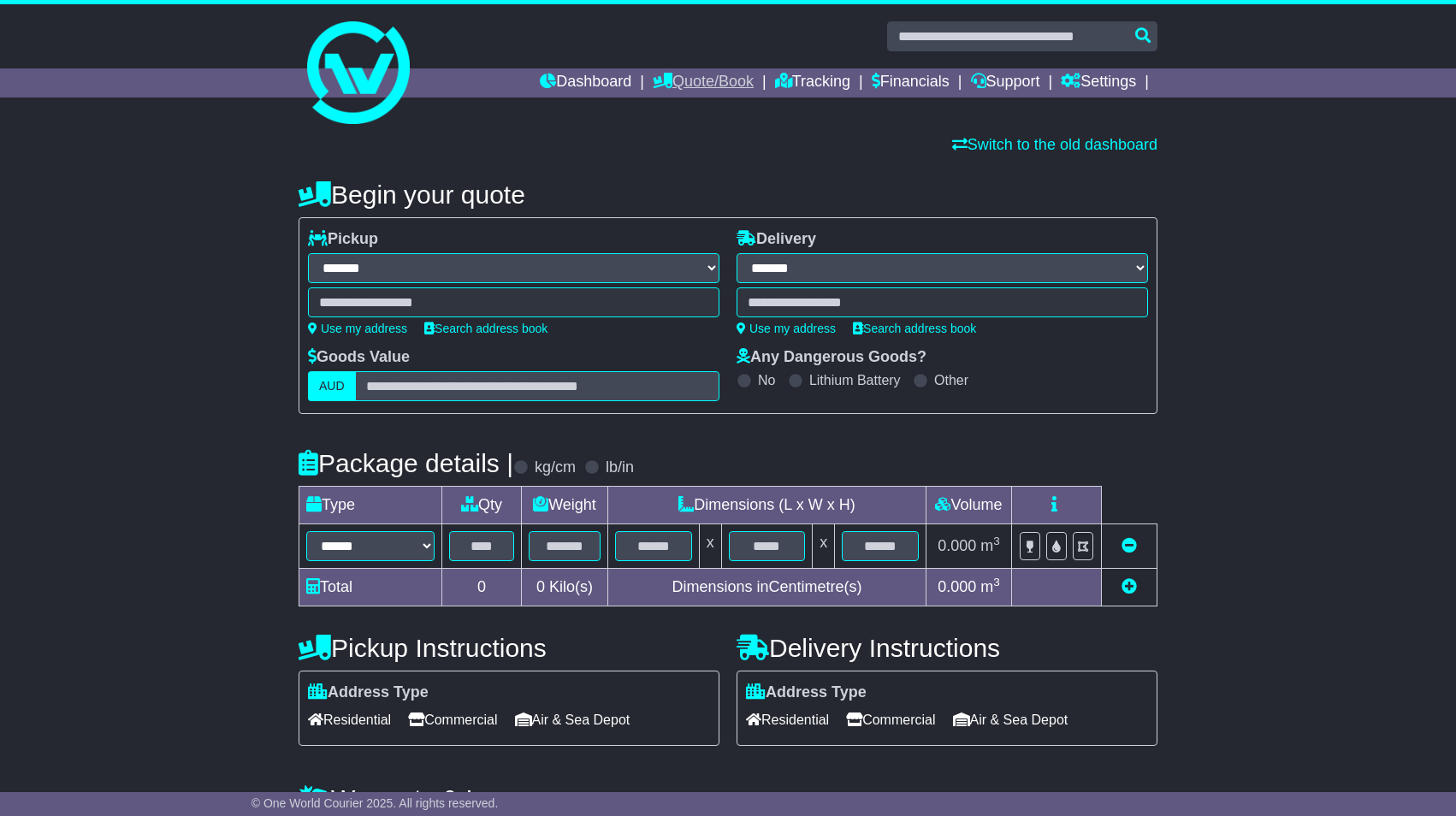 click on "Quote/Book" at bounding box center [703, 83] 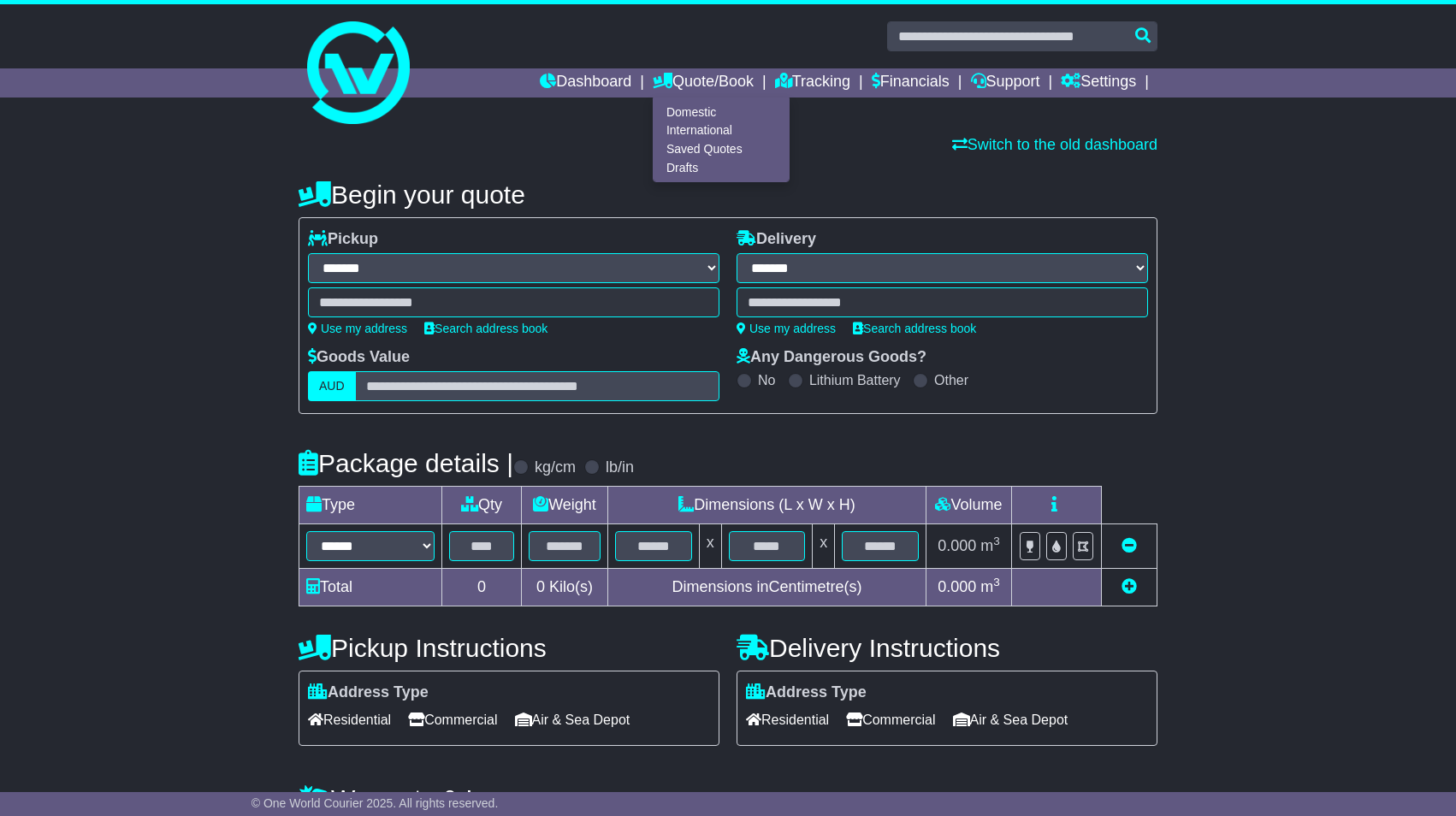 click on "Switch to the old dashboard" at bounding box center [728, 145] 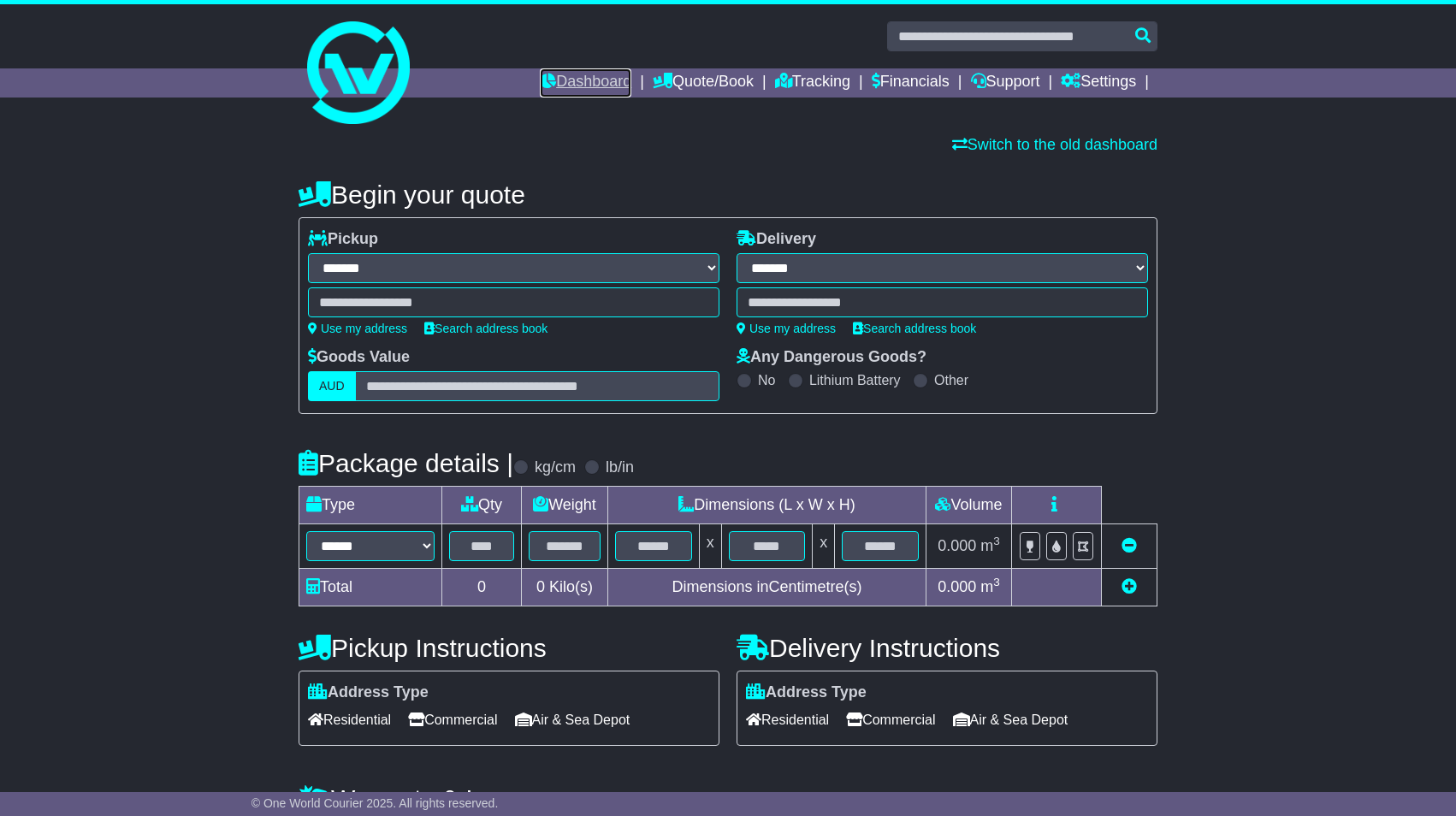 click on "Dashboard" at bounding box center [585, 83] 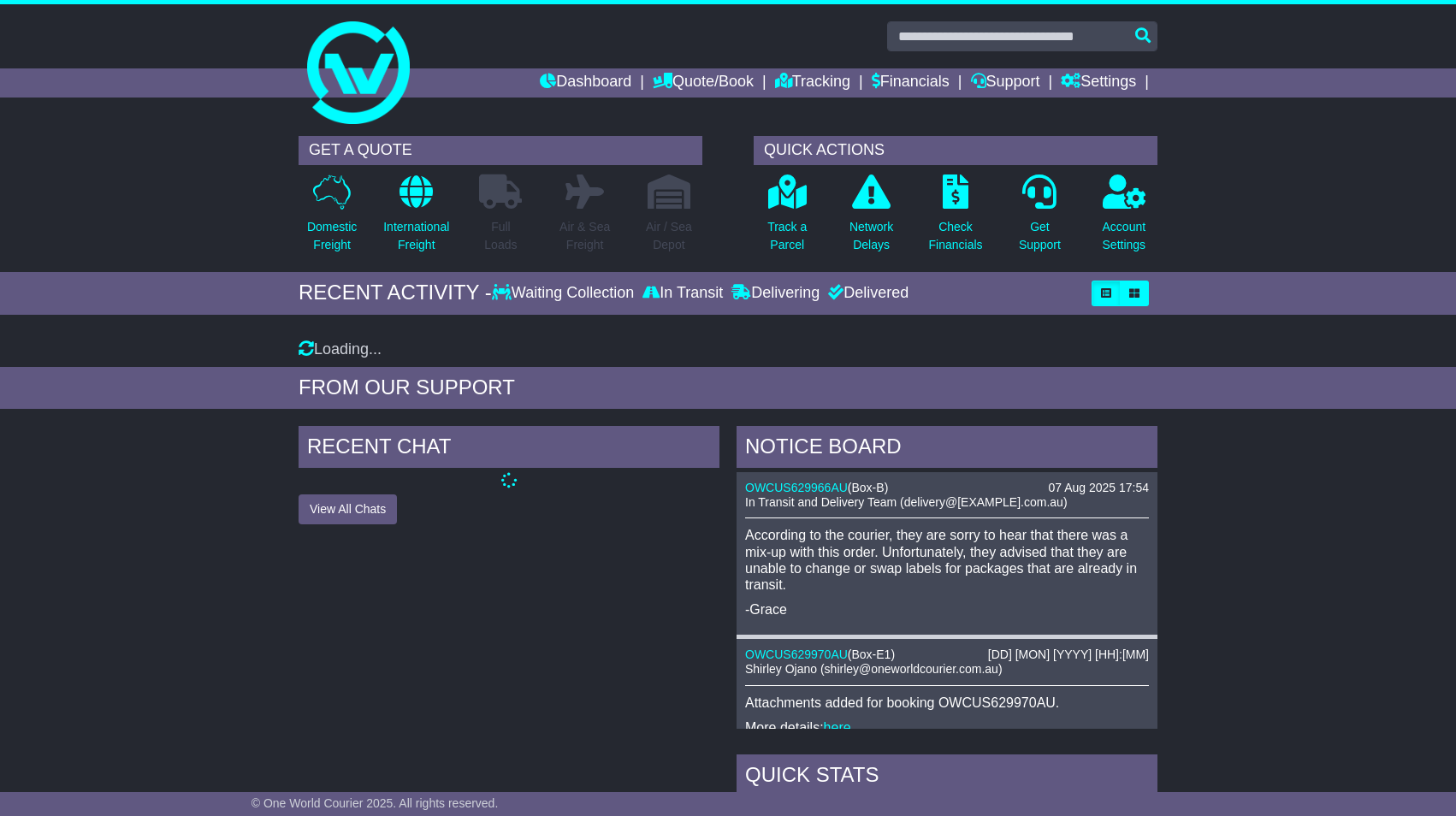 scroll, scrollTop: 0, scrollLeft: 0, axis: both 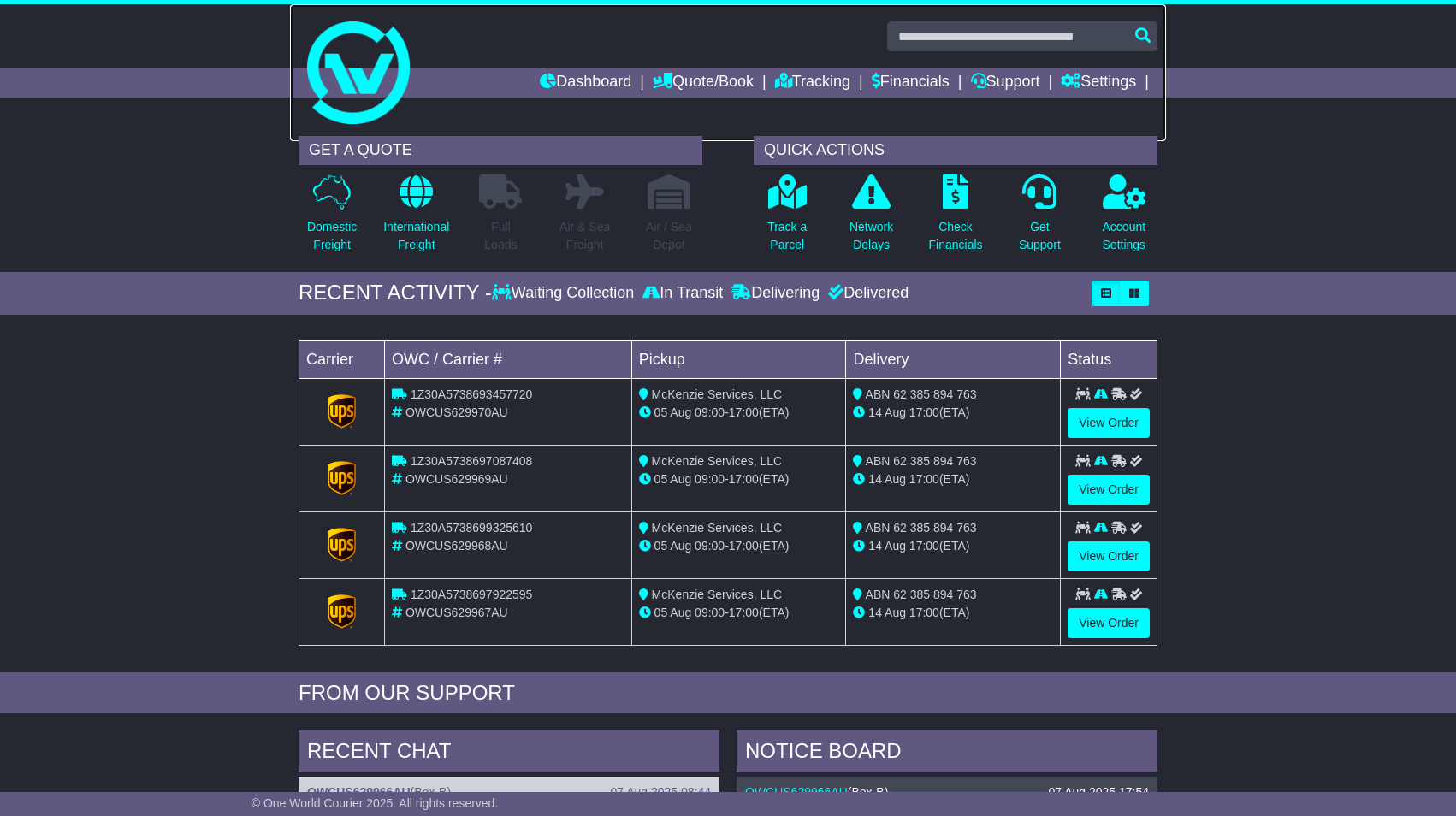 click at bounding box center [728, 73] 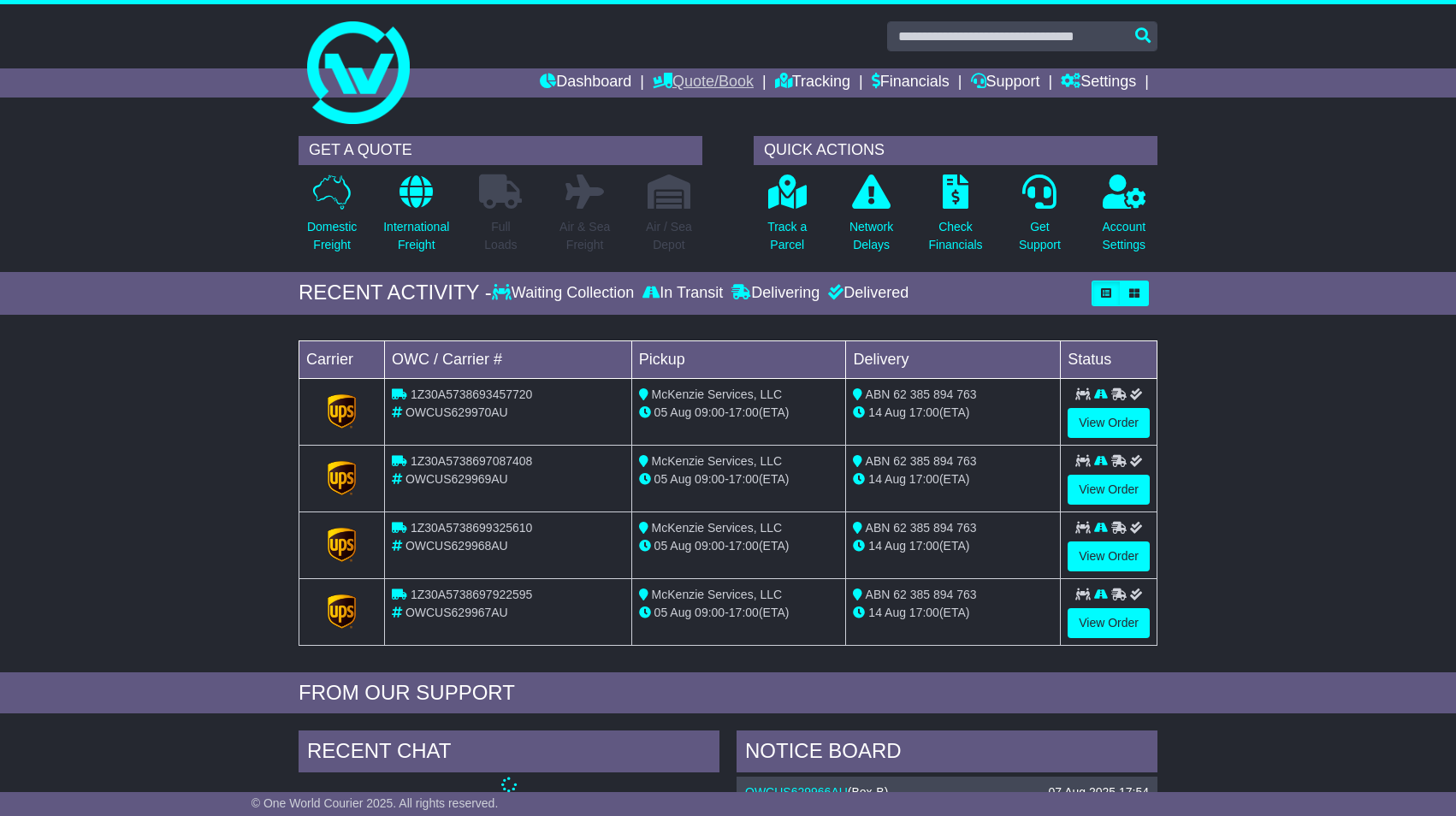 scroll, scrollTop: 0, scrollLeft: 0, axis: both 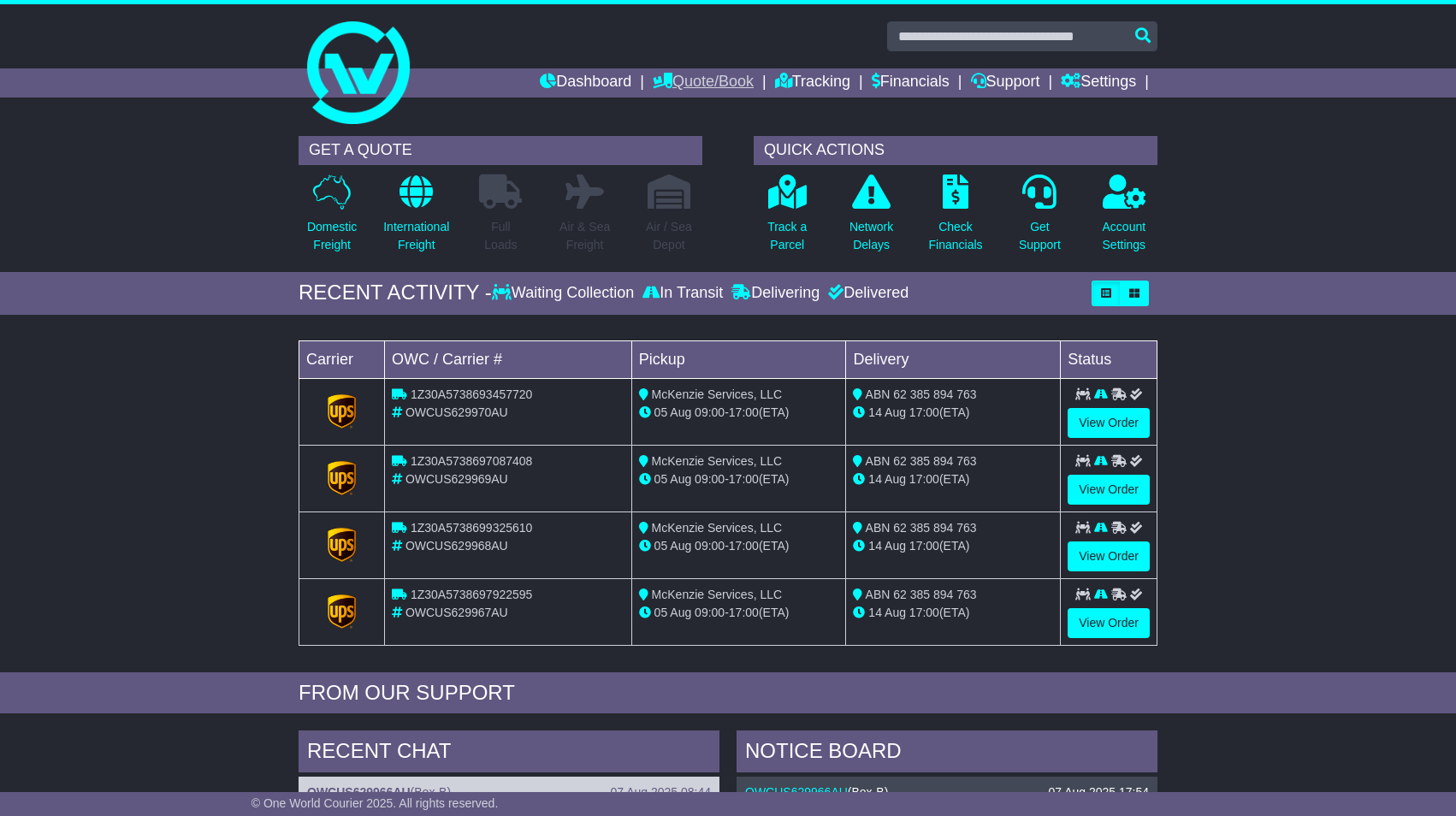 click on "Quote/Book" at bounding box center (703, 83) 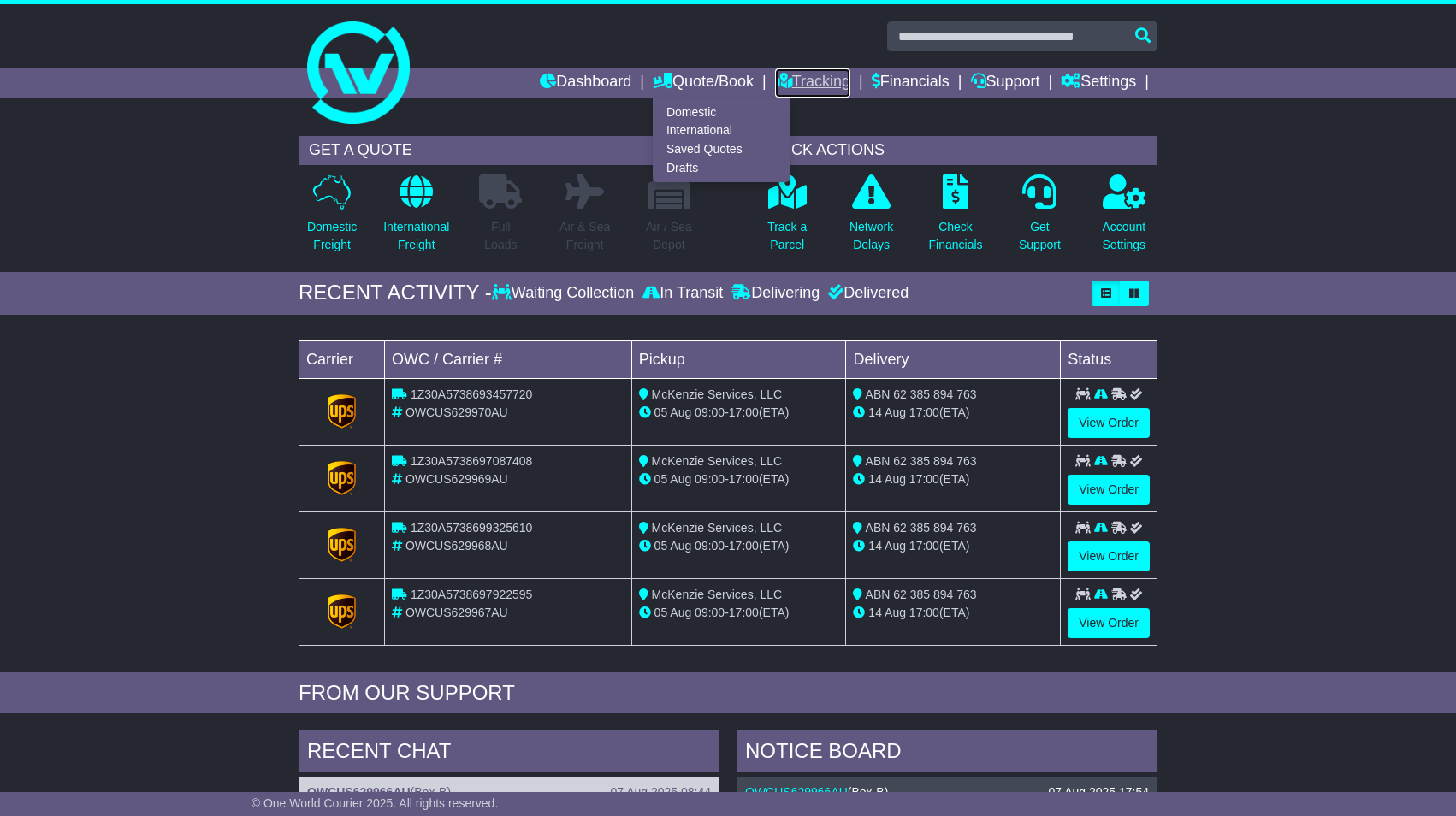 click on "Tracking" at bounding box center [813, 83] 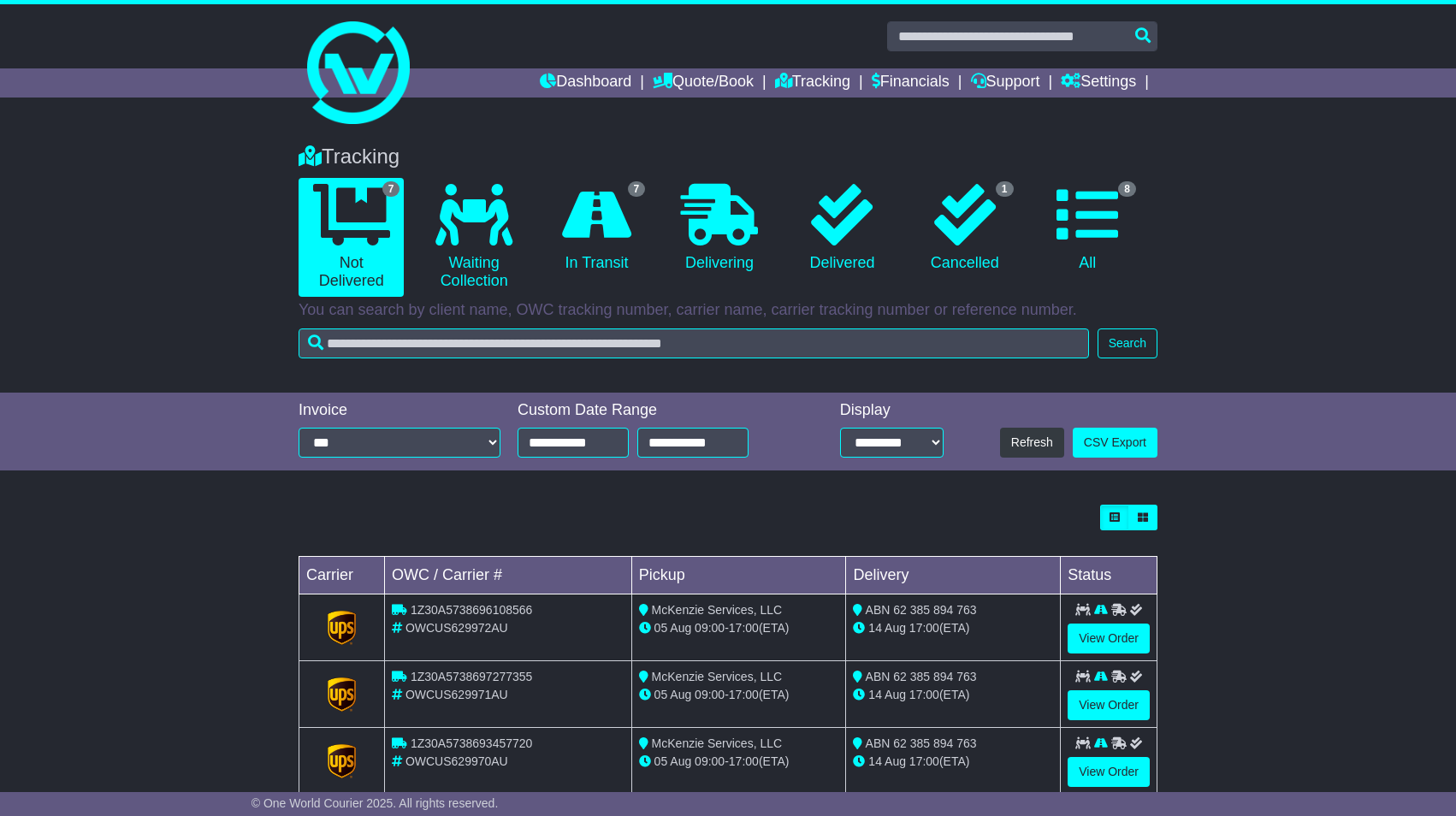 scroll, scrollTop: 0, scrollLeft: 0, axis: both 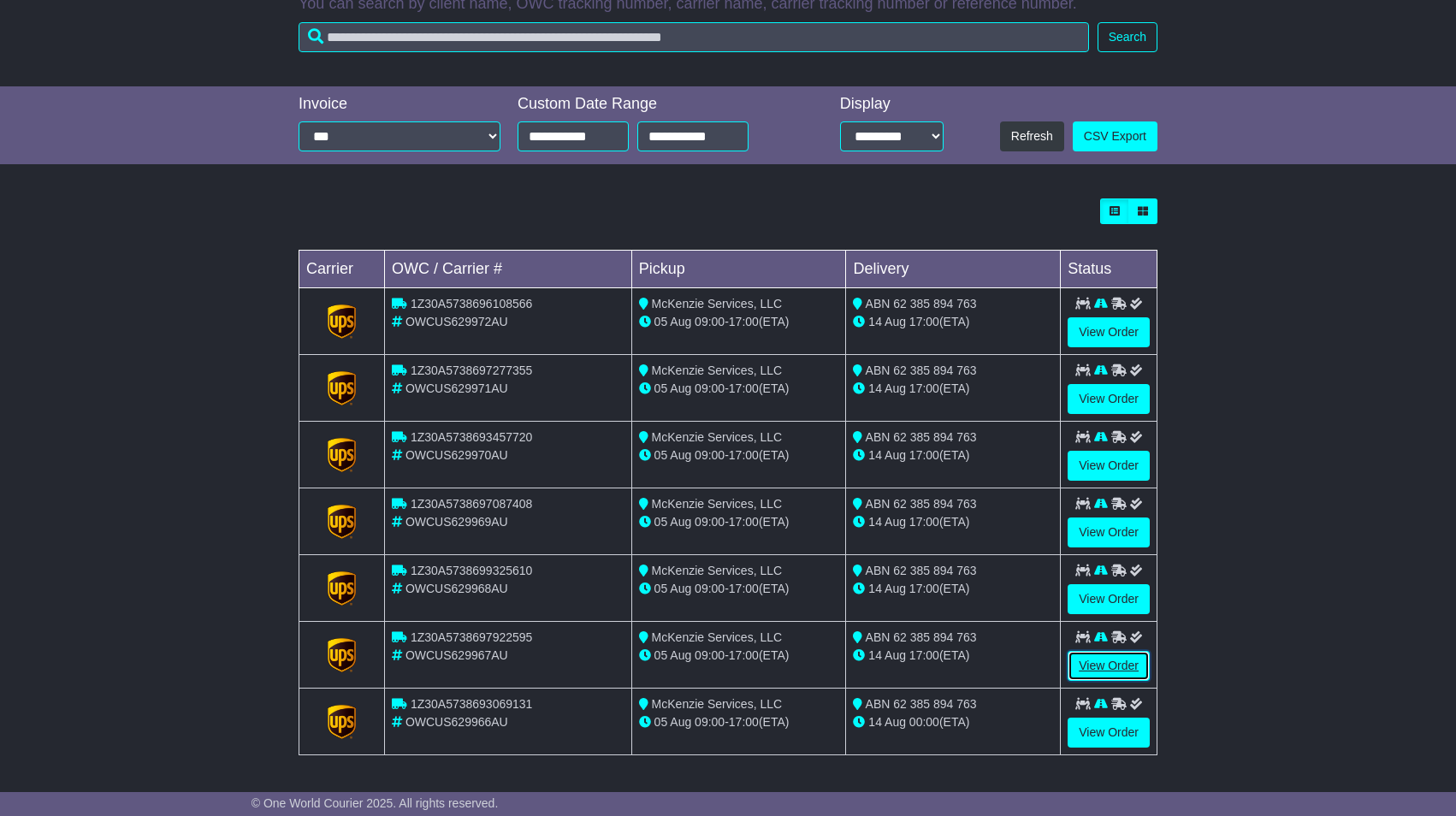 click on "View Order" at bounding box center [1109, 665] 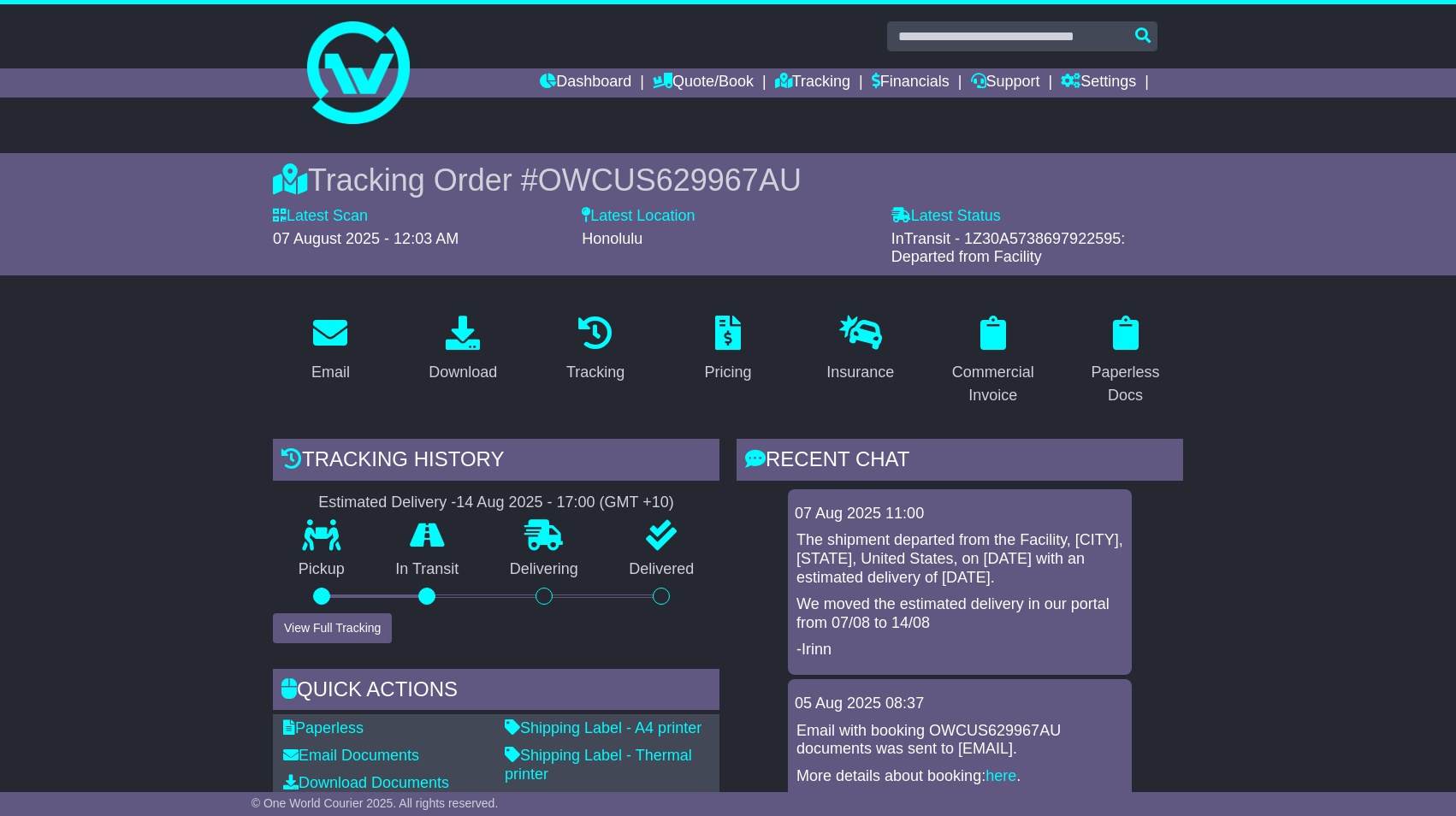scroll, scrollTop: 0, scrollLeft: 0, axis: both 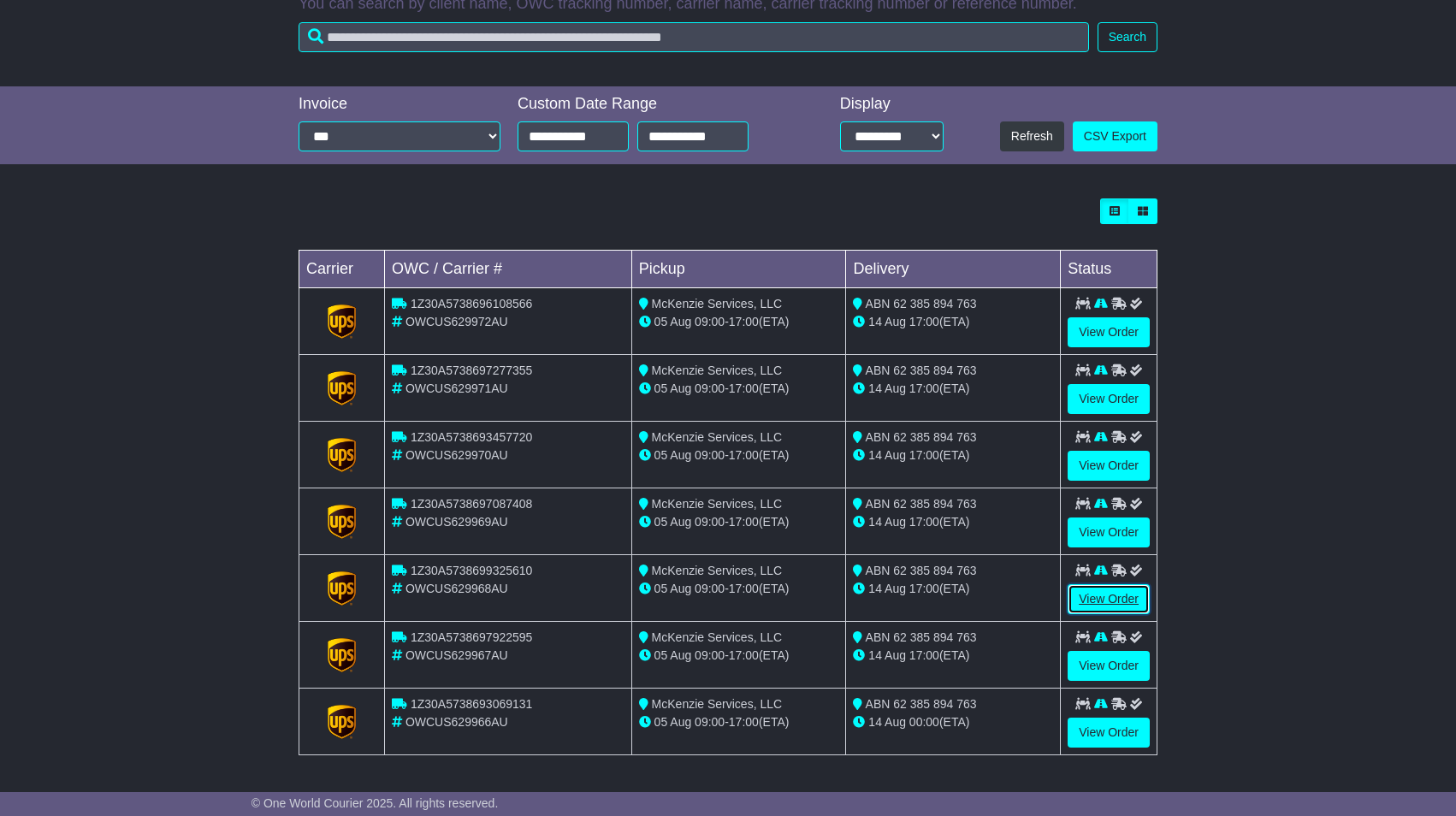 click on "View Order" at bounding box center [1109, 599] 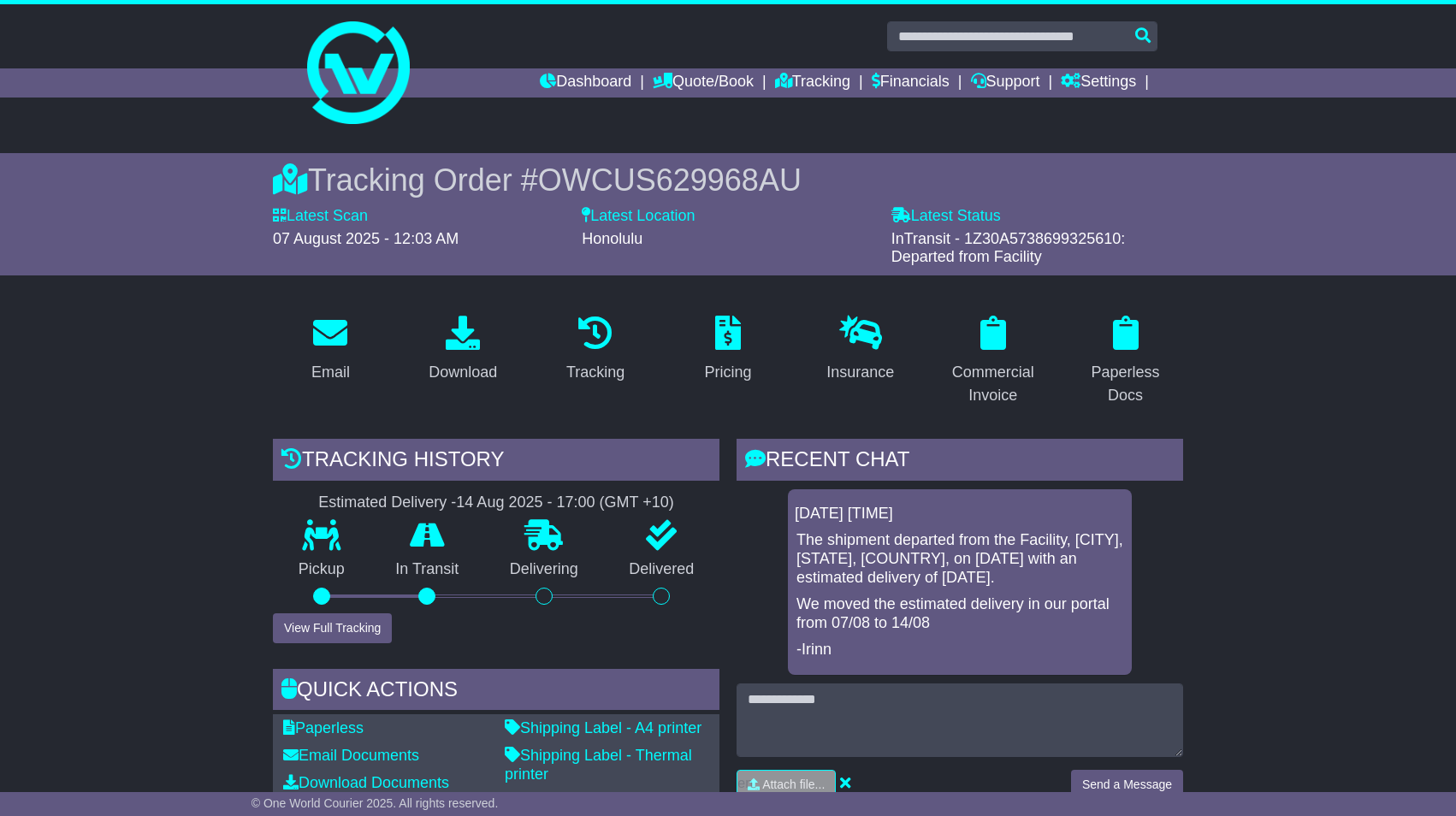 scroll, scrollTop: 0, scrollLeft: 0, axis: both 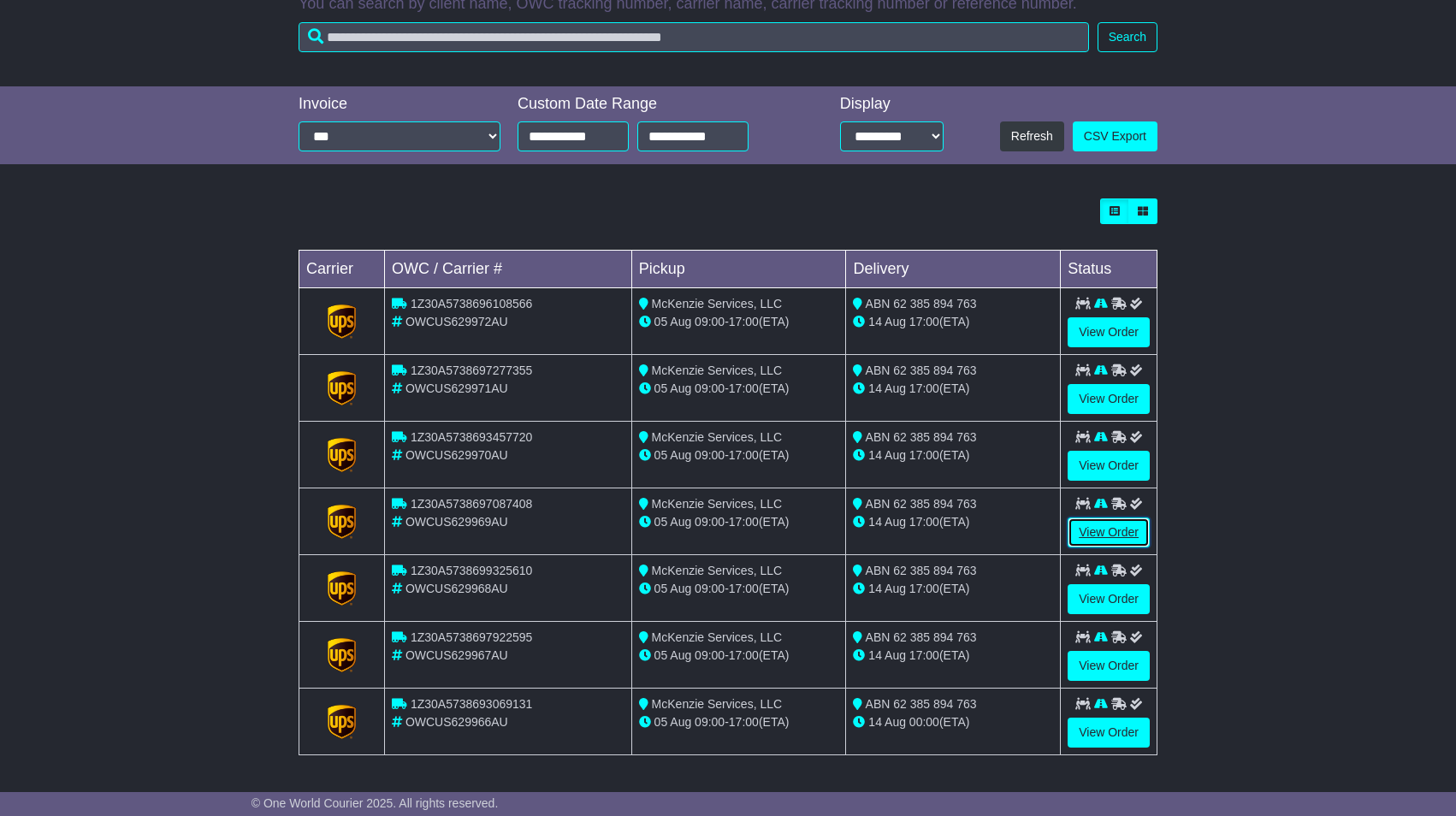 click on "View Order" at bounding box center (1109, 532) 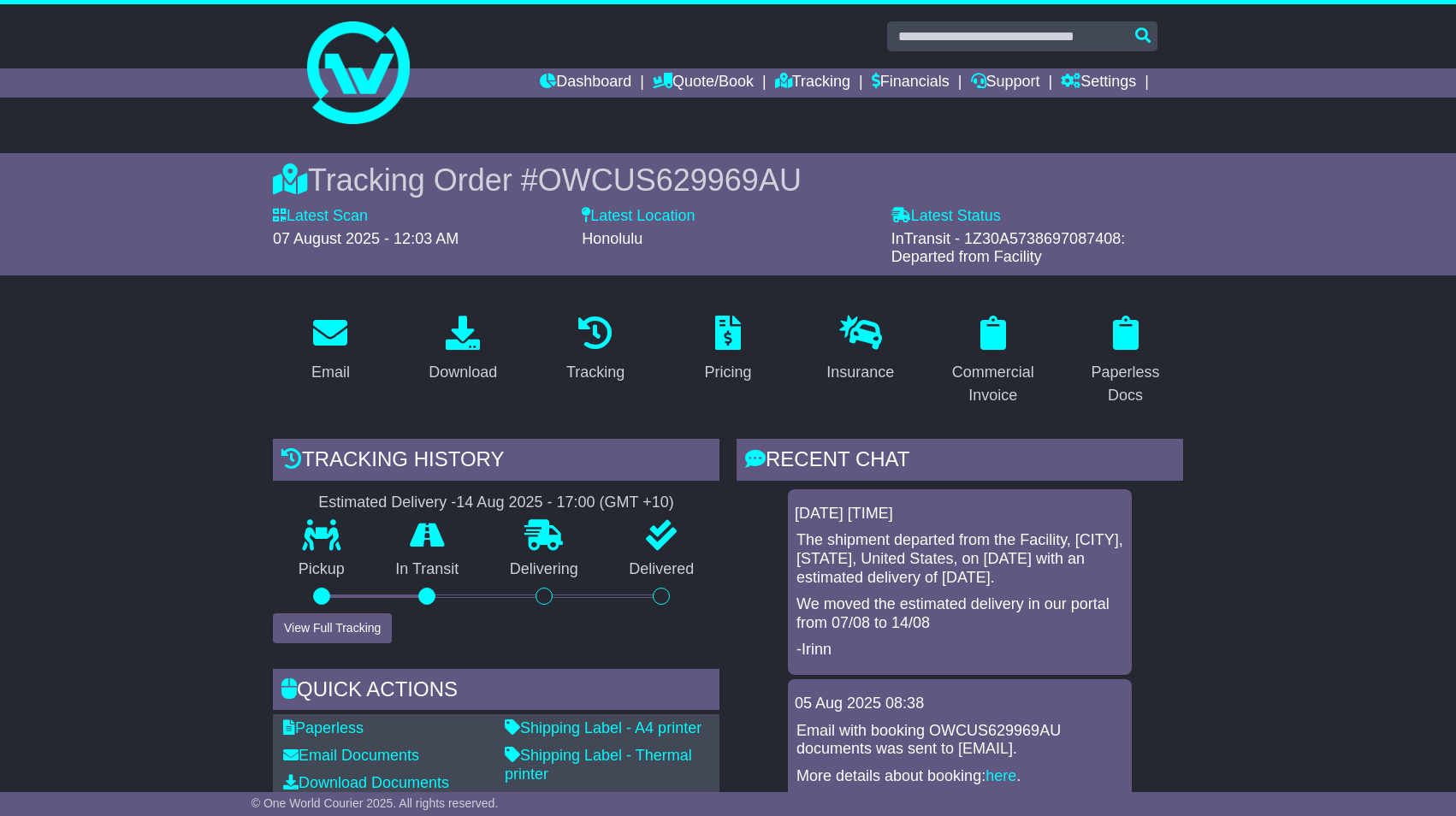scroll, scrollTop: 0, scrollLeft: 0, axis: both 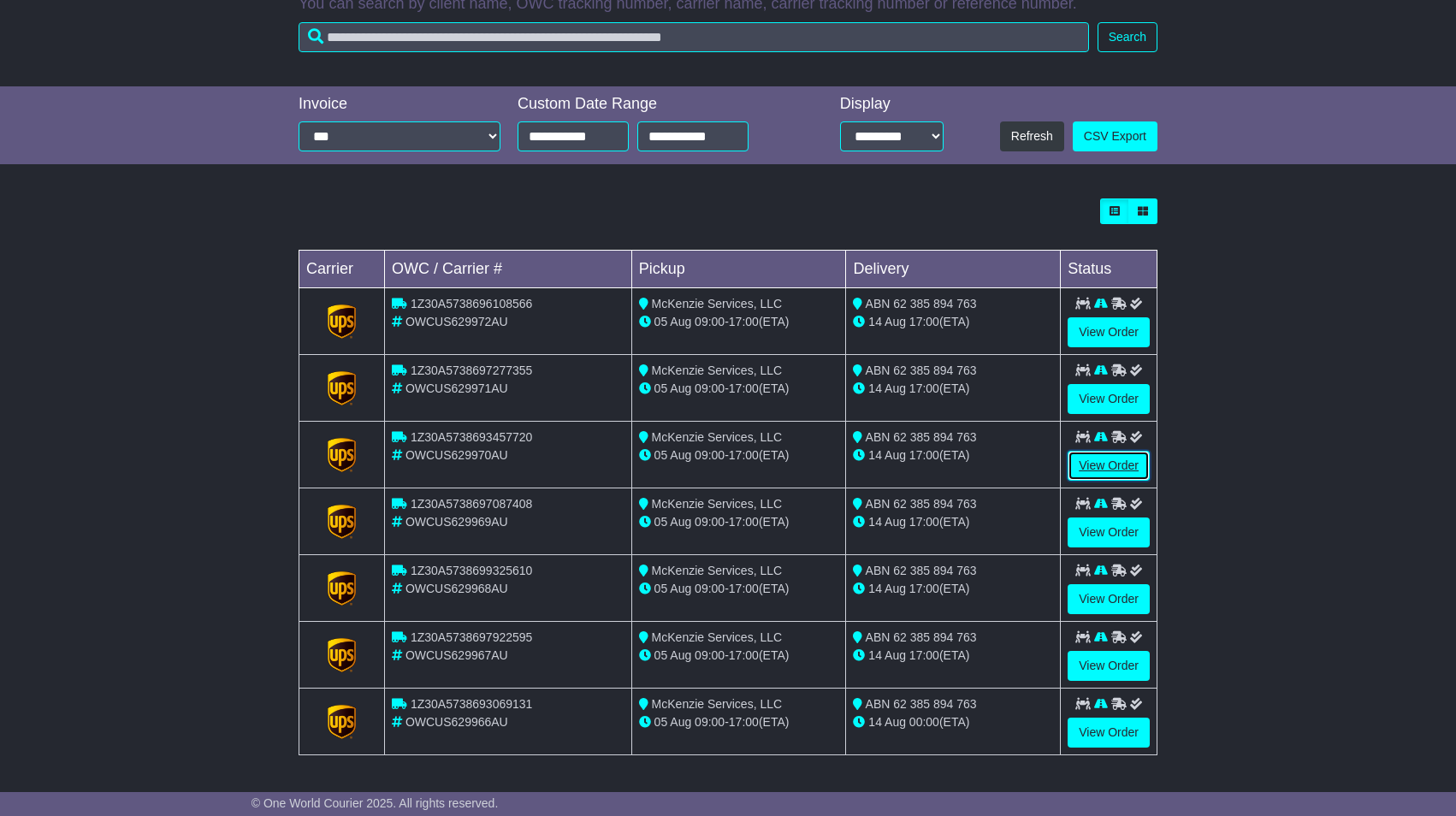 click on "View Order" at bounding box center [1109, 465] 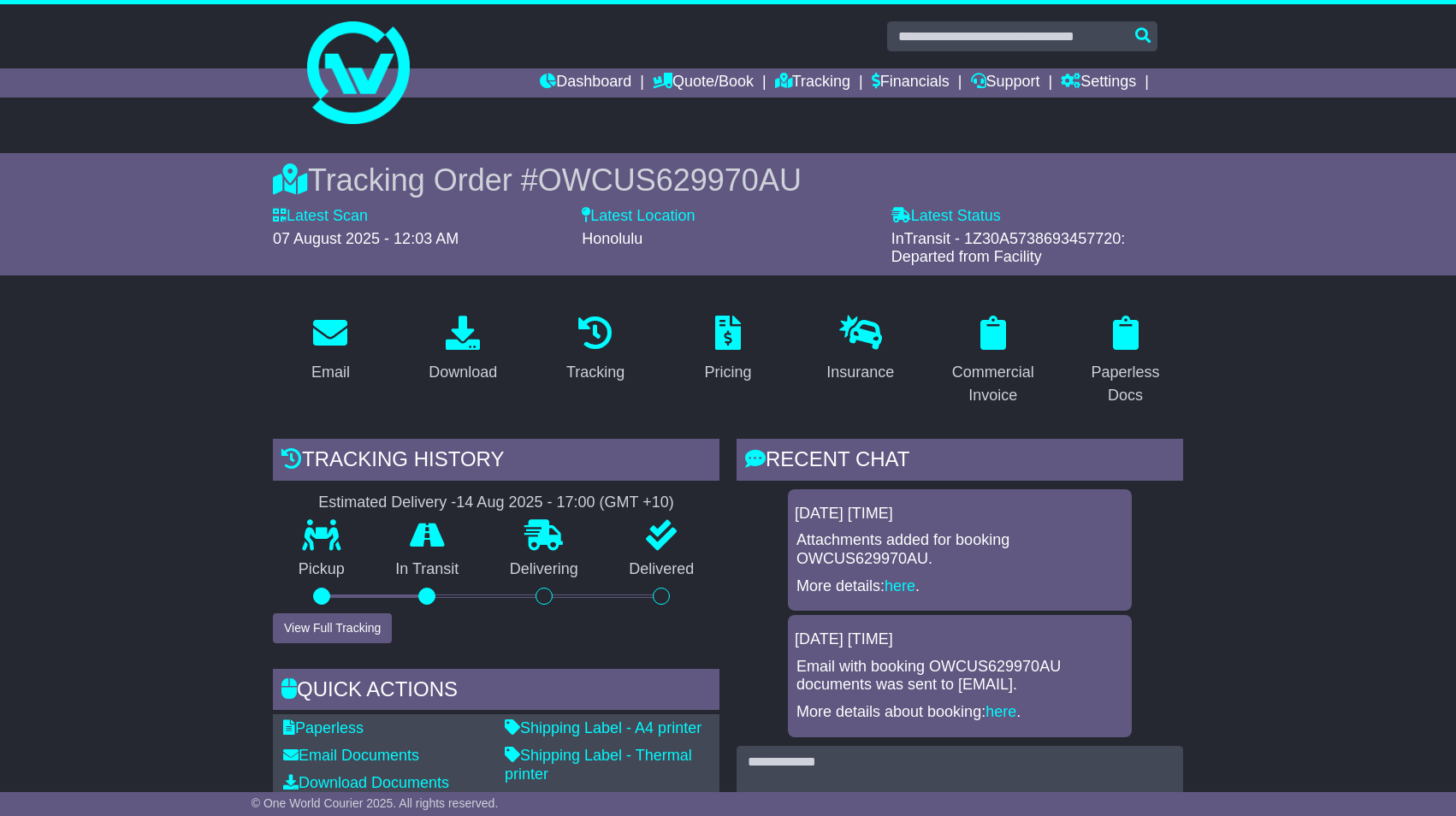 scroll, scrollTop: 0, scrollLeft: 0, axis: both 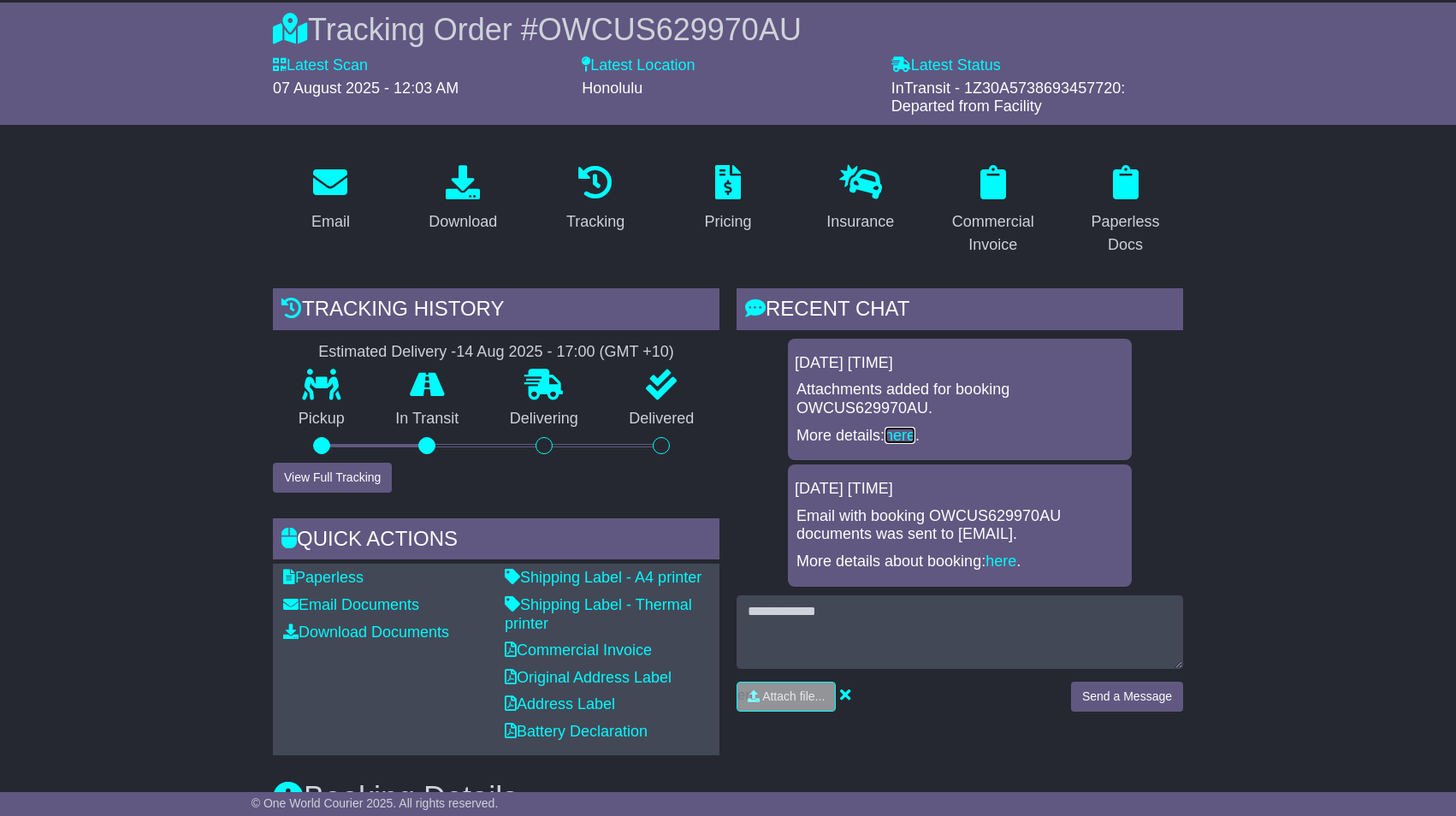 click on "here" at bounding box center (900, 435) 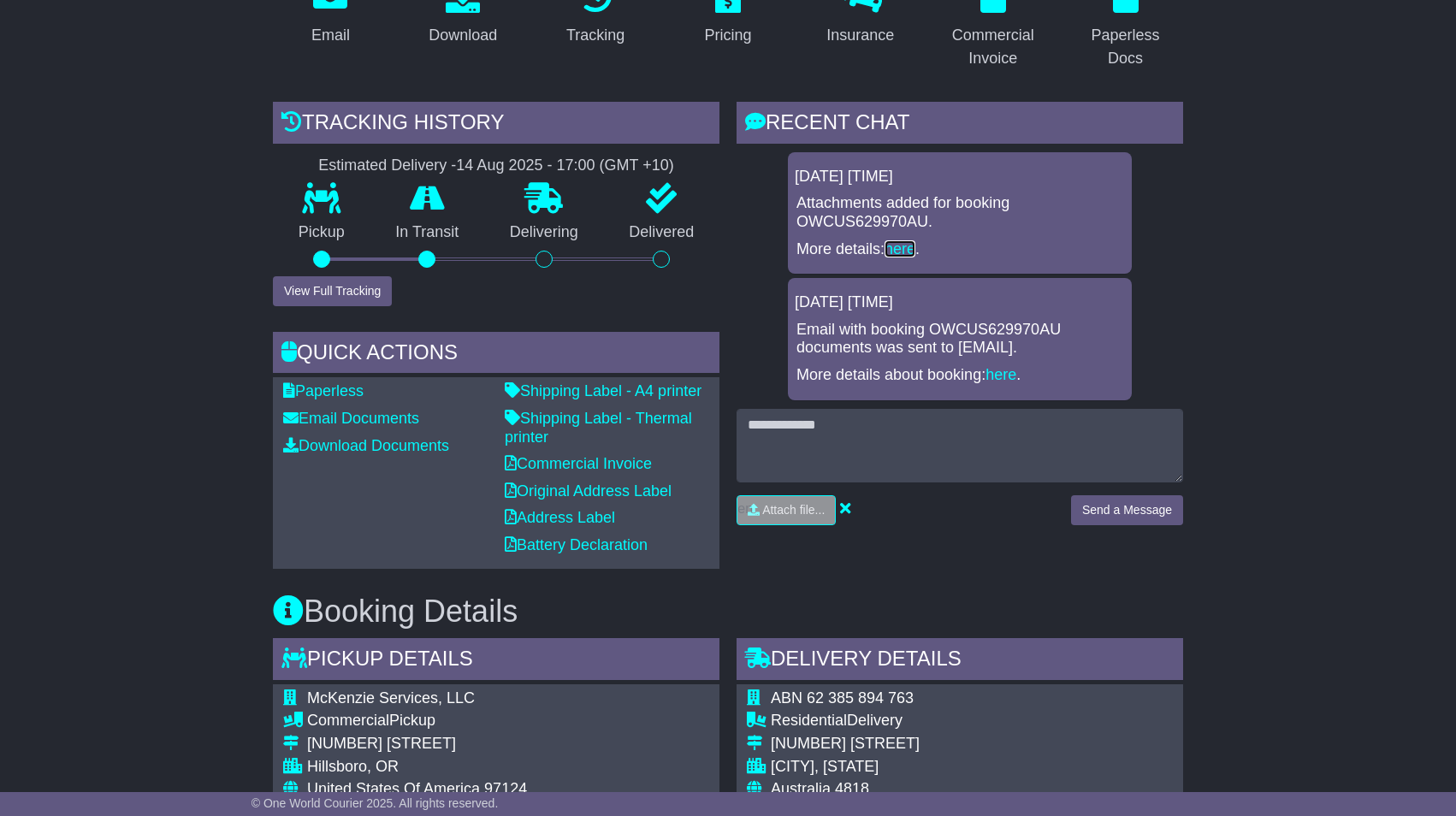 scroll, scrollTop: 312, scrollLeft: 0, axis: vertical 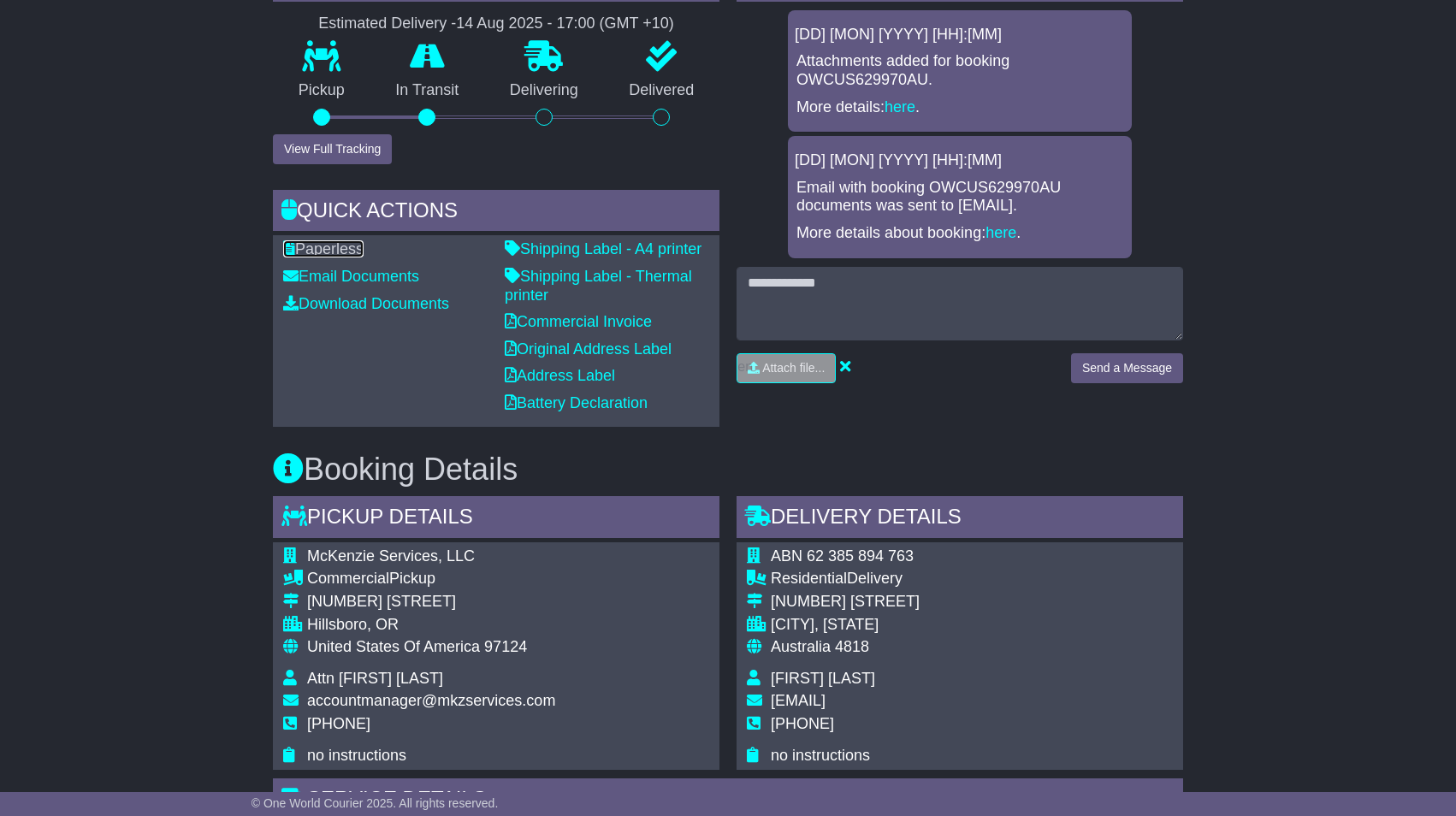 click on "Paperless" at bounding box center [323, 249] 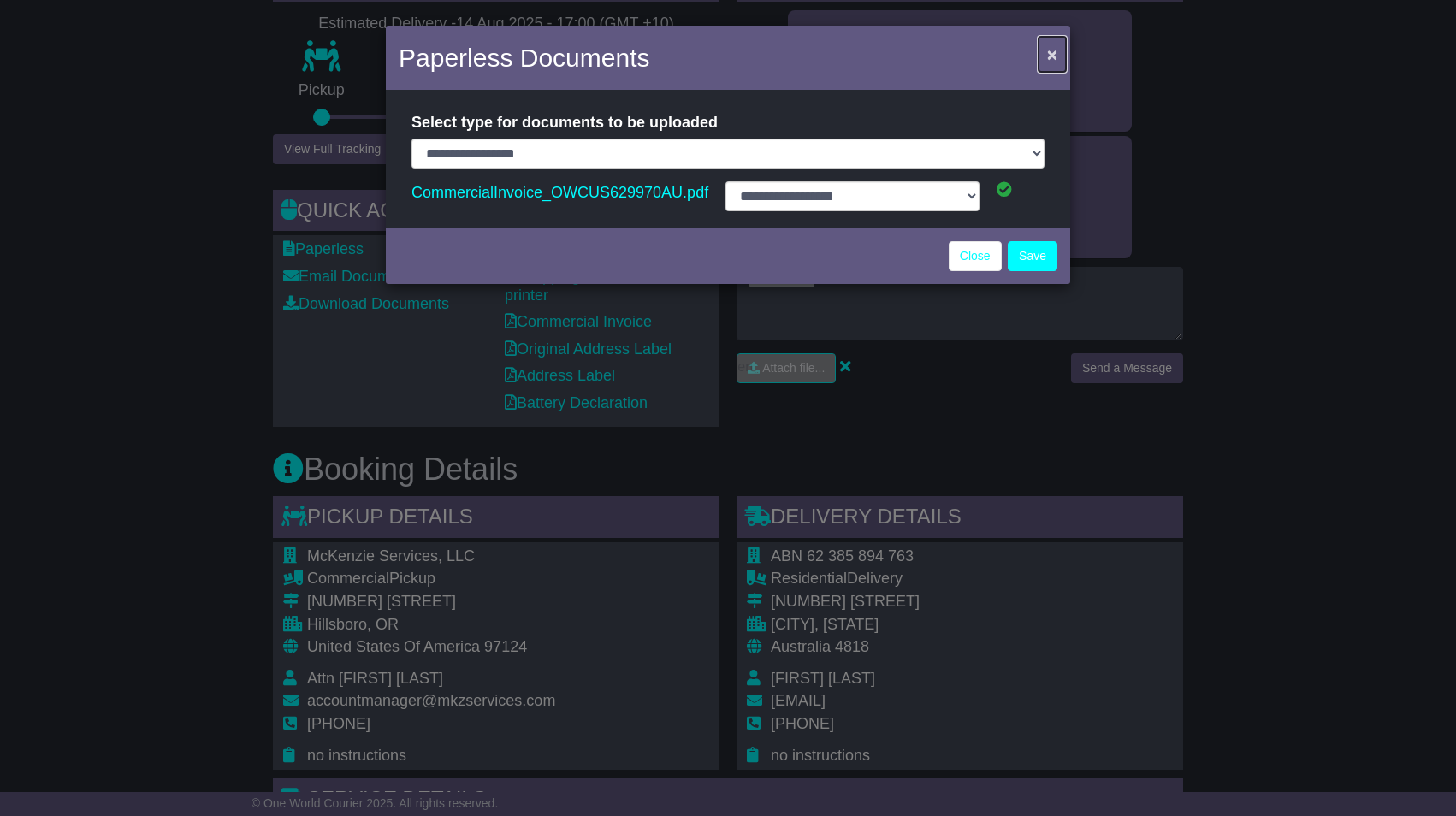 click on "×" at bounding box center (1052, 54) 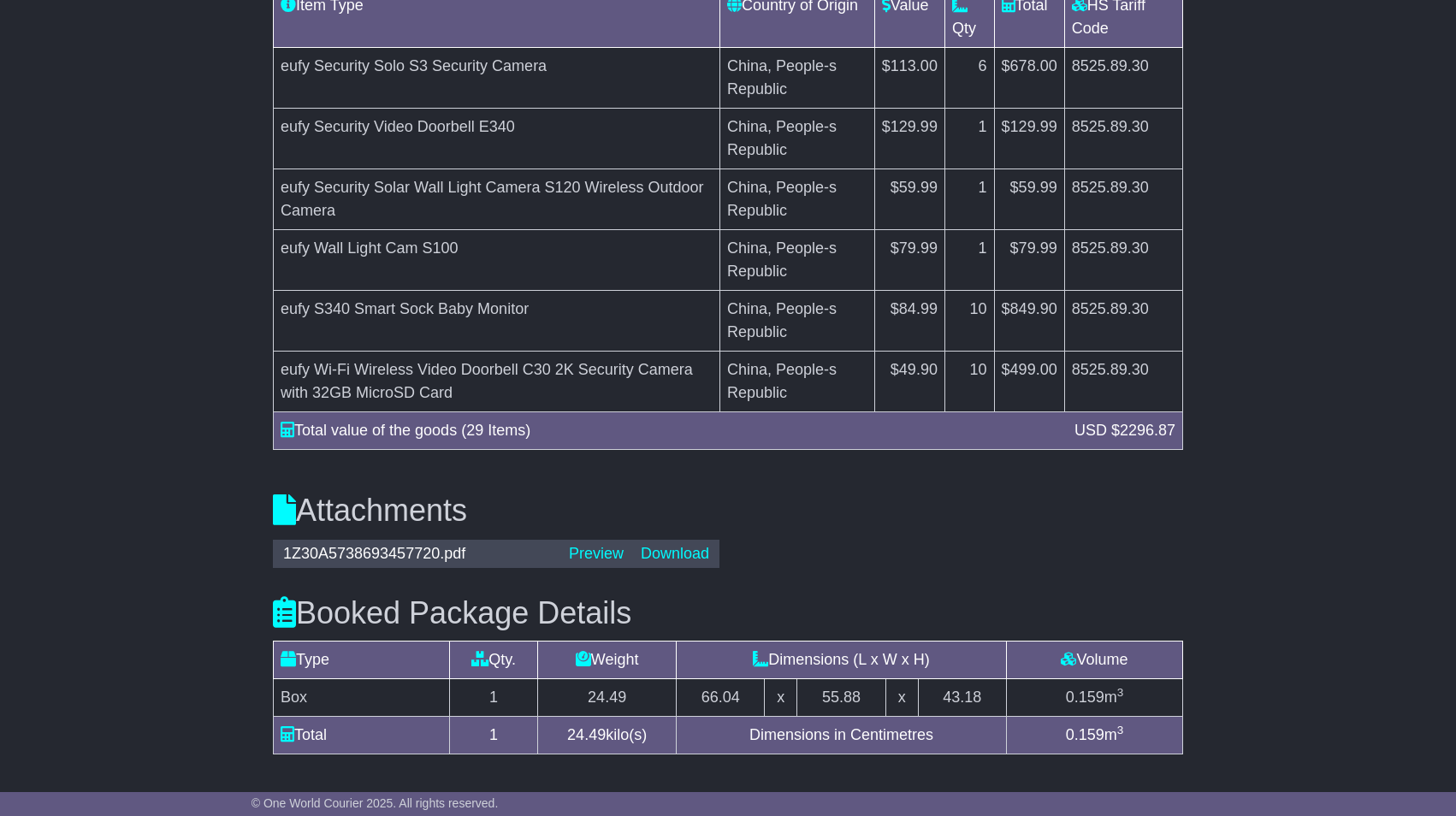 scroll, scrollTop: 1704, scrollLeft: 0, axis: vertical 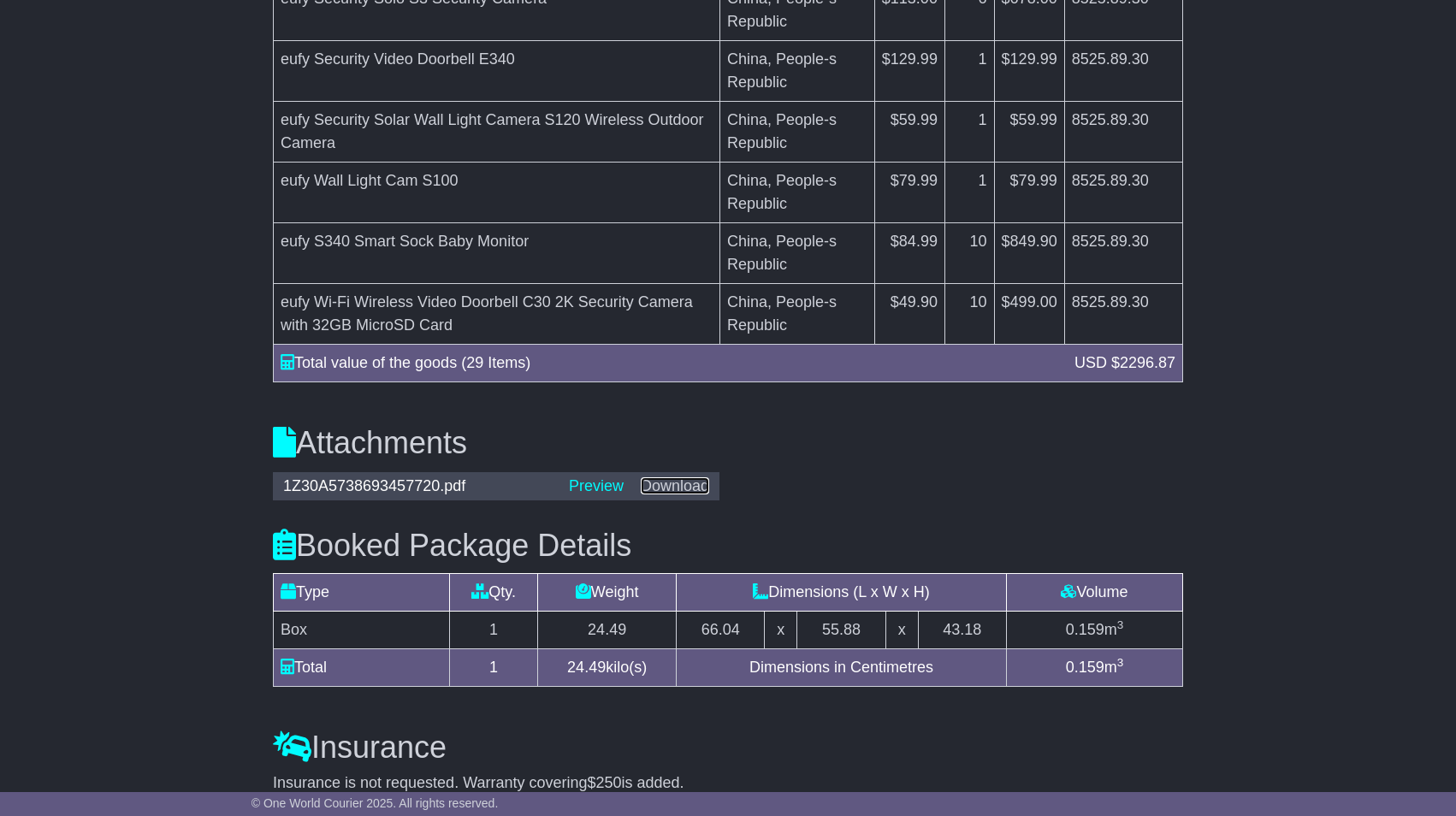 click on "Download" at bounding box center [675, 486] 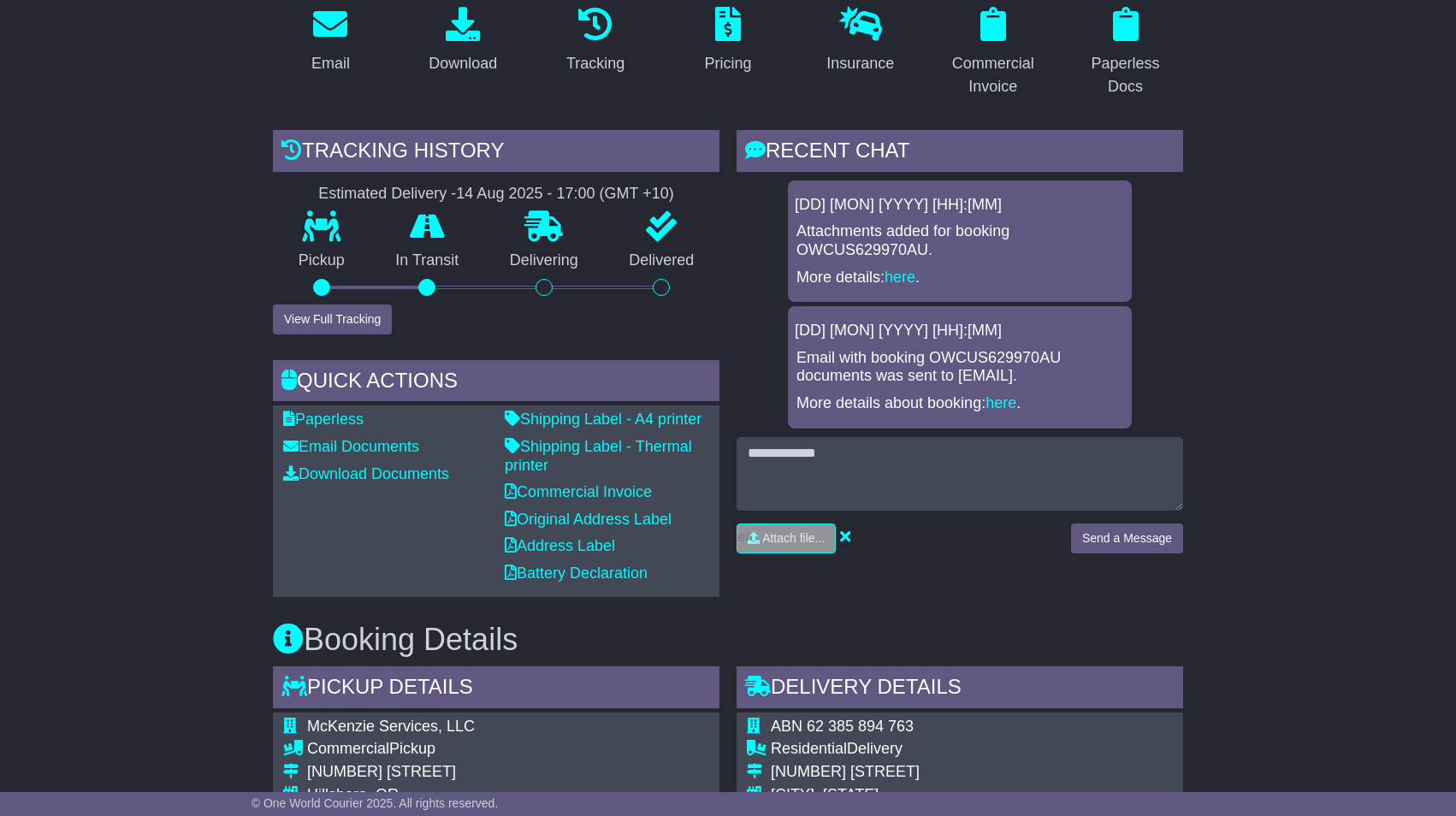 scroll, scrollTop: 234, scrollLeft: 0, axis: vertical 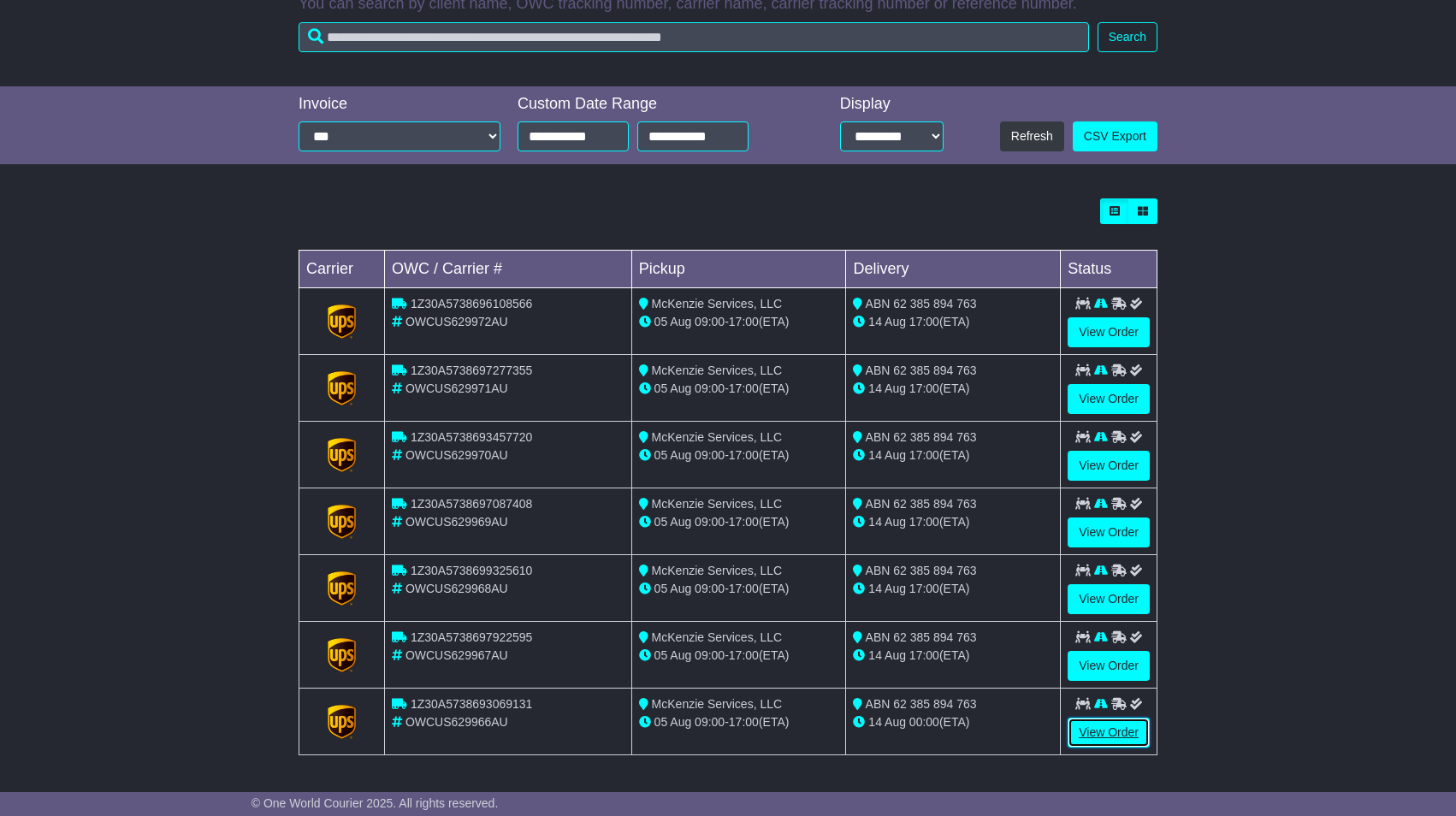 click on "View Order" at bounding box center (1109, 732) 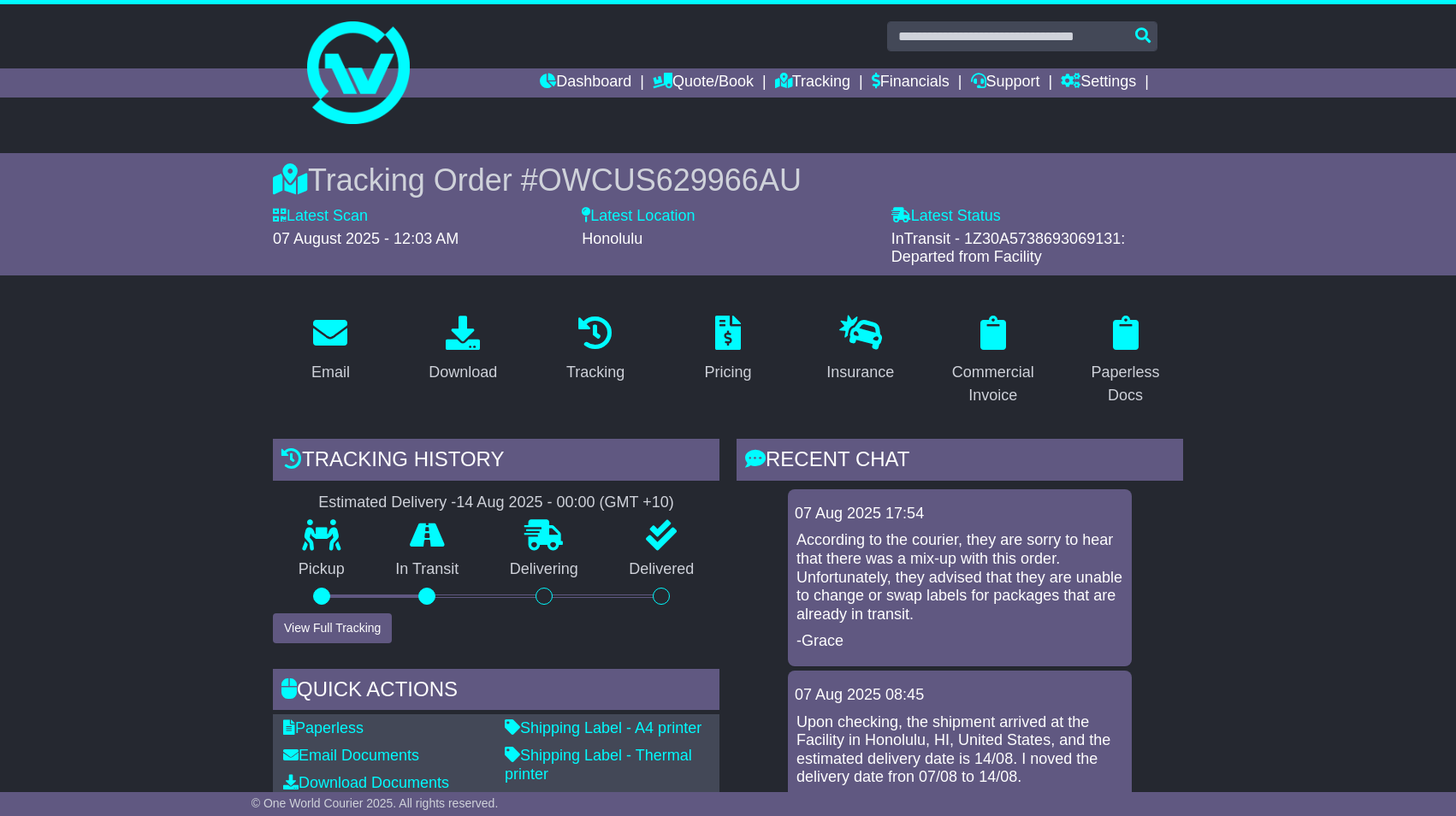 scroll, scrollTop: 0, scrollLeft: 0, axis: both 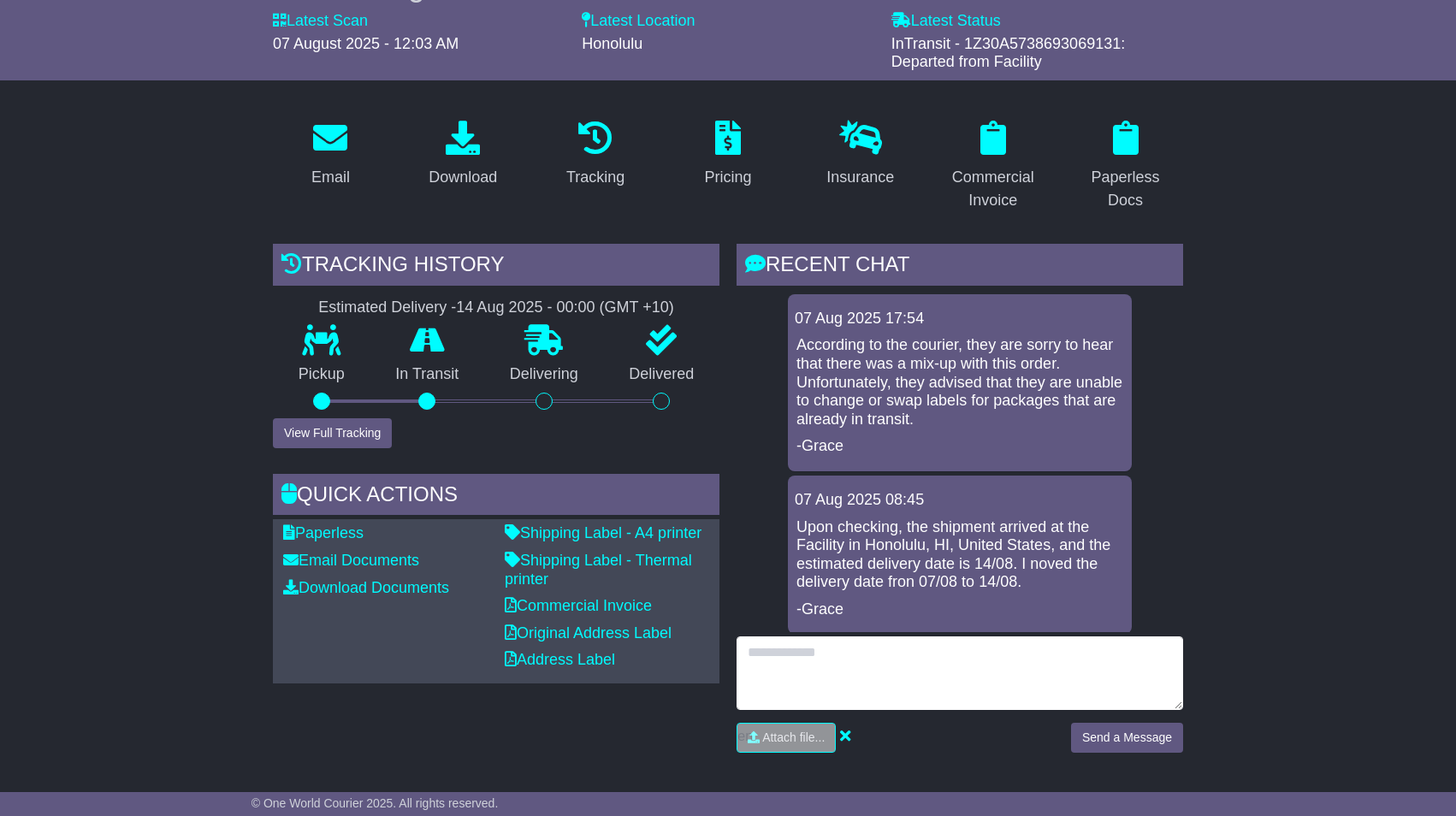 click at bounding box center (960, 673) 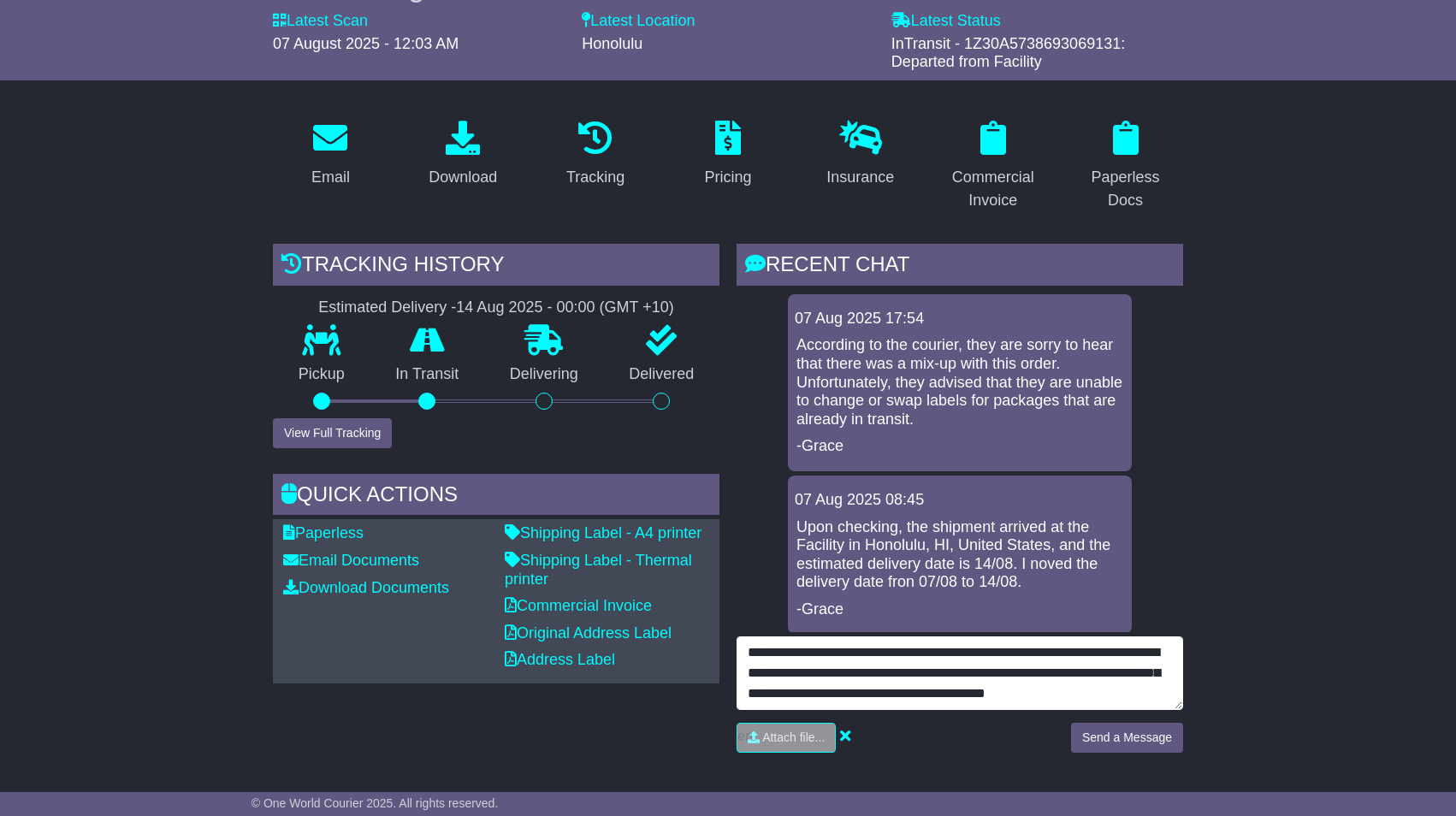 scroll, scrollTop: 13, scrollLeft: 0, axis: vertical 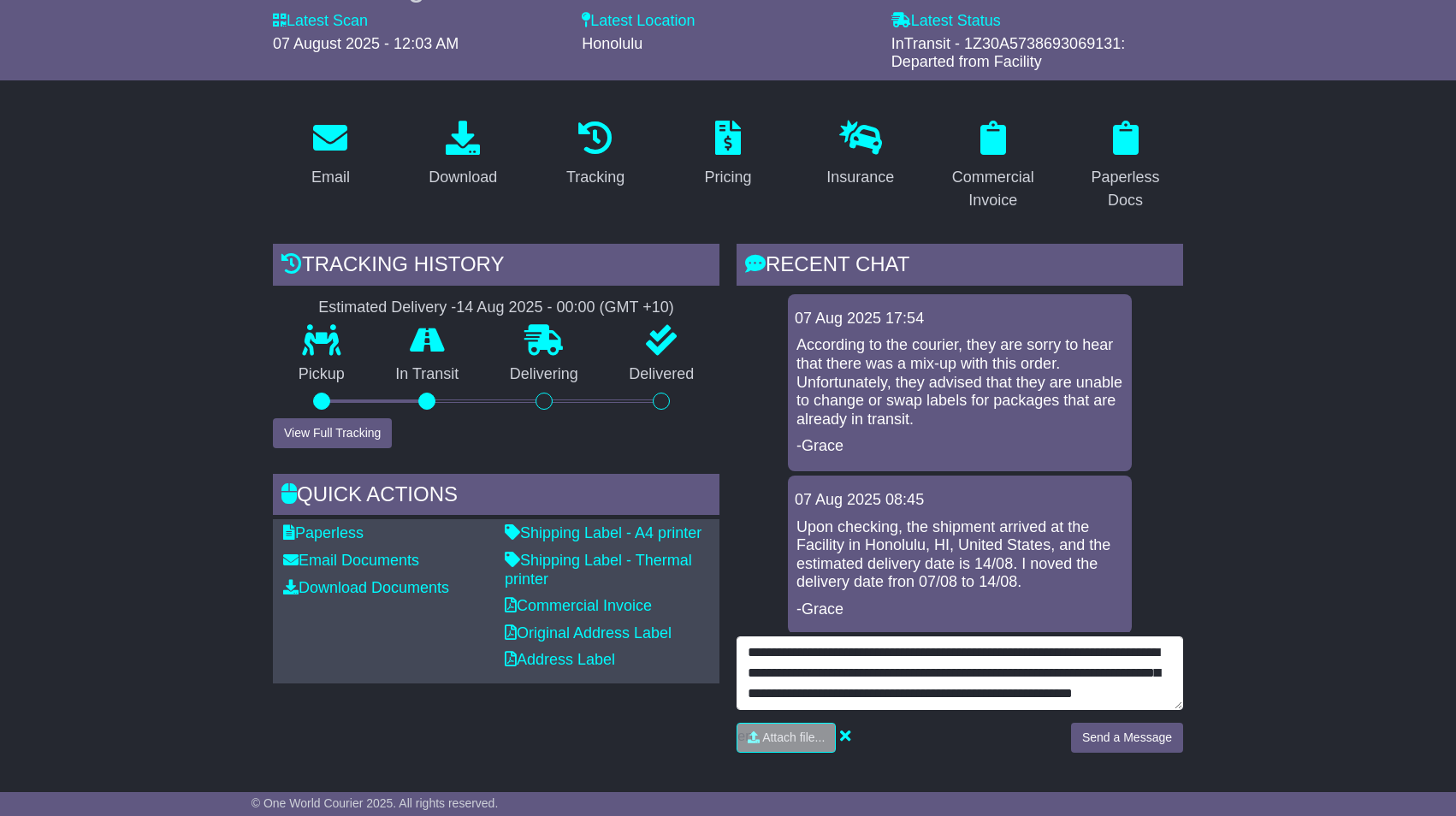 drag, startPoint x: 855, startPoint y: 685, endPoint x: 922, endPoint y: 698, distance: 68.249542 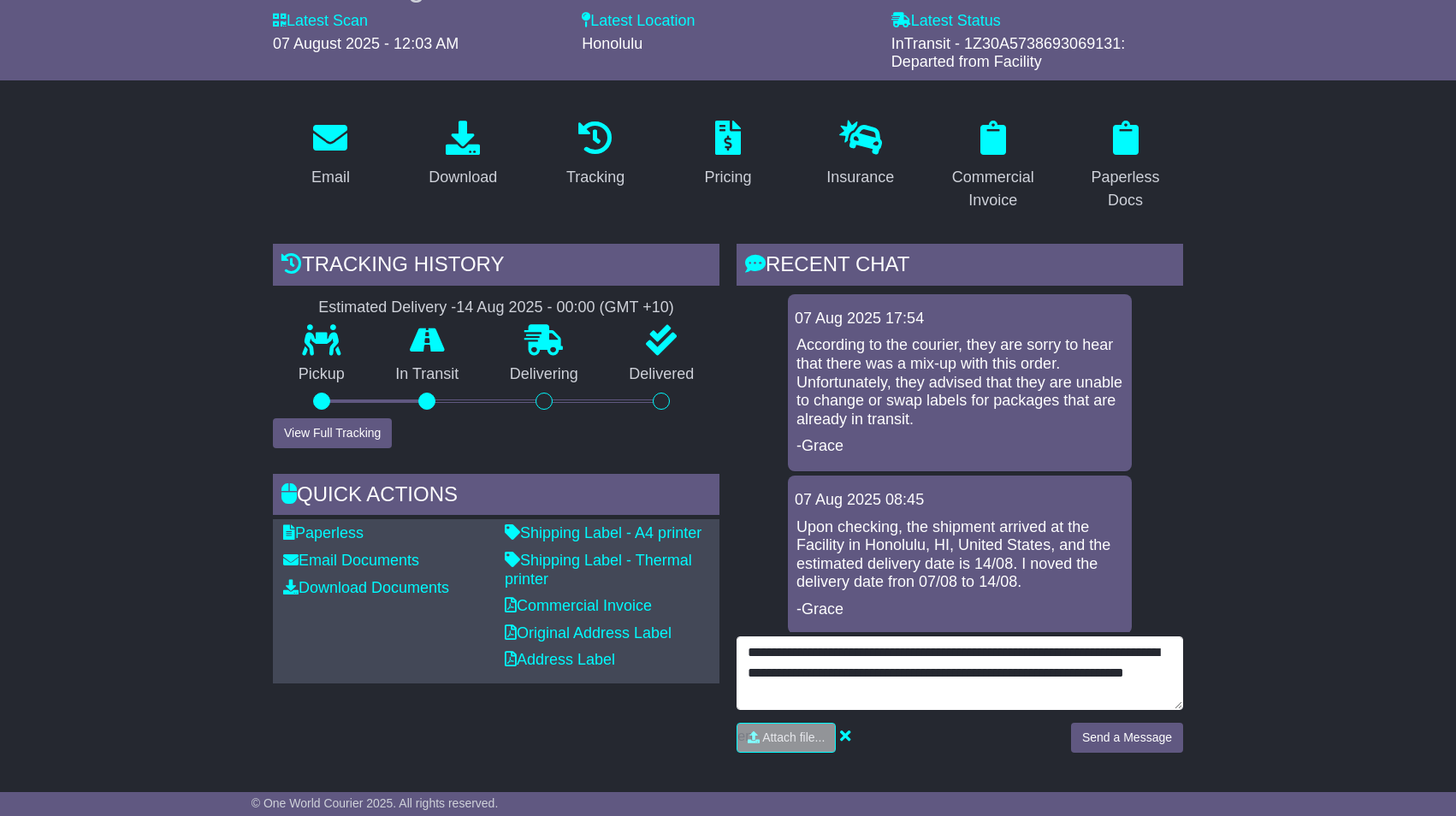scroll, scrollTop: 0, scrollLeft: 0, axis: both 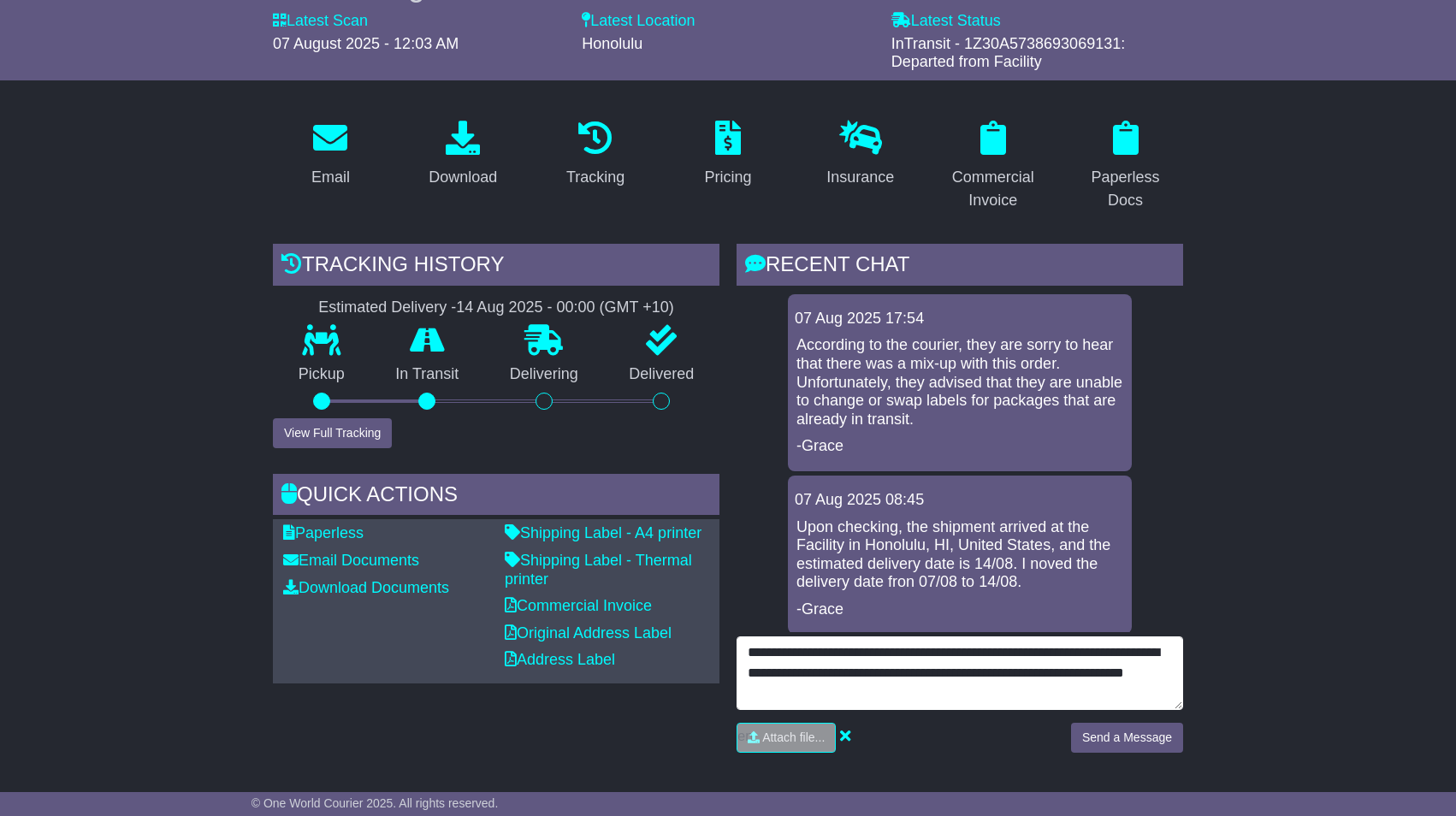 click on "**********" at bounding box center (960, 673) 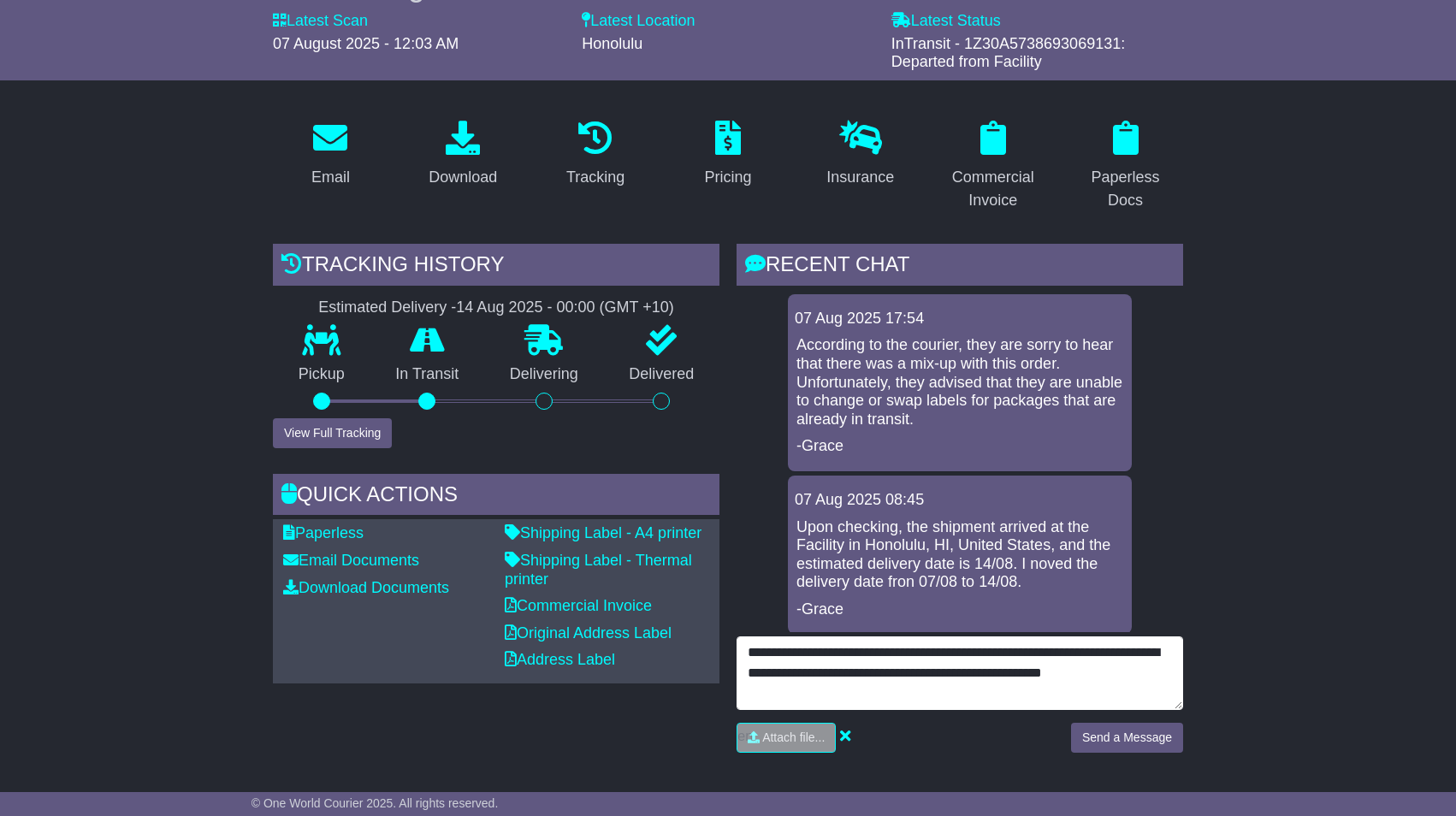 drag, startPoint x: 1051, startPoint y: 653, endPoint x: 956, endPoint y: 653, distance: 95 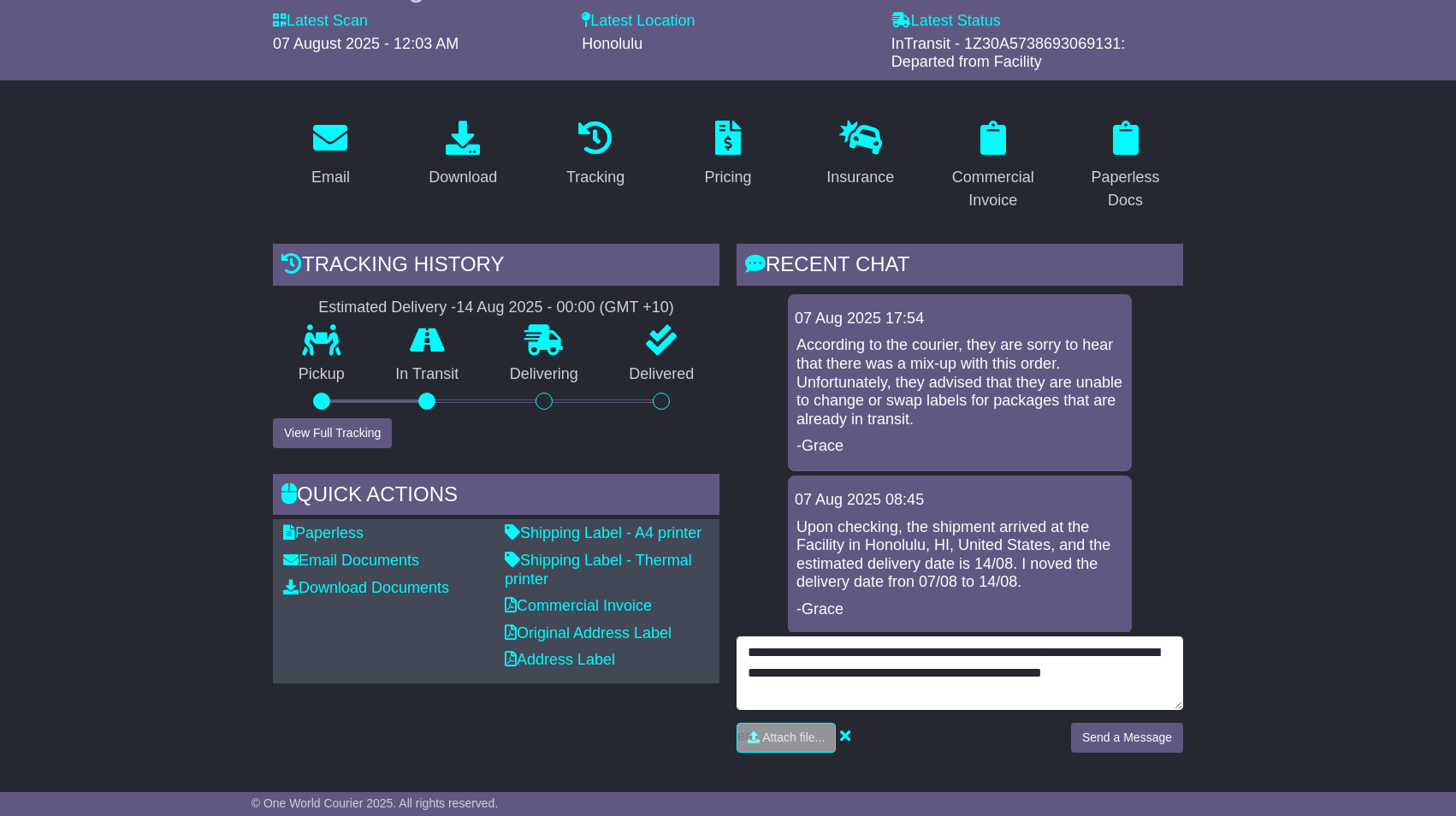 click on "**********" at bounding box center [960, 673] 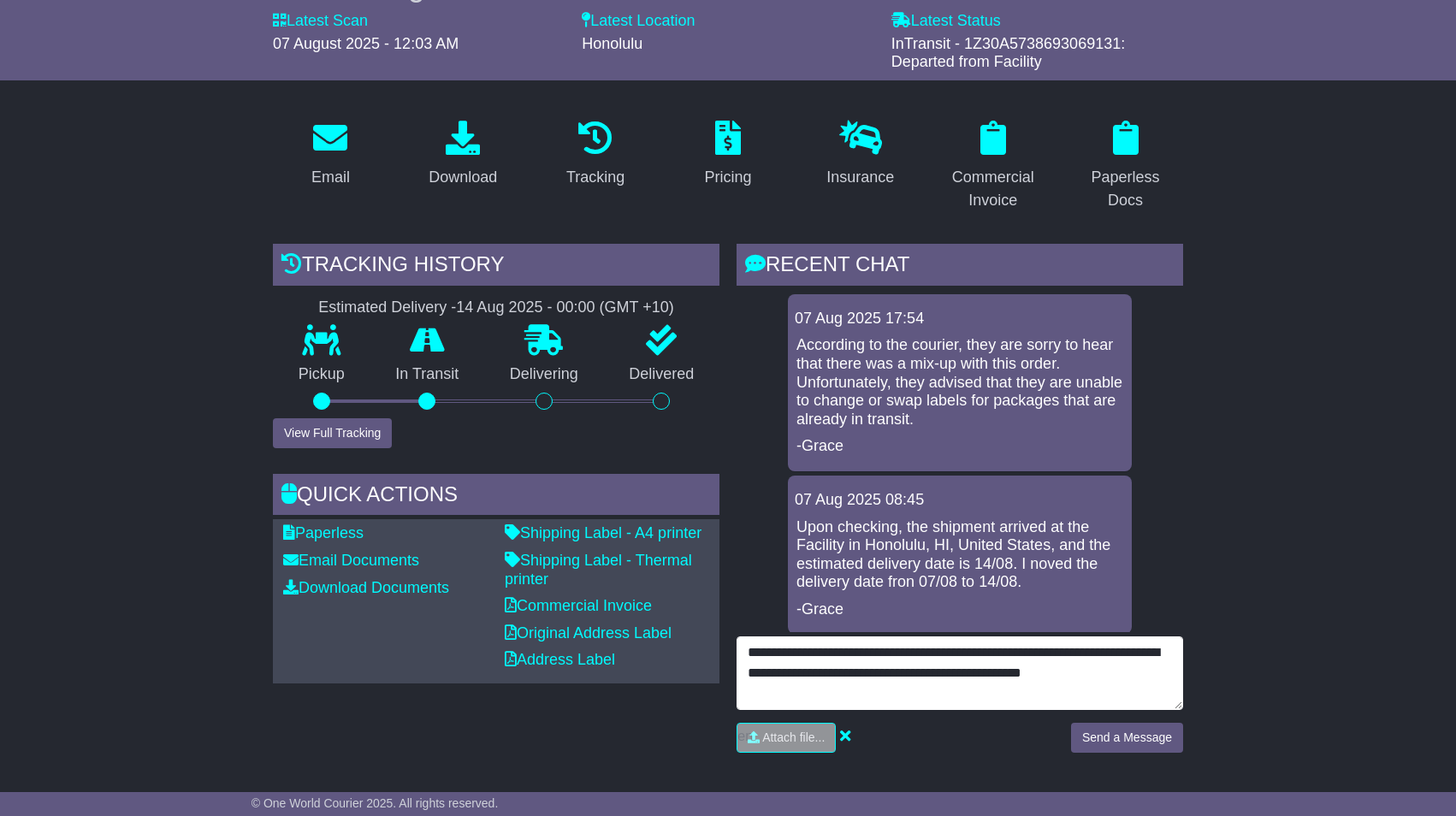 click on "**********" at bounding box center [960, 673] 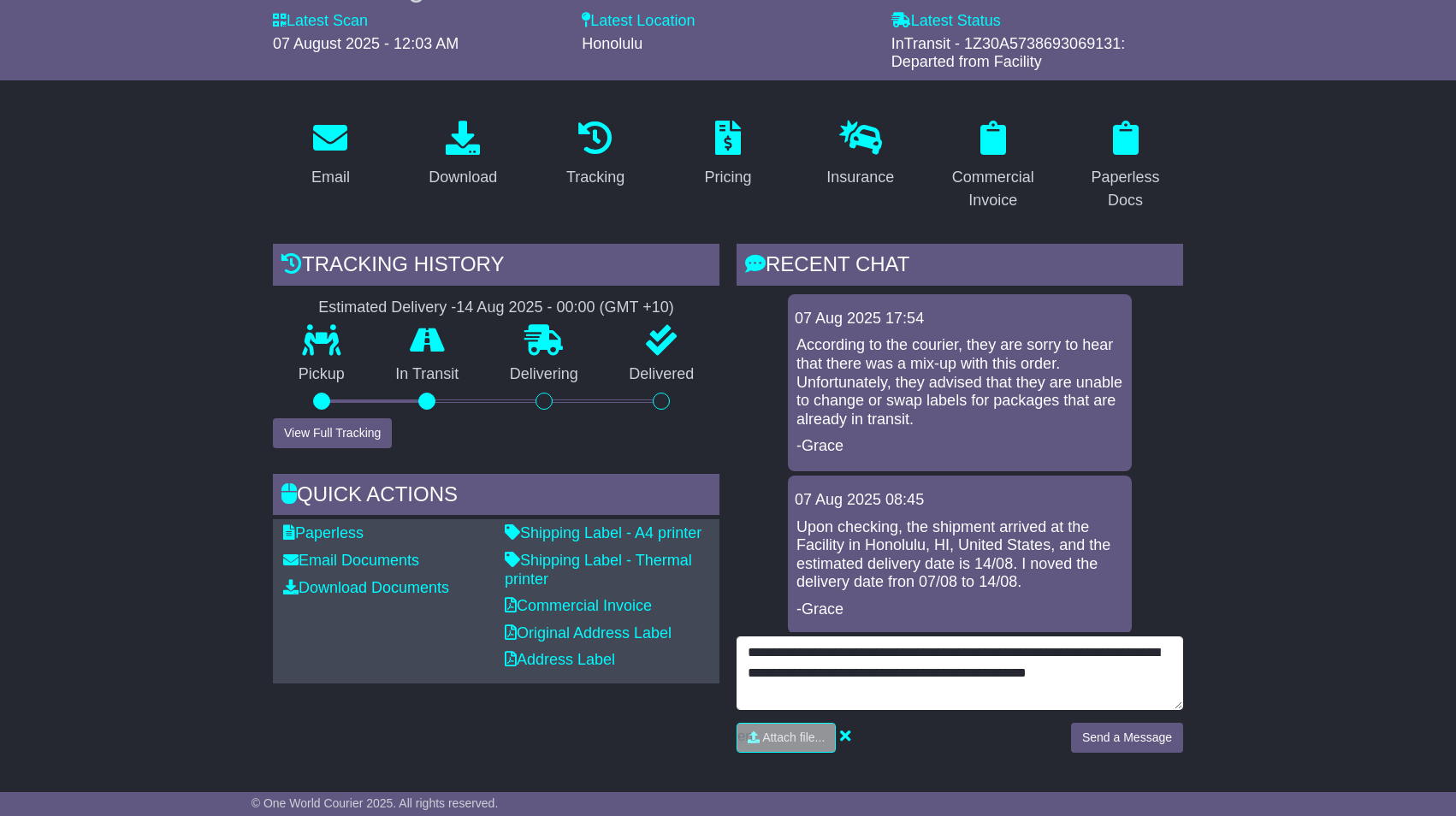 drag, startPoint x: 791, startPoint y: 677, endPoint x: 1178, endPoint y: 667, distance: 387.12918 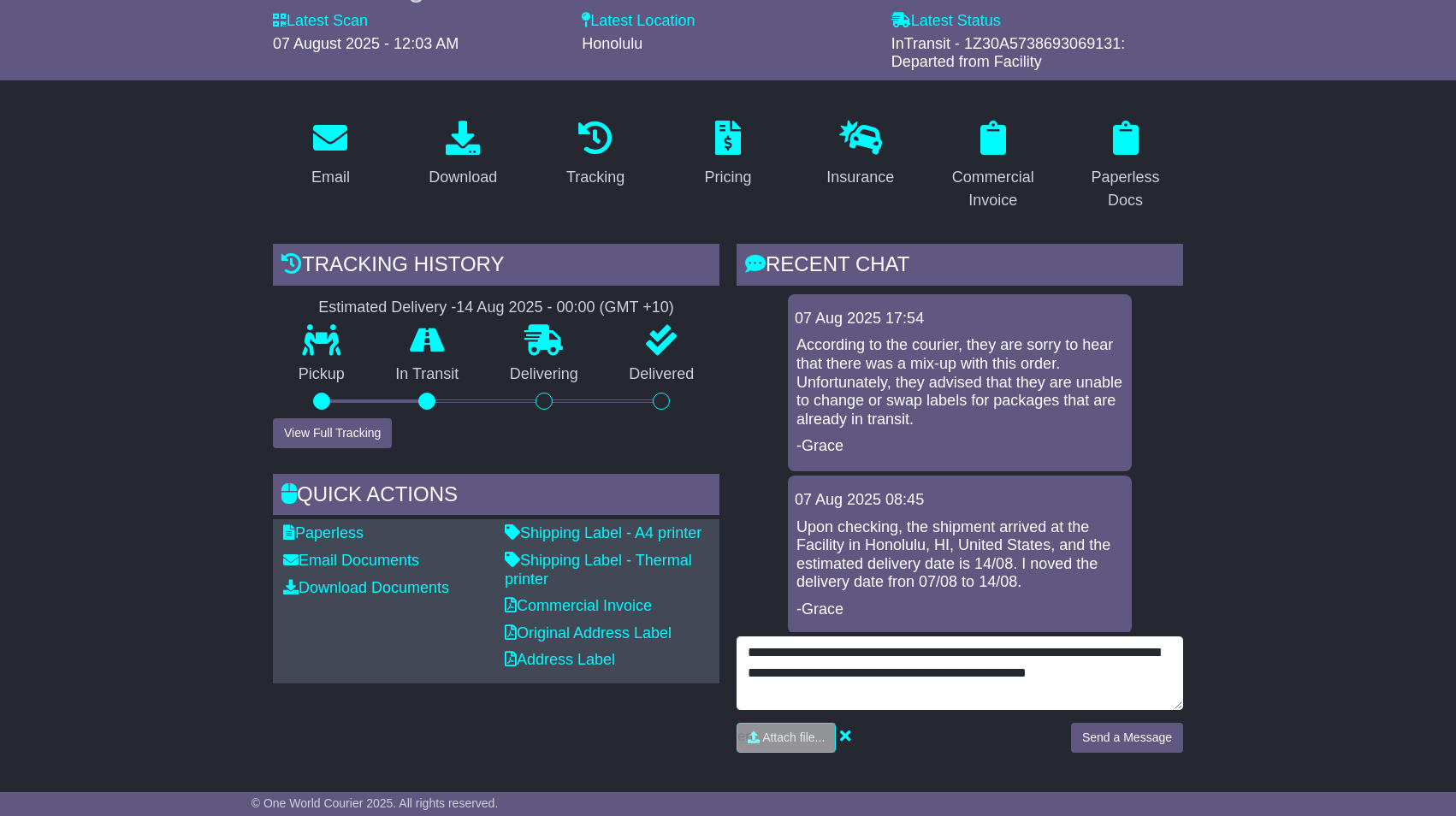 click on "**********" at bounding box center [960, 673] 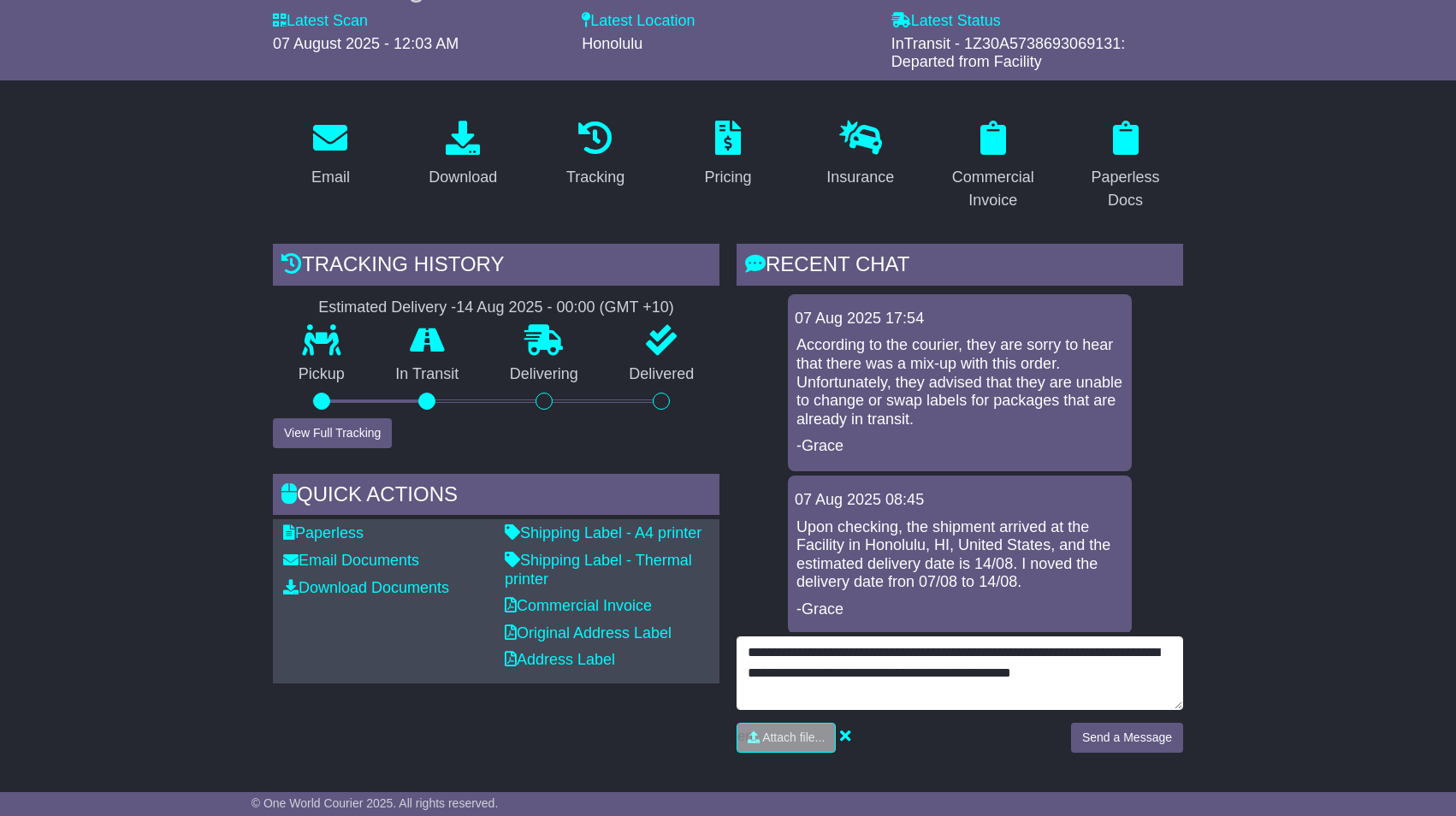 click on "**********" at bounding box center [960, 673] 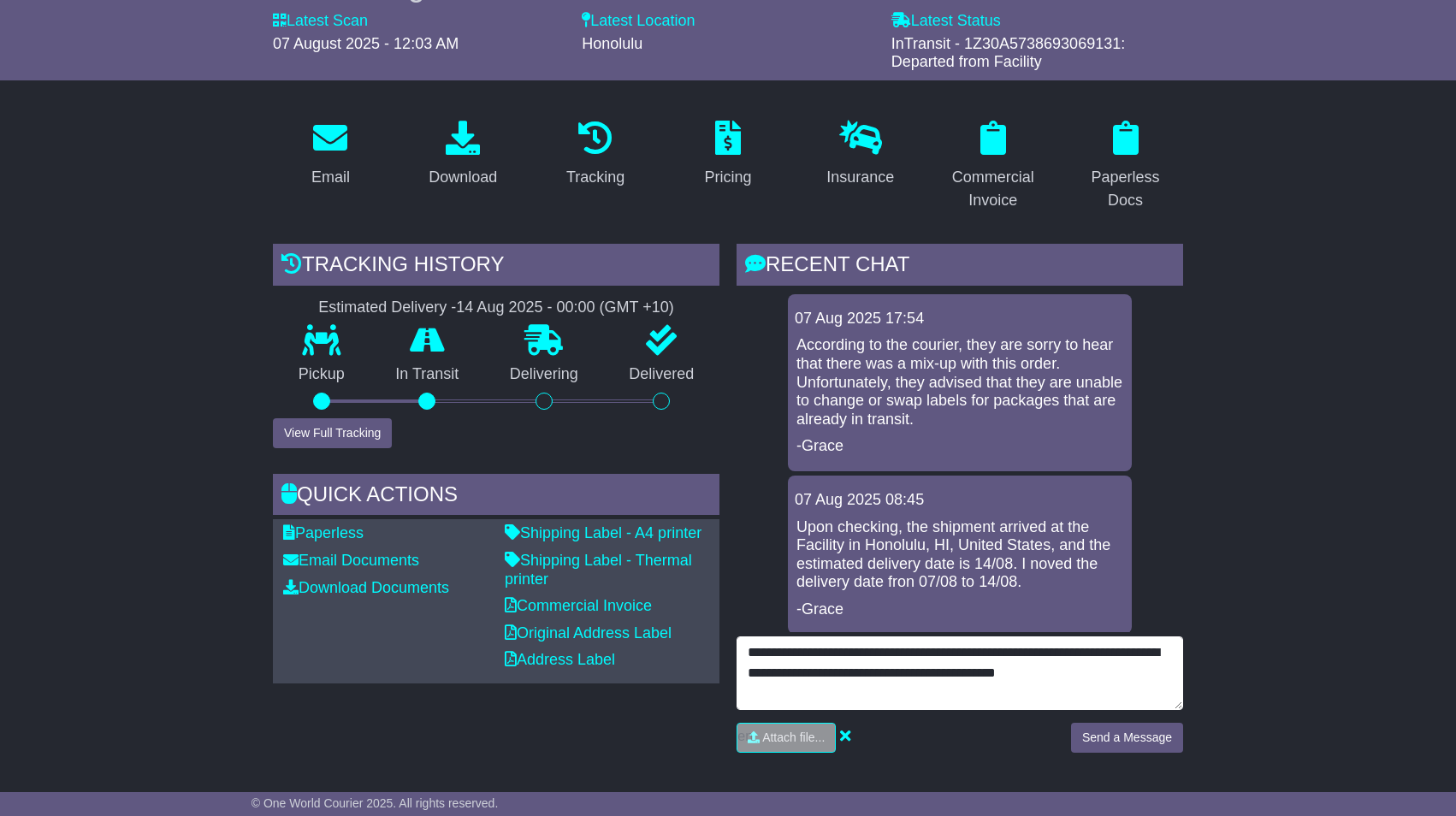 click on "**********" at bounding box center [960, 673] 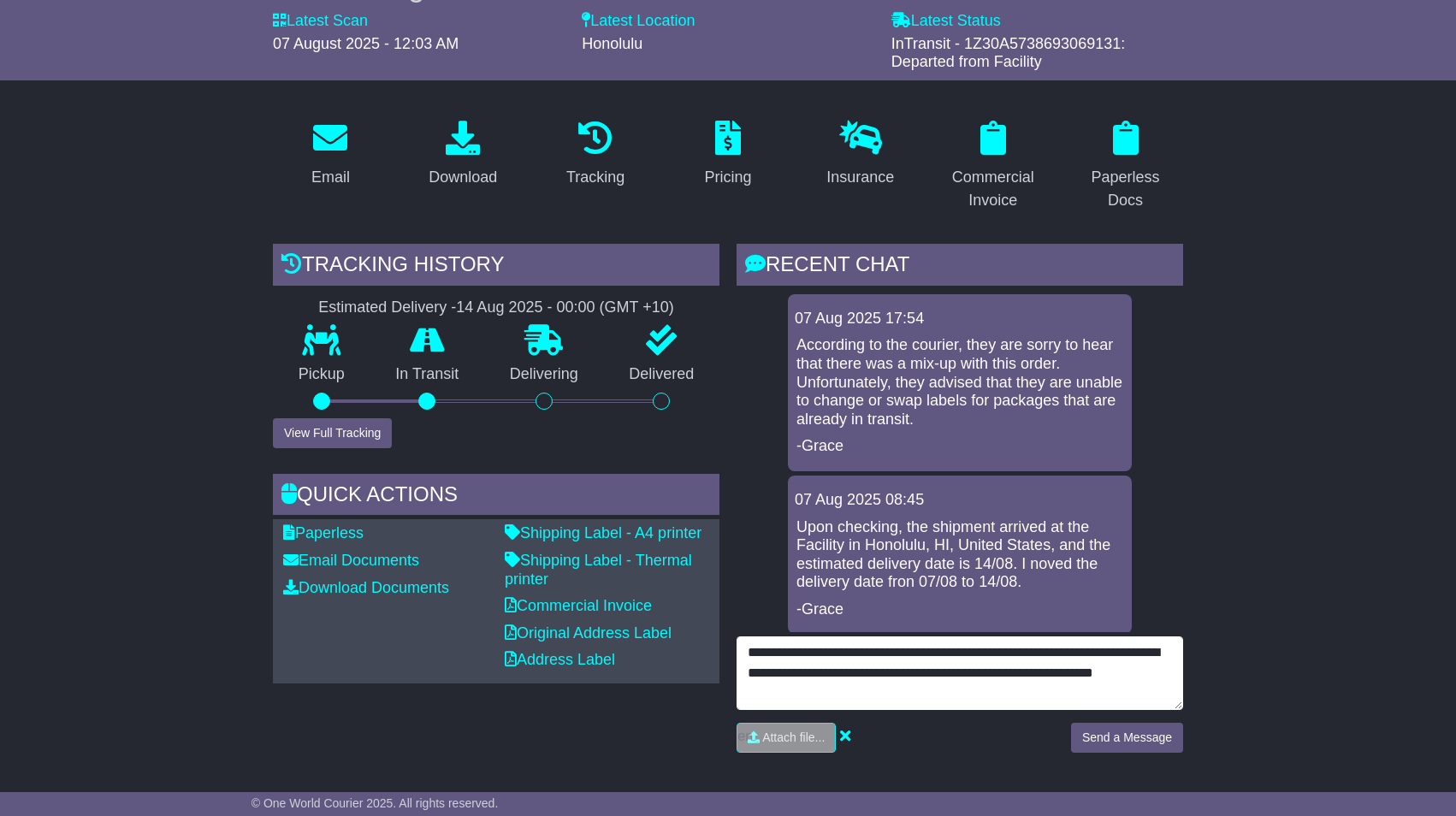 click on "**********" at bounding box center [960, 673] 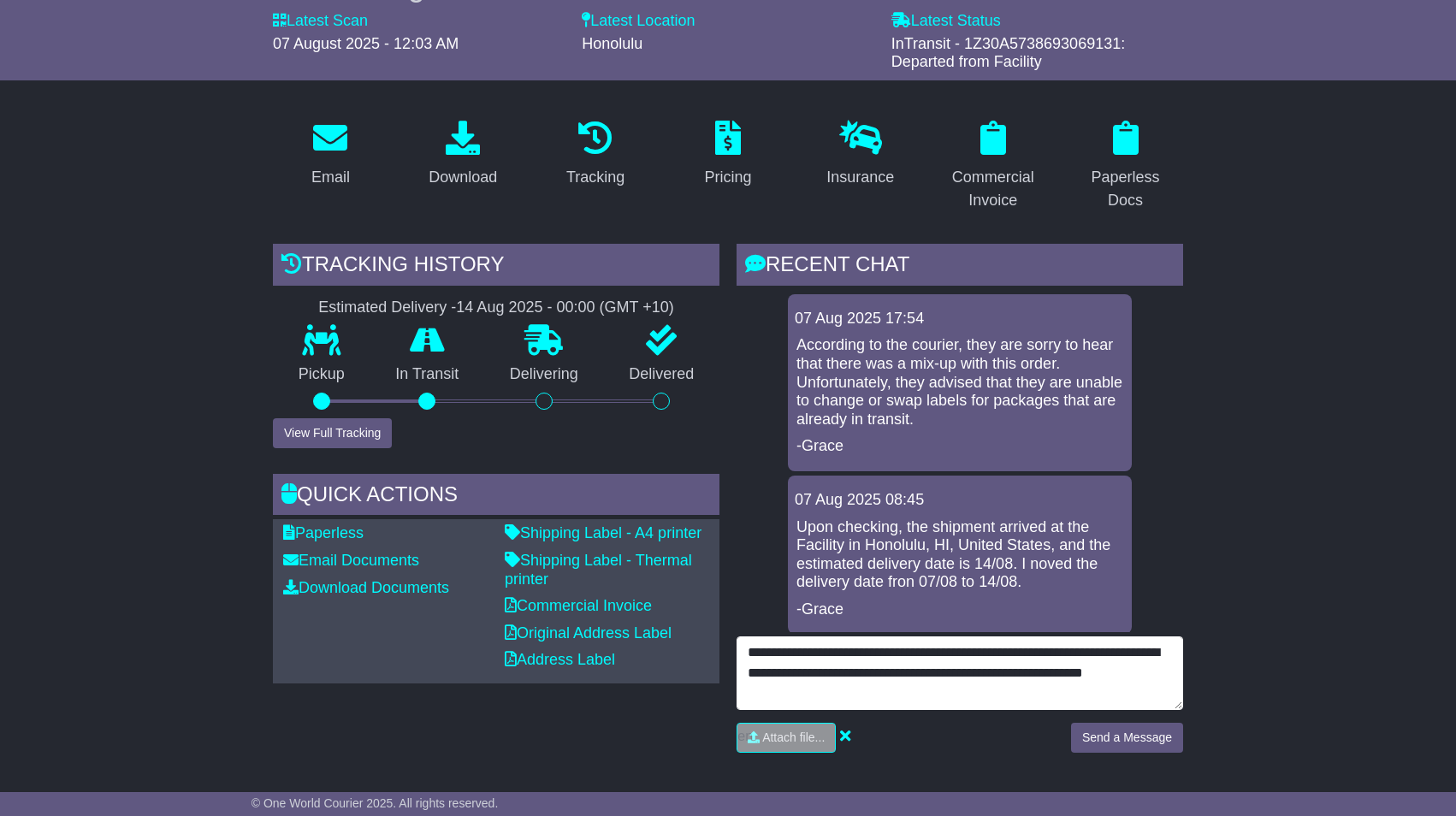 click on "**********" at bounding box center [960, 673] 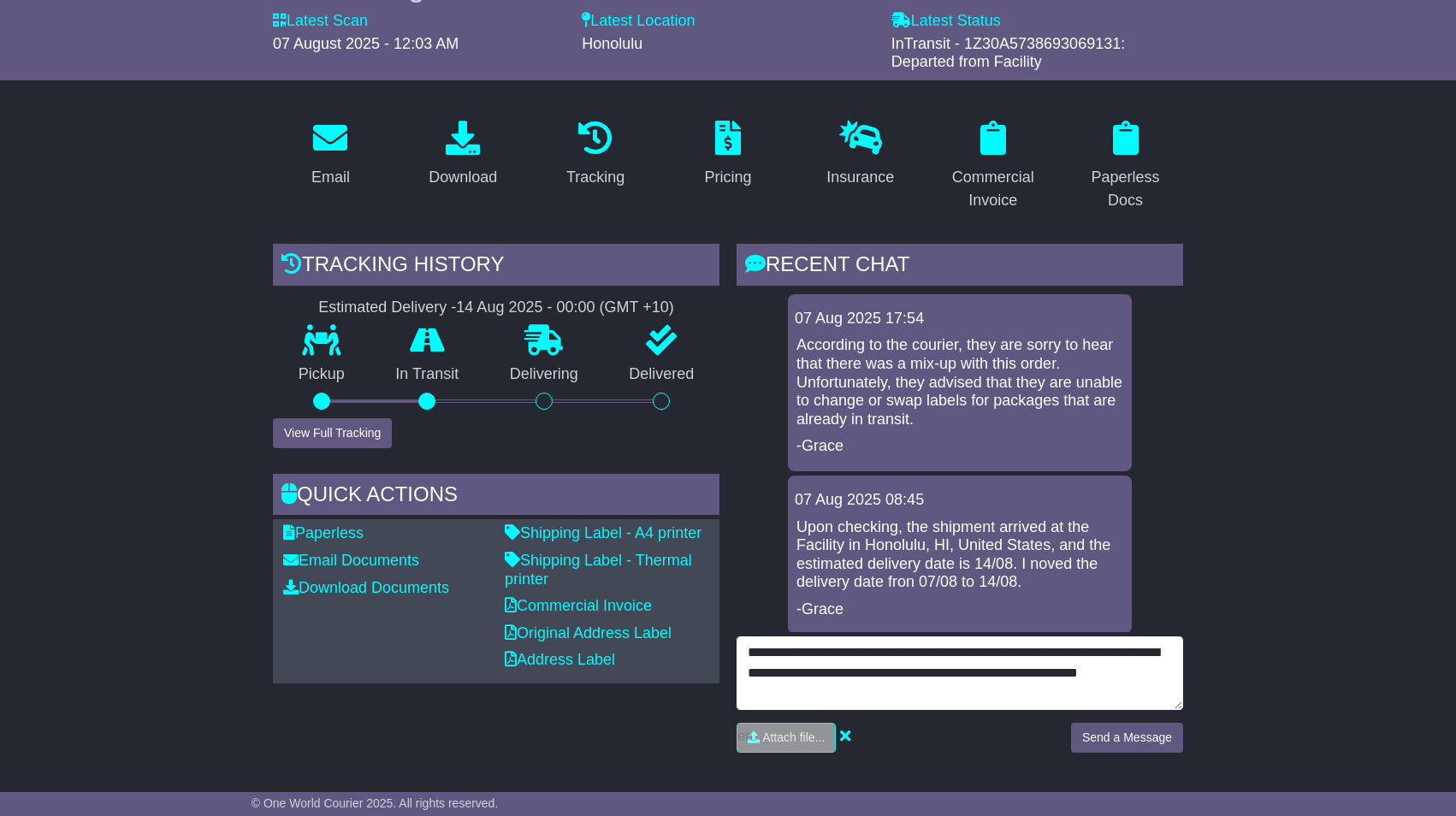 click on "**********" at bounding box center (960, 673) 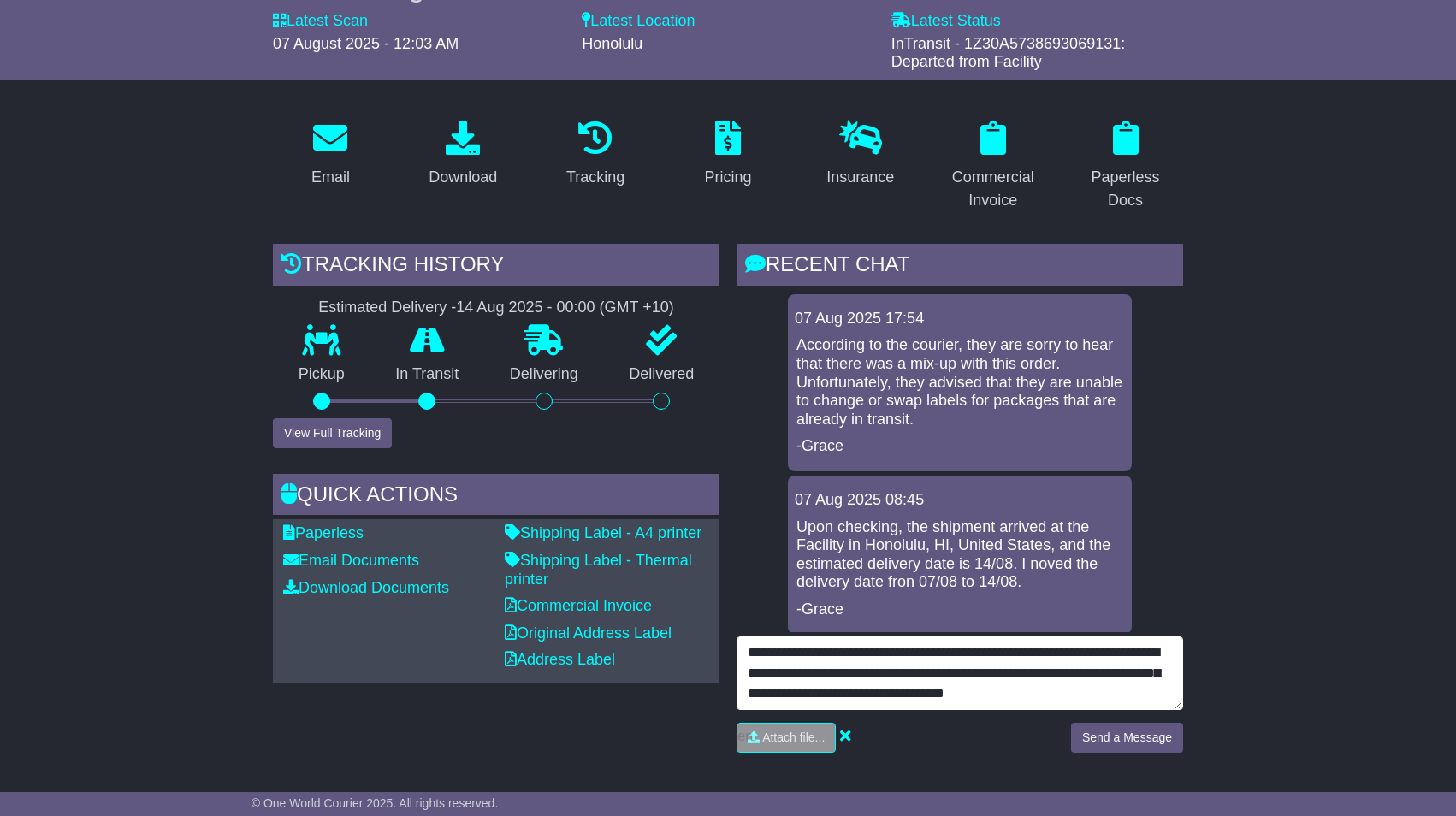 scroll, scrollTop: 13, scrollLeft: 0, axis: vertical 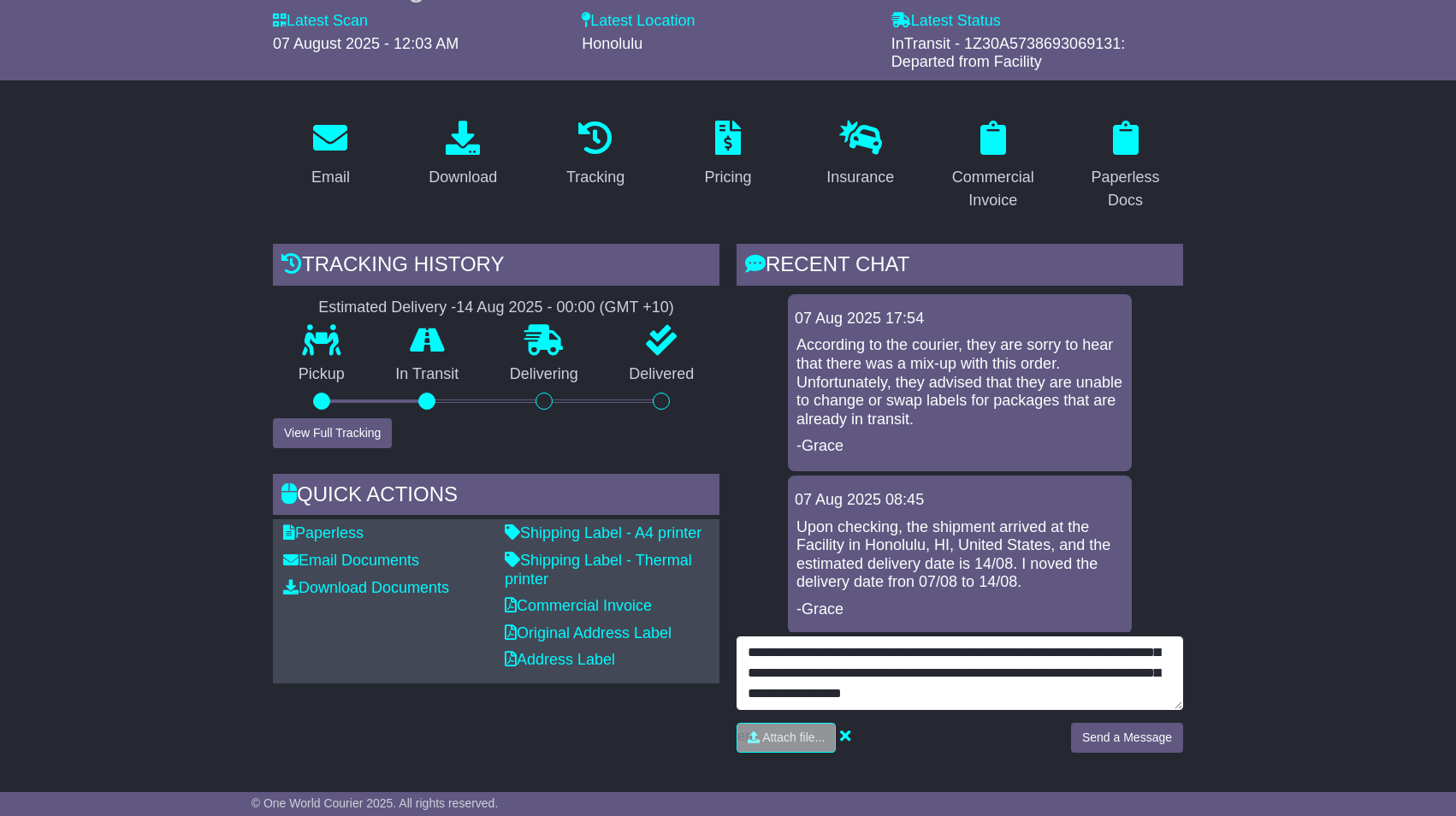 drag, startPoint x: 985, startPoint y: 699, endPoint x: 1120, endPoint y: 723, distance: 137.11674 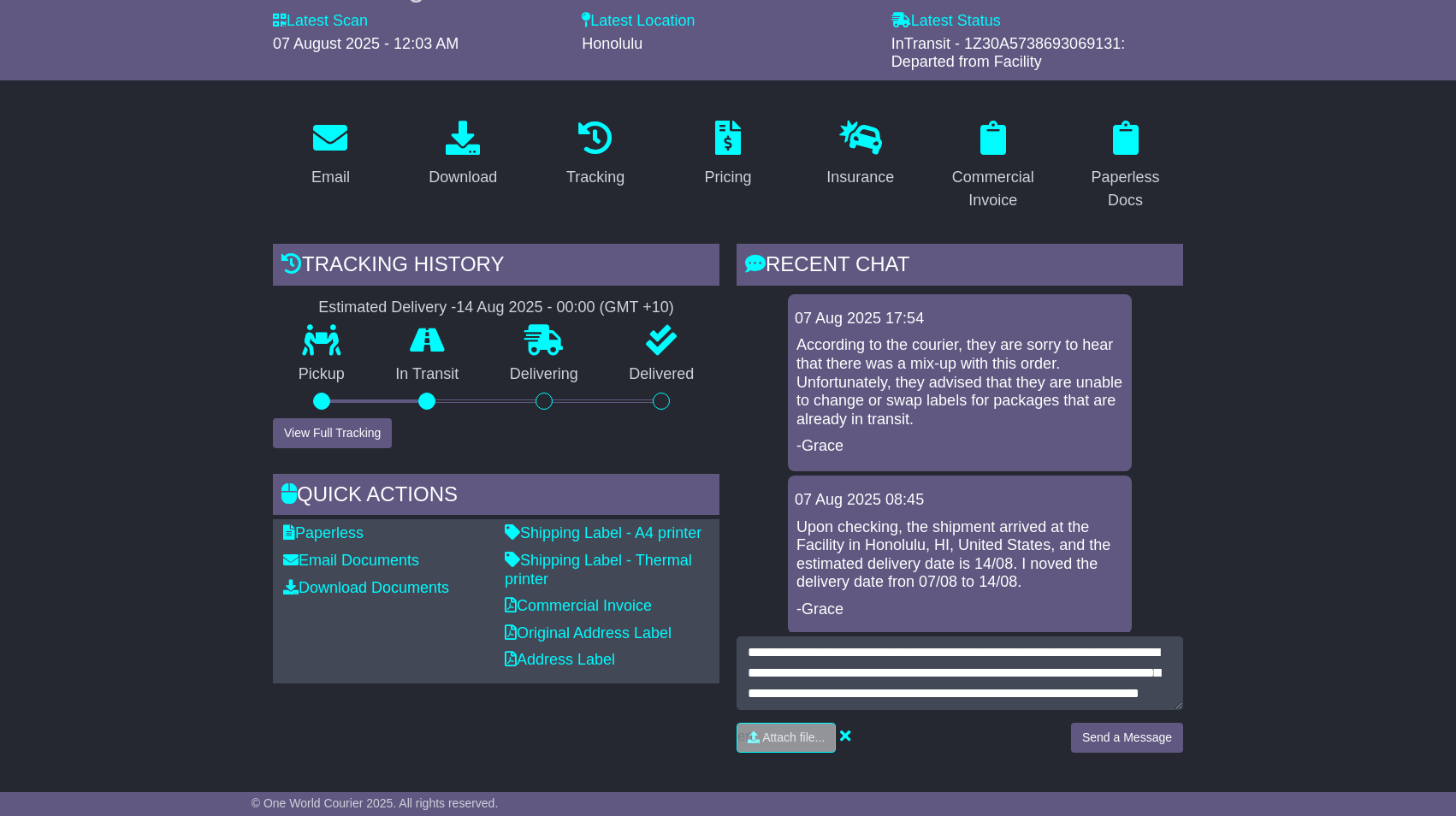 click on "Paperless
Email Documents
Download Documents
Email PODs" at bounding box center (385, 601) 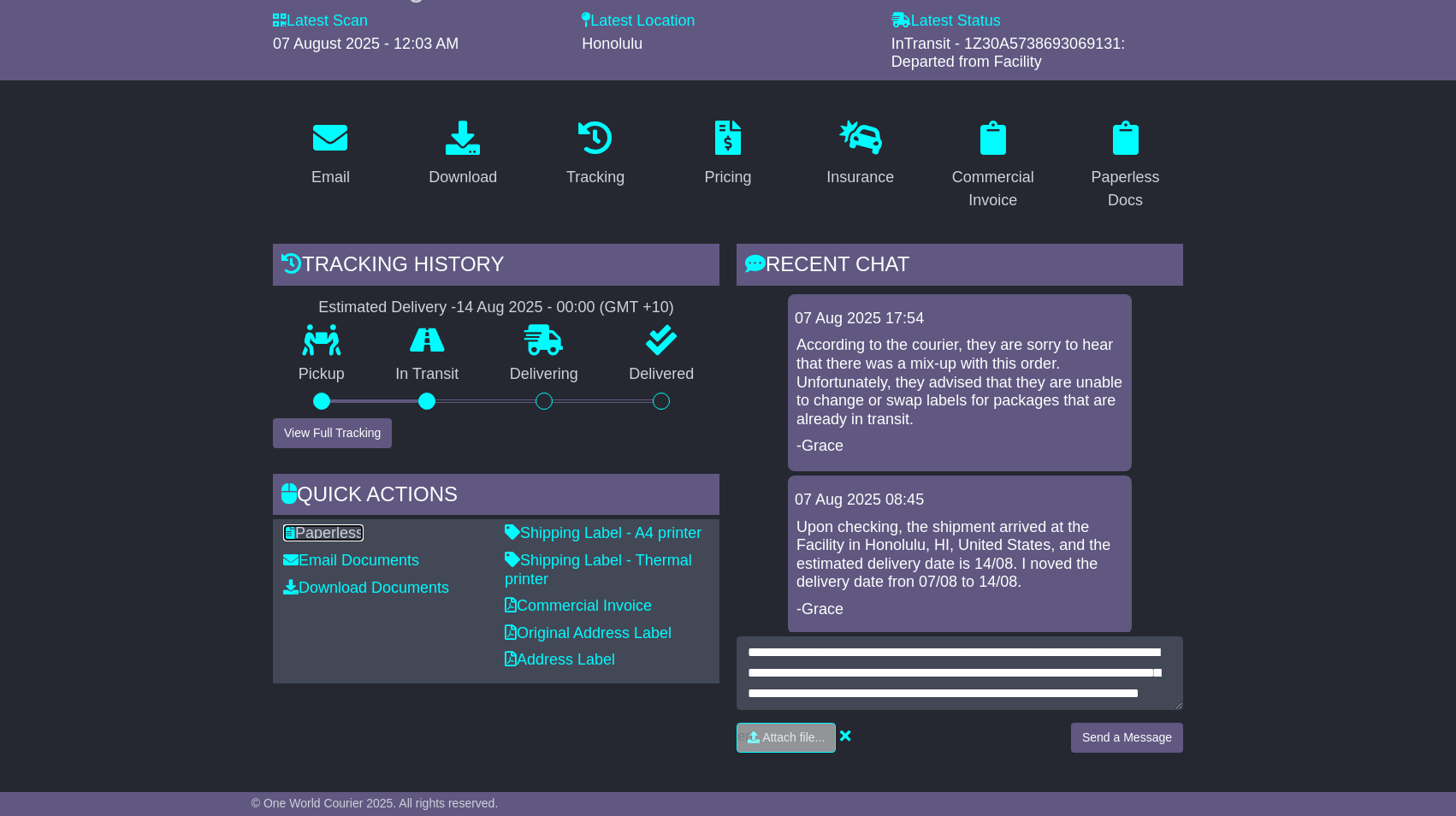 click on "Paperless" at bounding box center [323, 533] 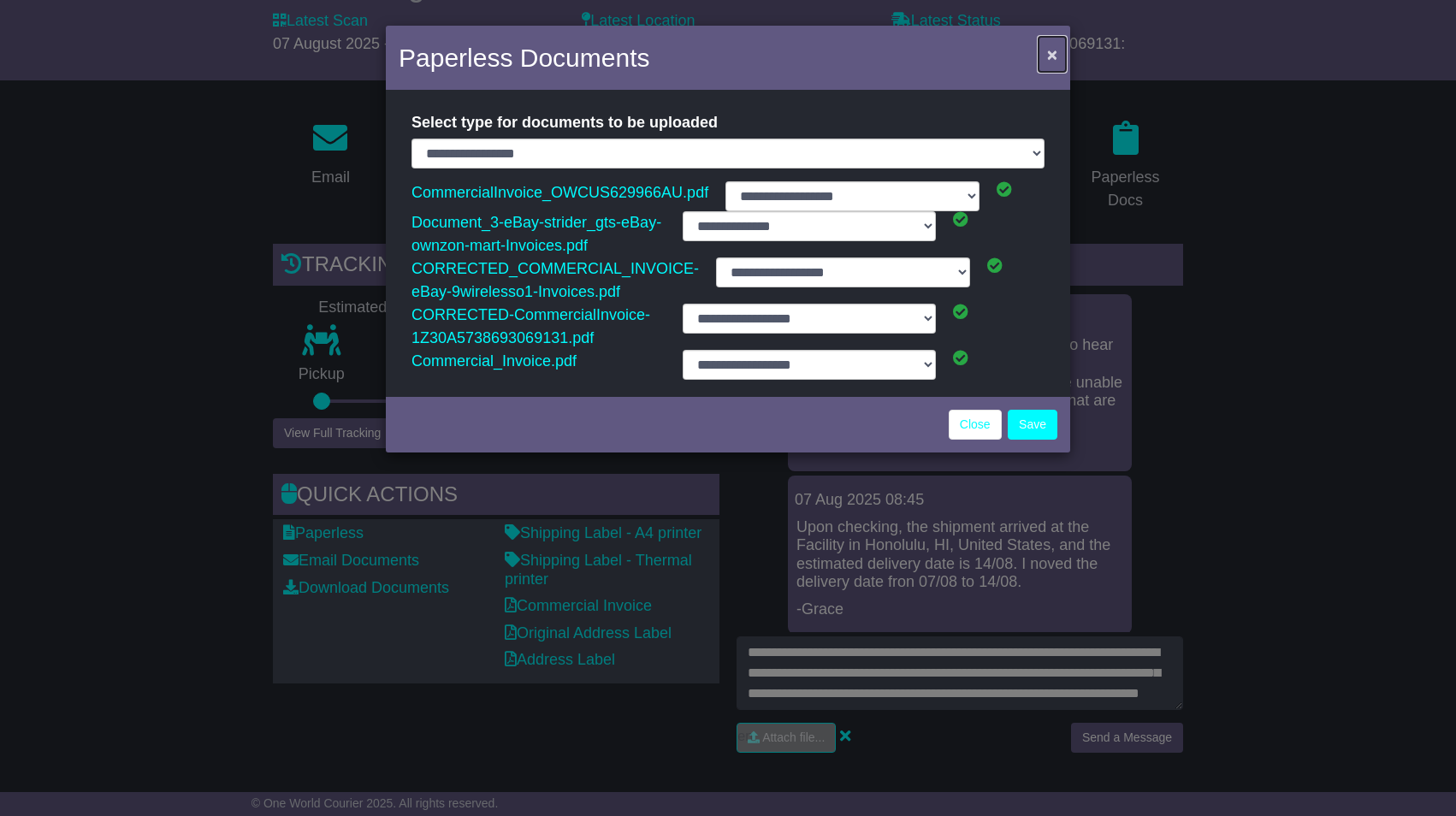 click on "×" at bounding box center (1052, 54) 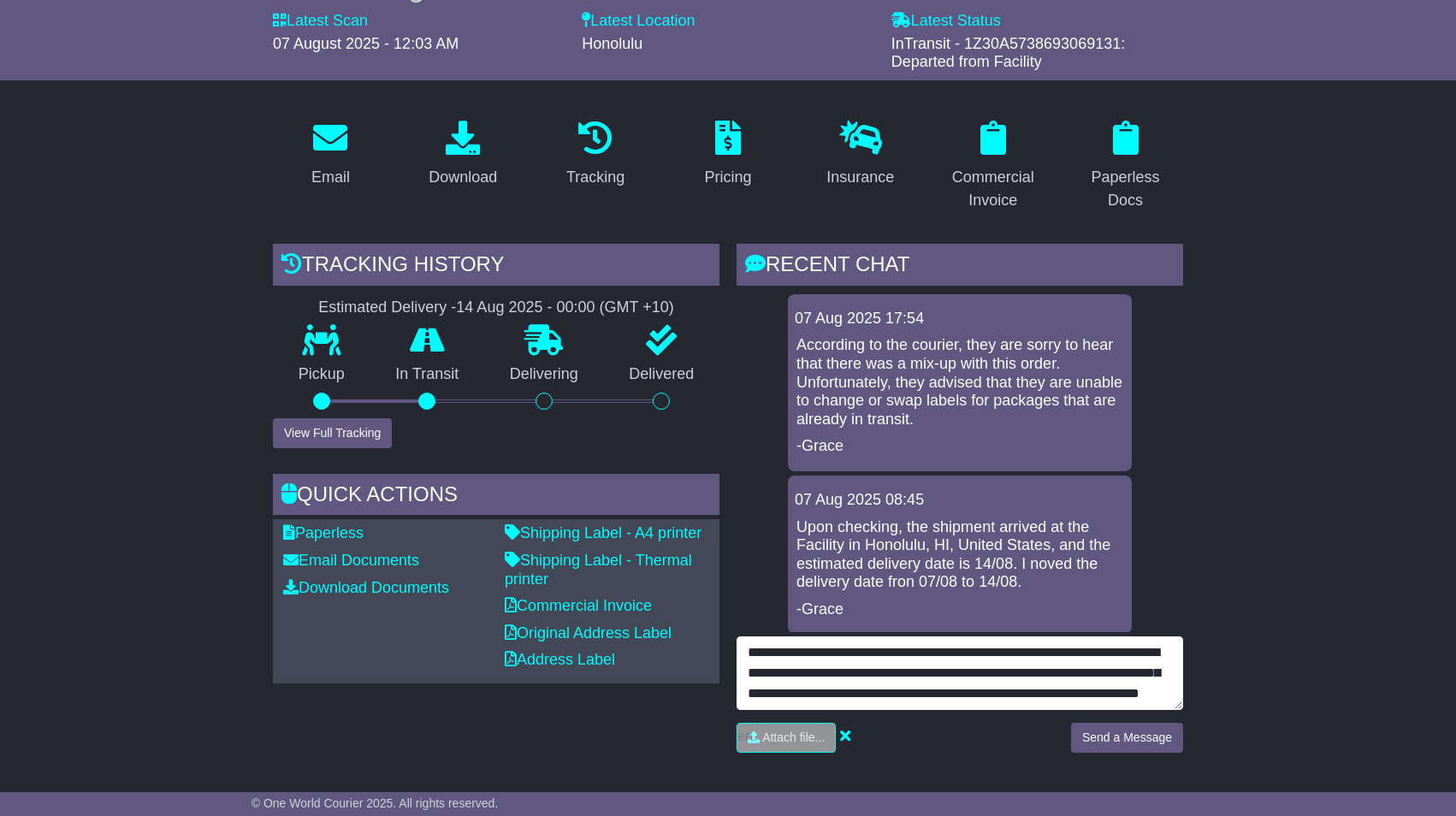 click on "**********" at bounding box center (960, 673) 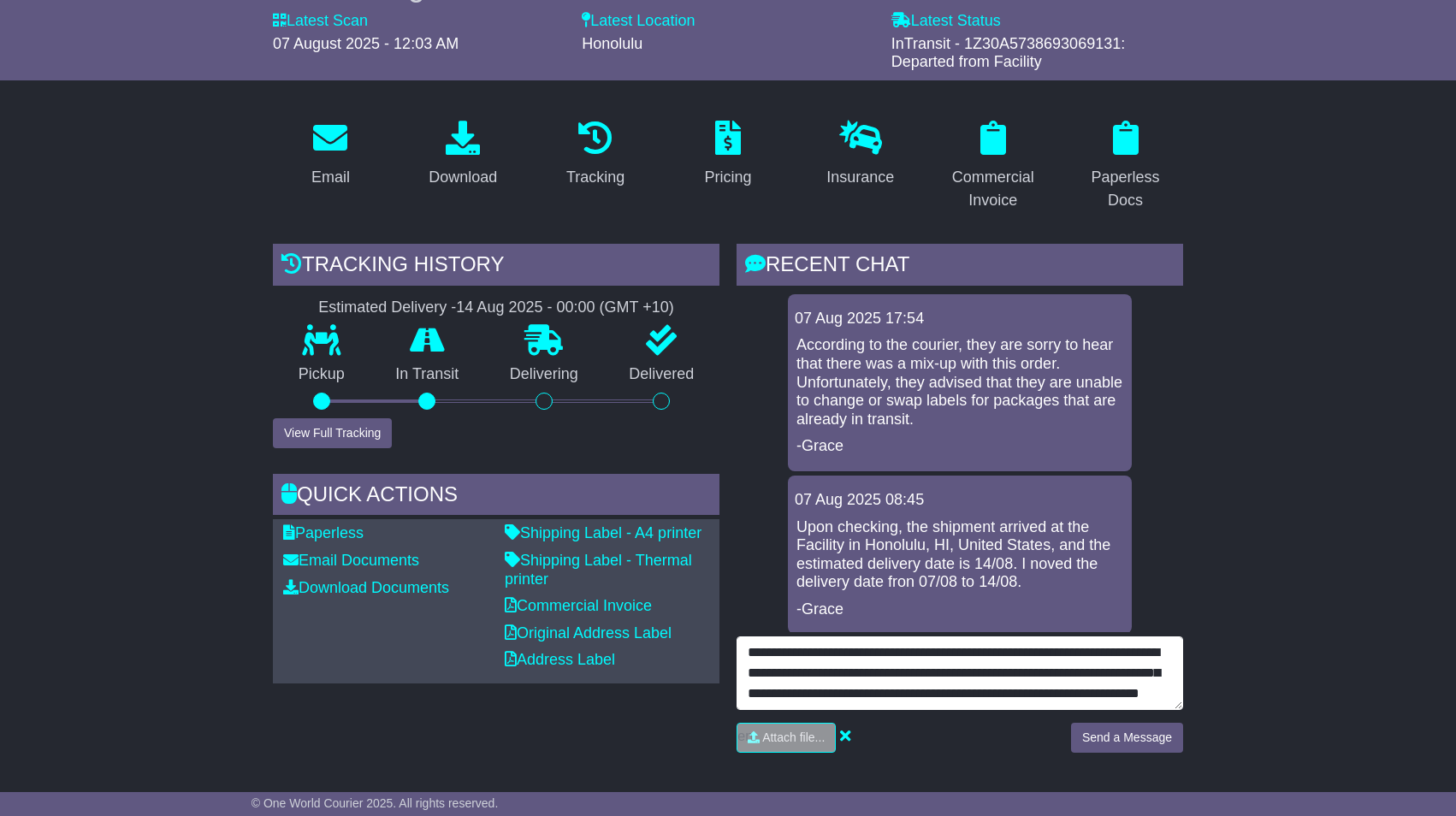 click on "**********" at bounding box center (960, 673) 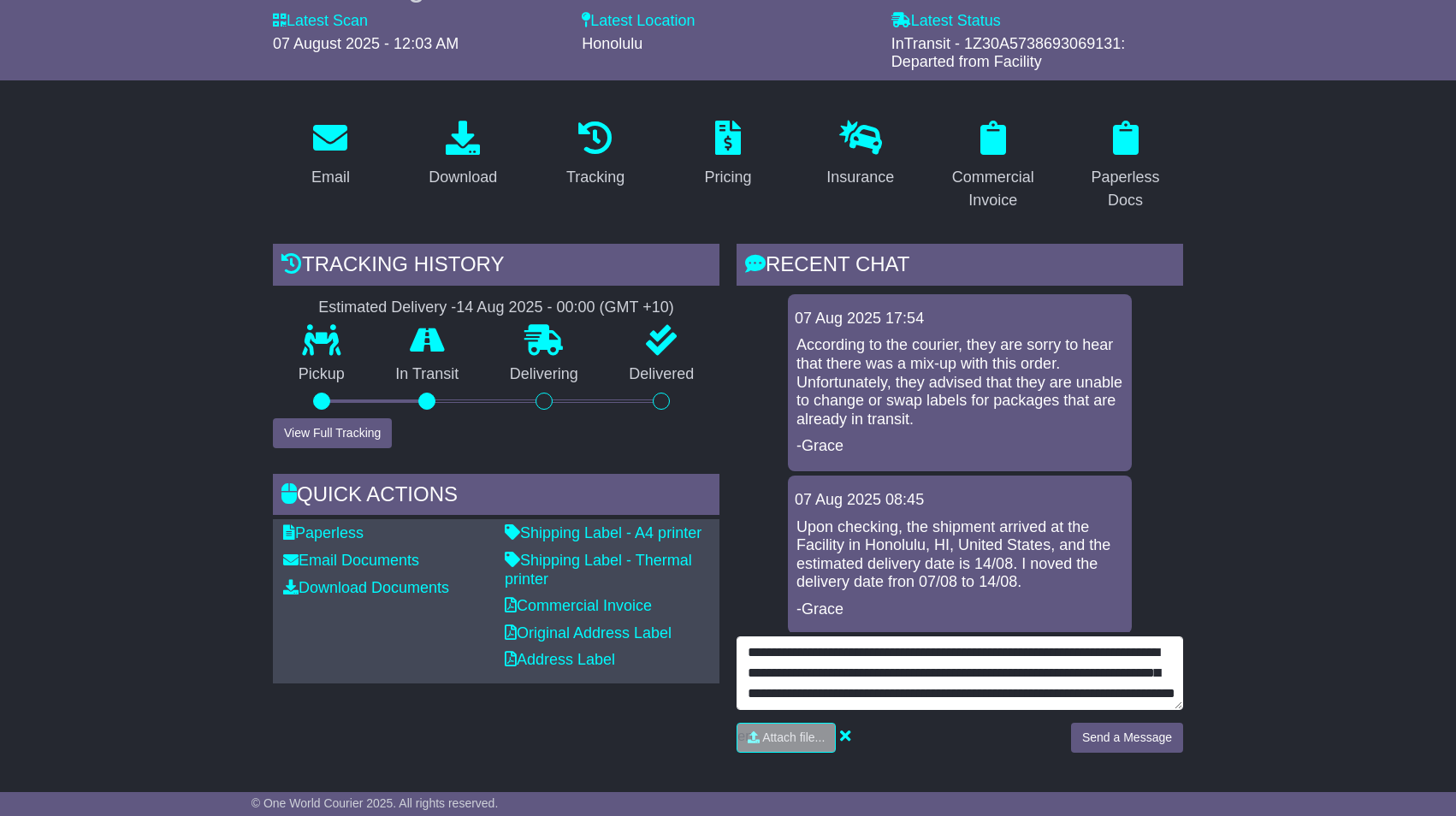 click on "**********" at bounding box center (960, 673) 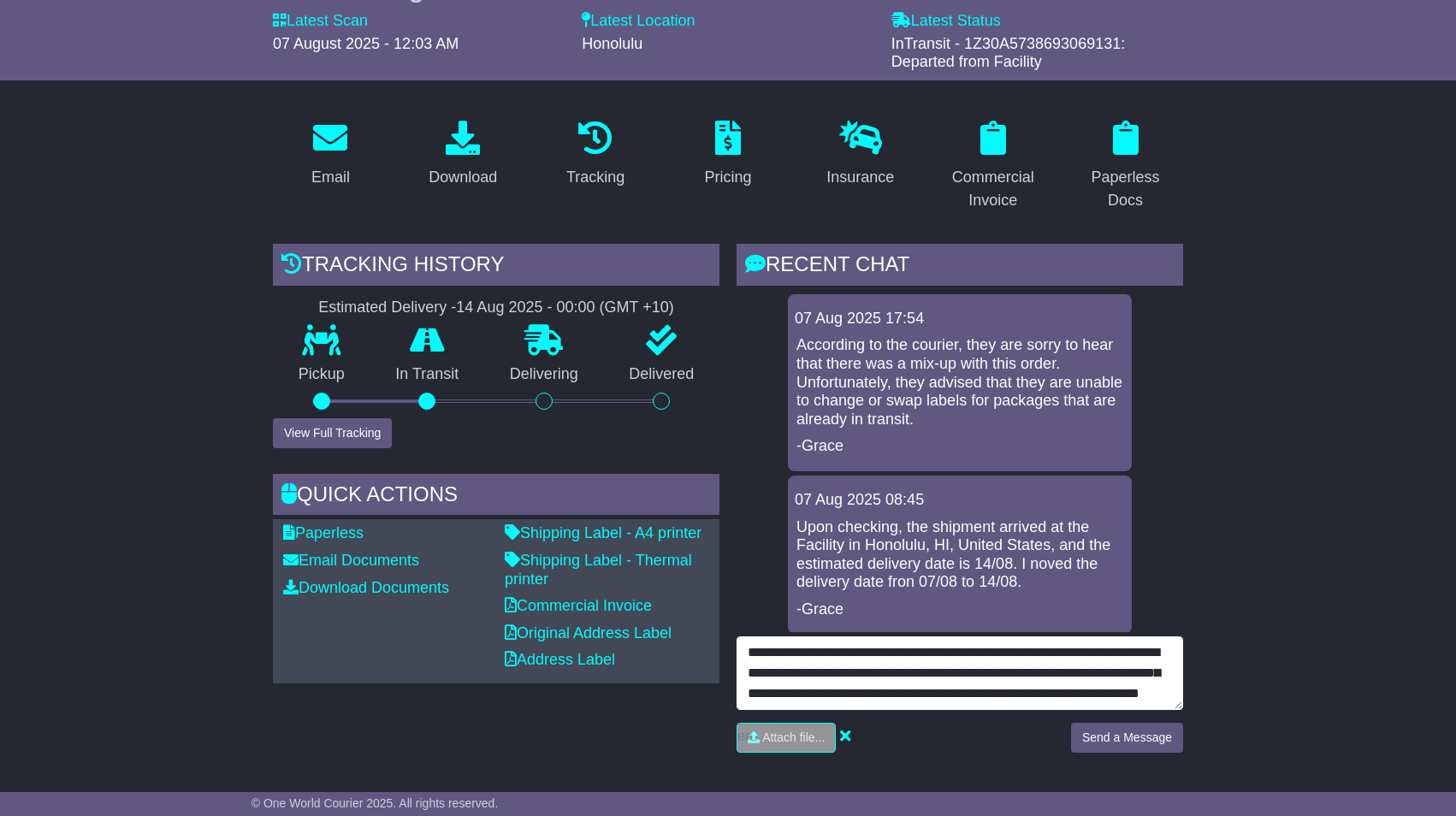 drag, startPoint x: 828, startPoint y: 697, endPoint x: 1068, endPoint y: 692, distance: 240.05208 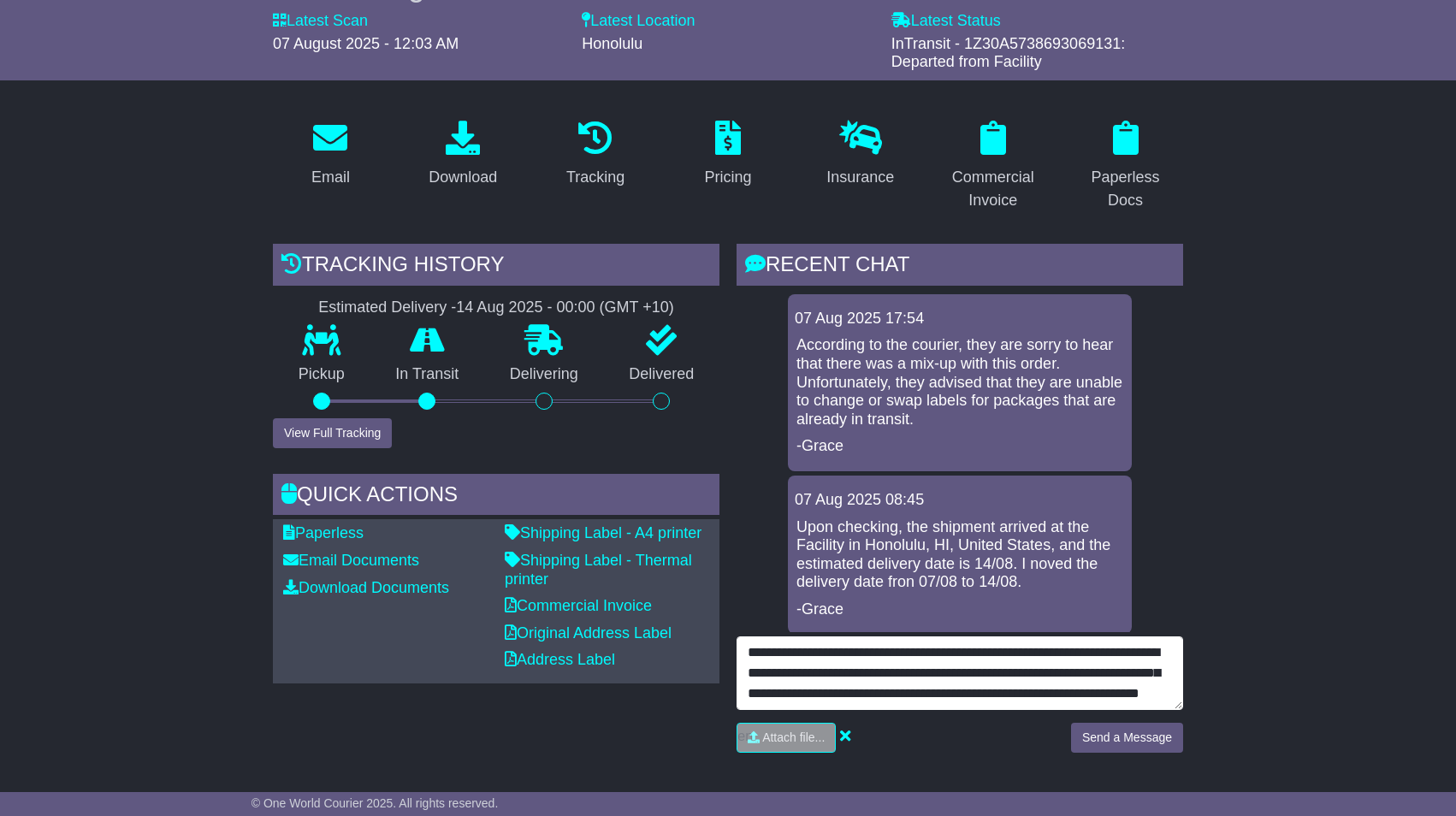 click on "**********" at bounding box center [960, 673] 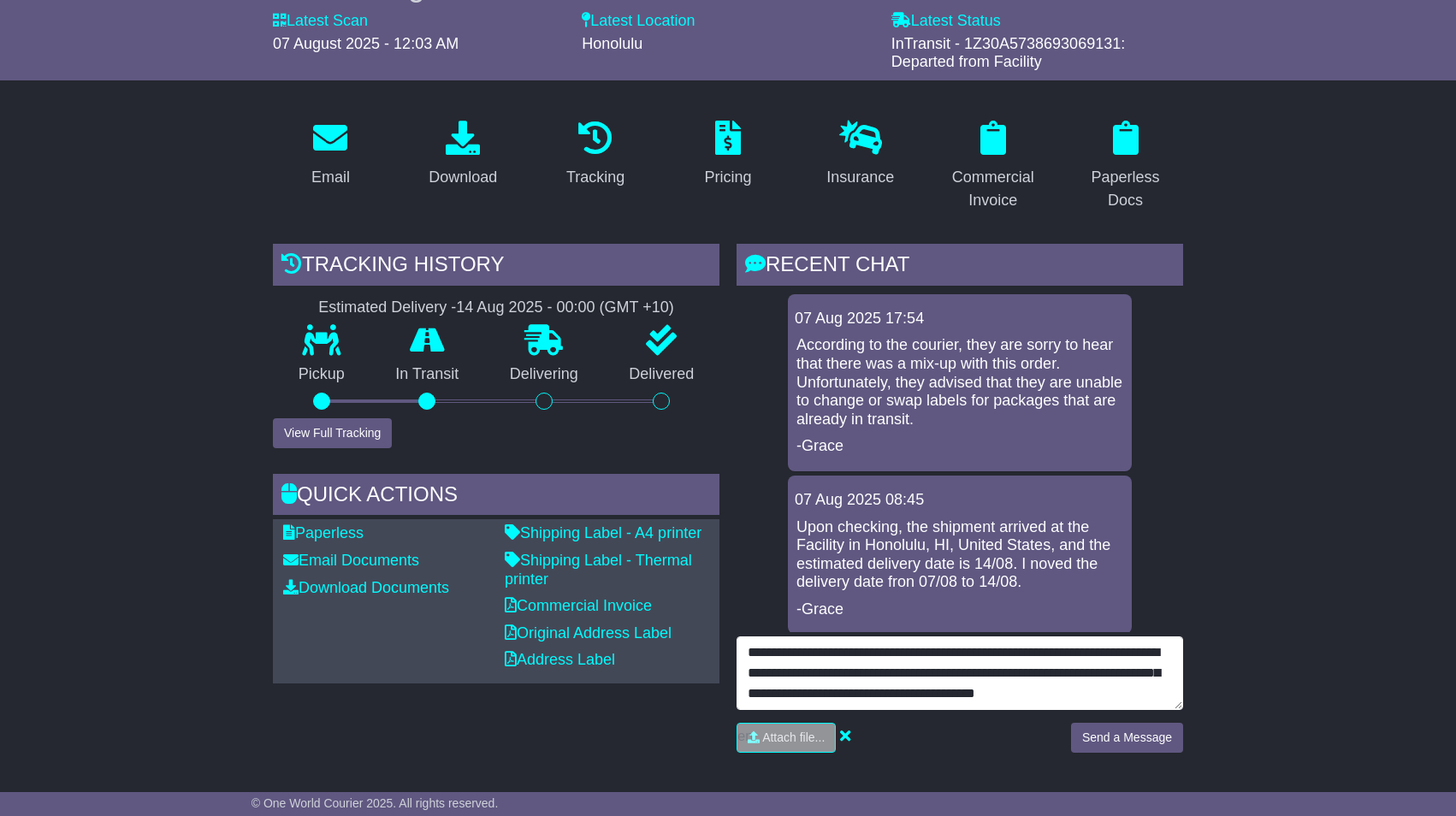click on "**********" at bounding box center (960, 673) 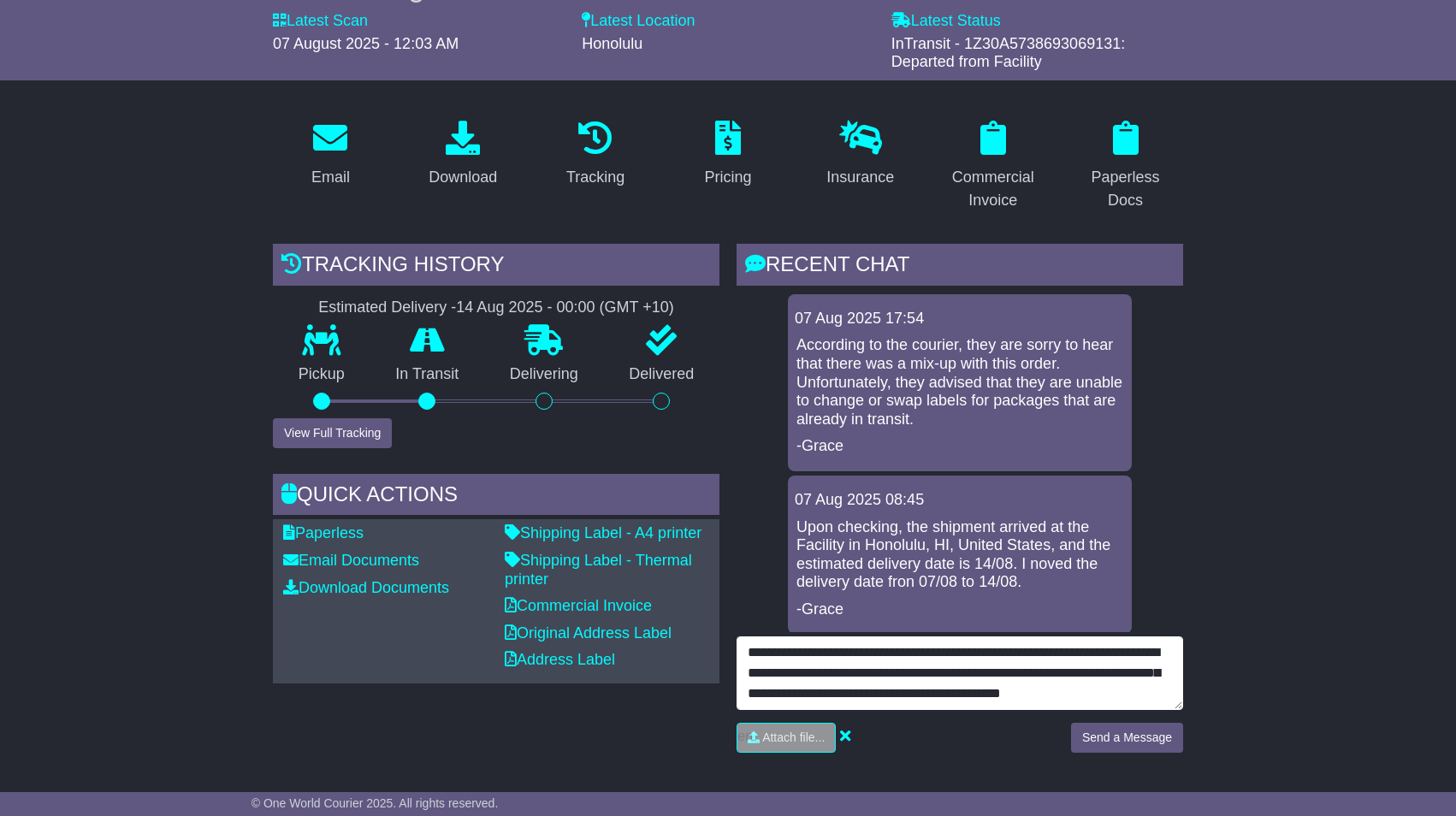 click on "**********" at bounding box center [960, 673] 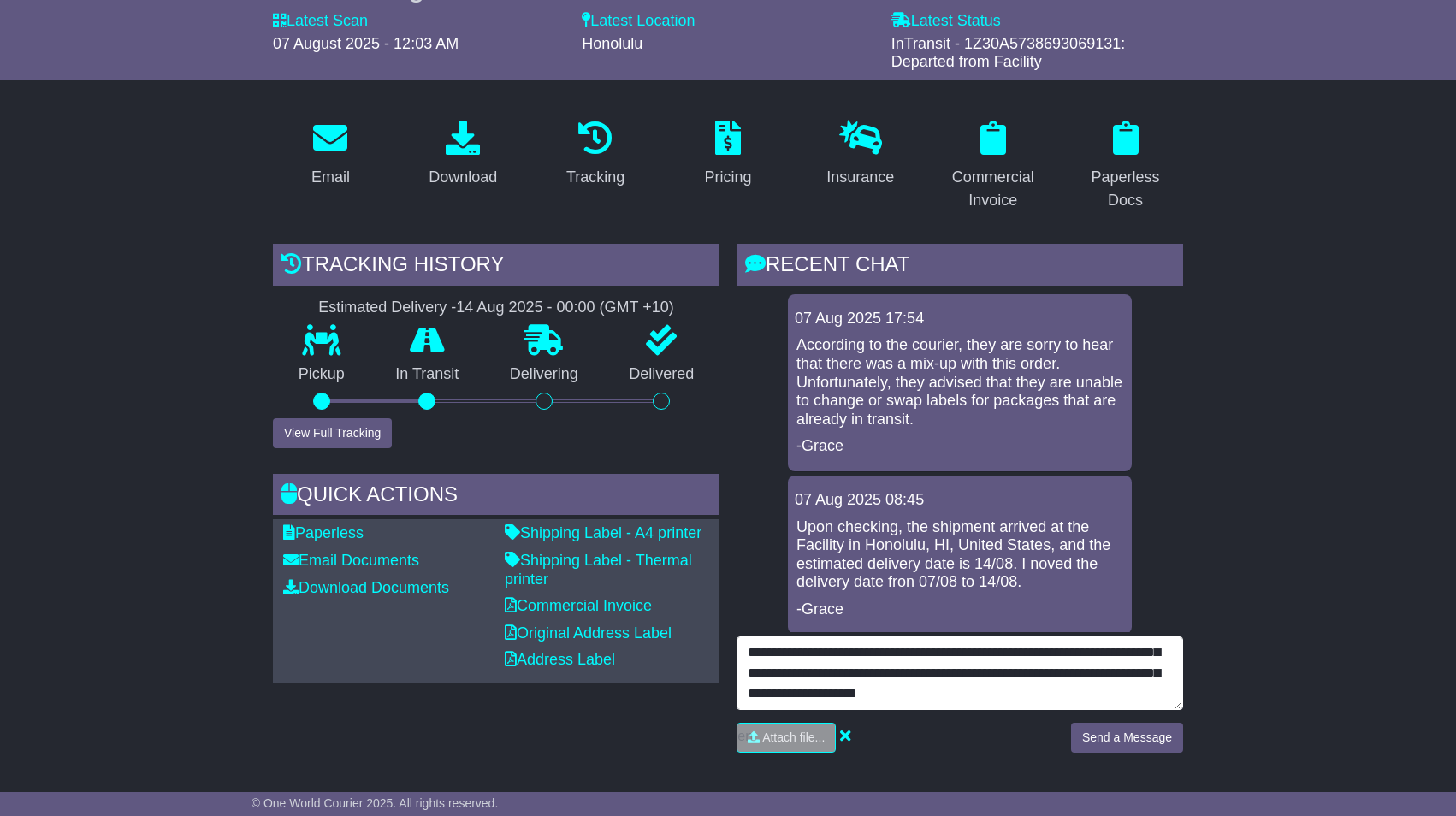 scroll, scrollTop: 33, scrollLeft: 0, axis: vertical 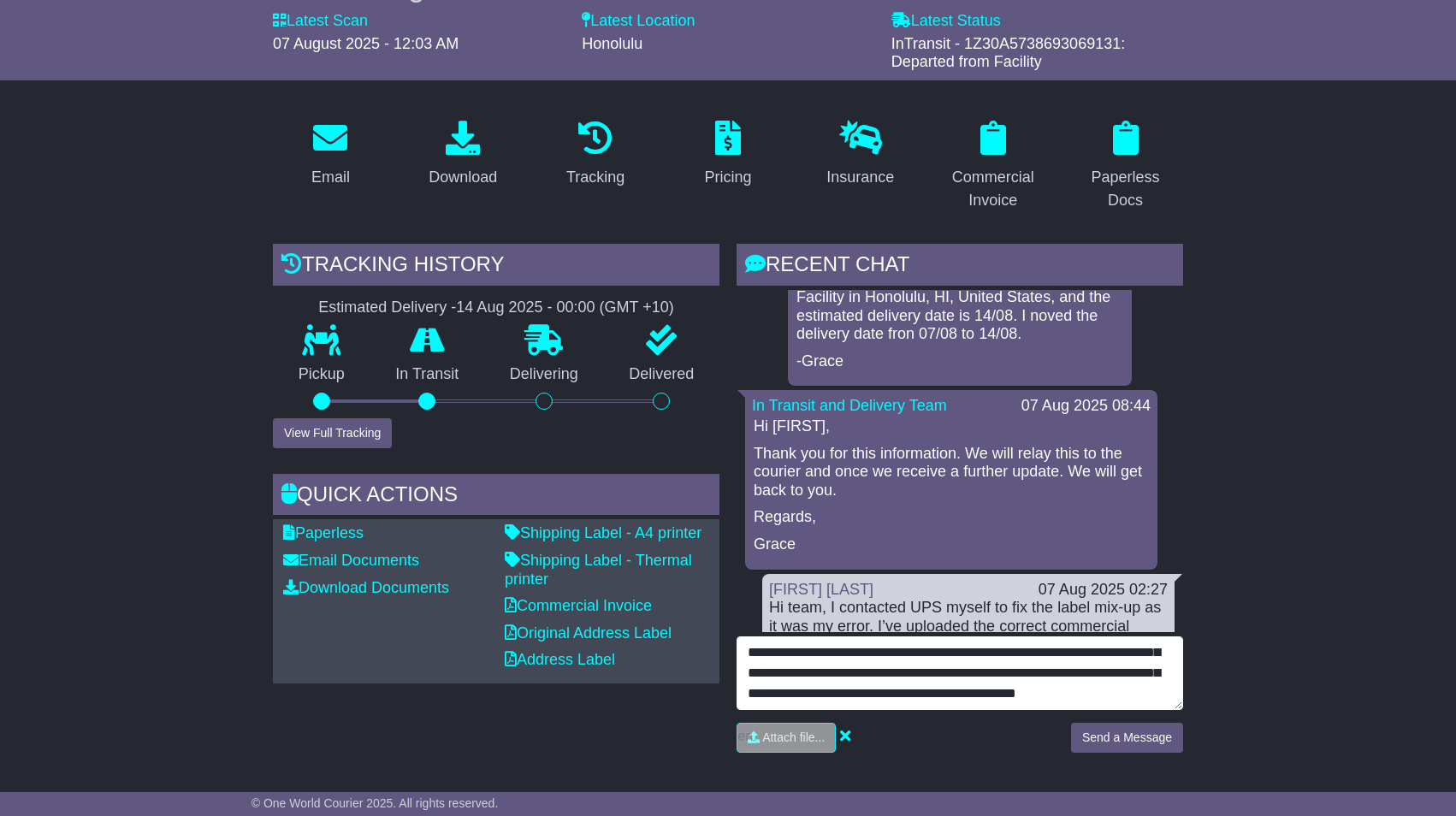 click on "**********" at bounding box center (960, 673) 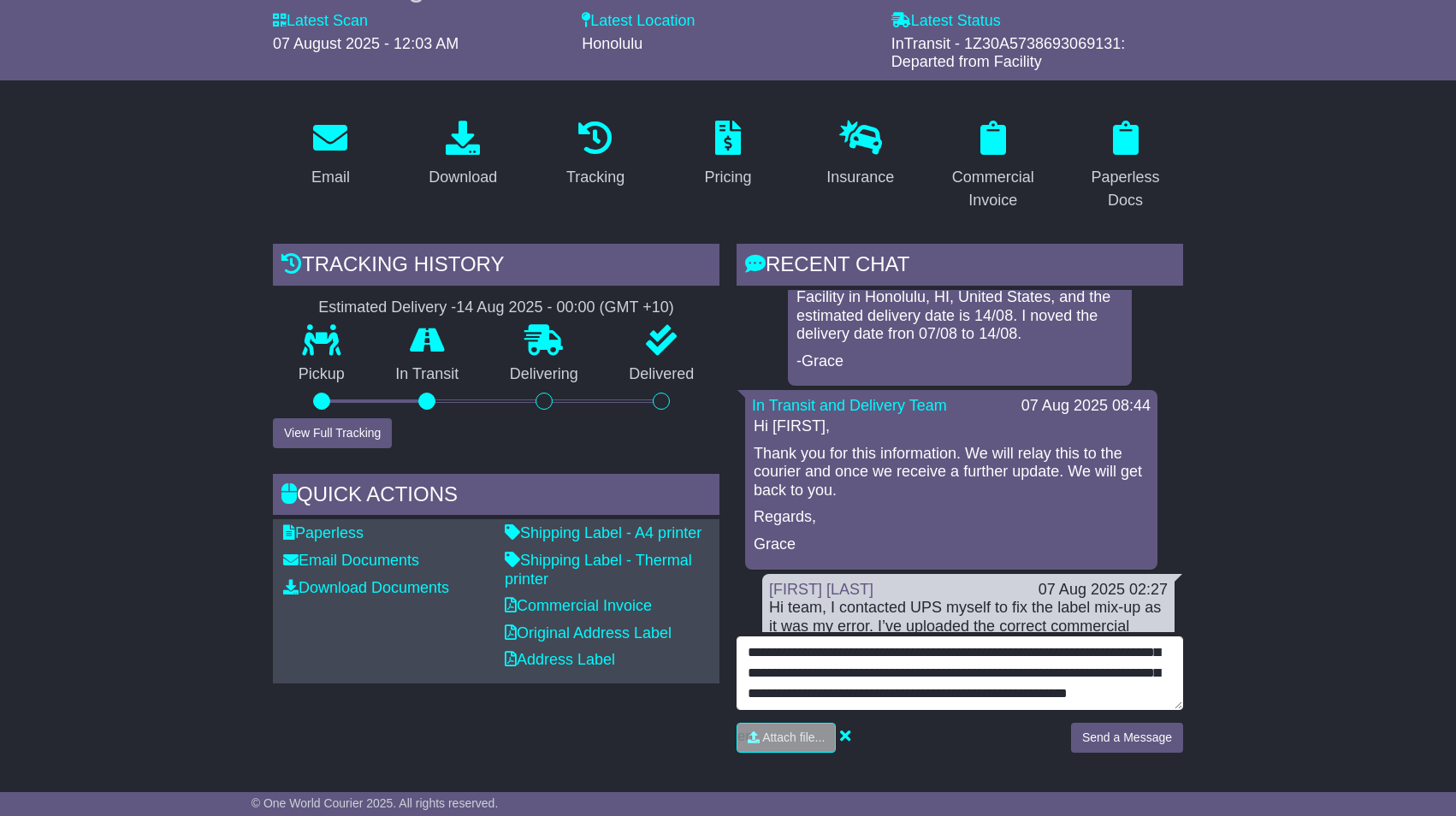 click on "**********" at bounding box center [960, 673] 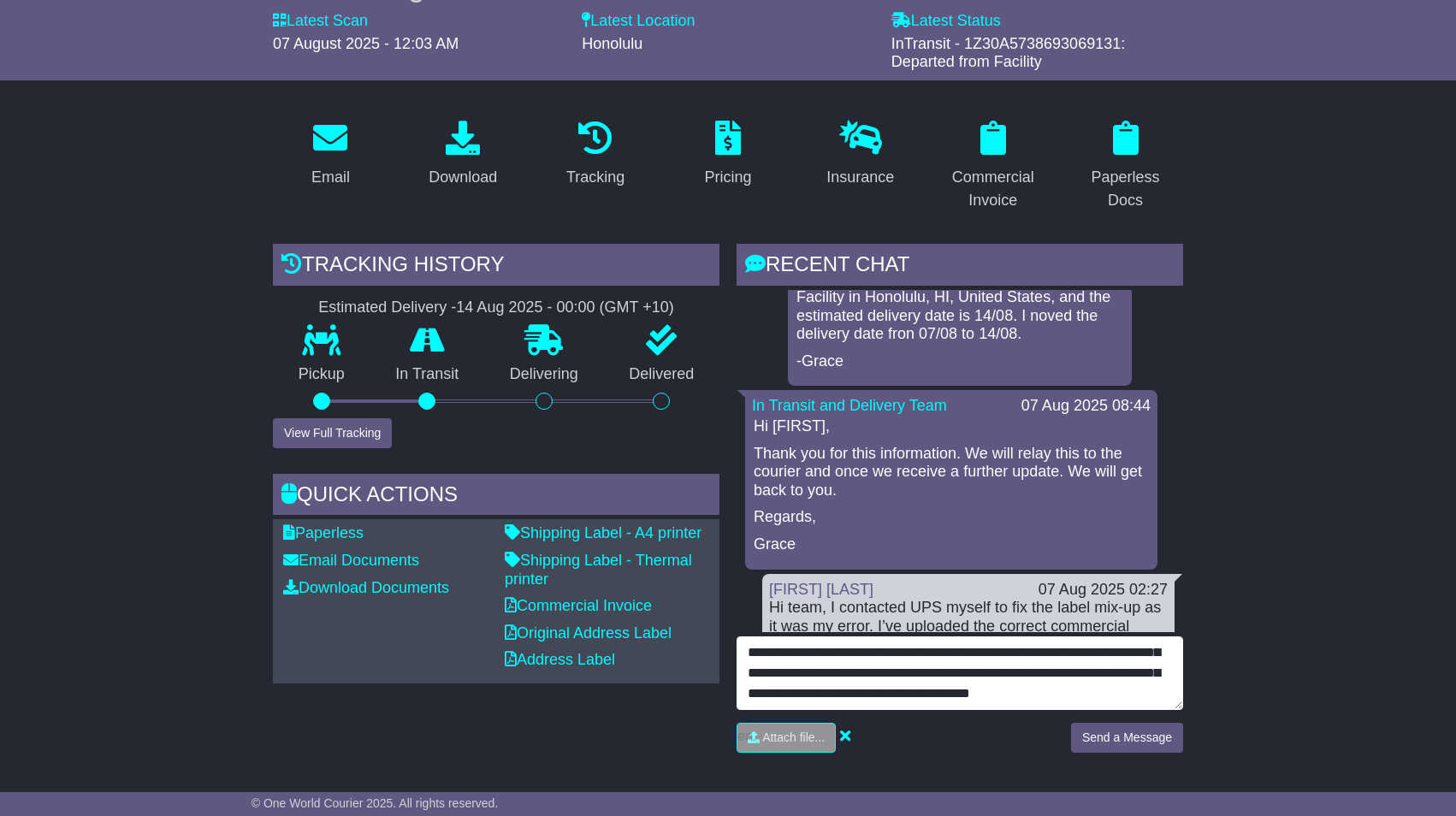 scroll, scrollTop: 95, scrollLeft: 0, axis: vertical 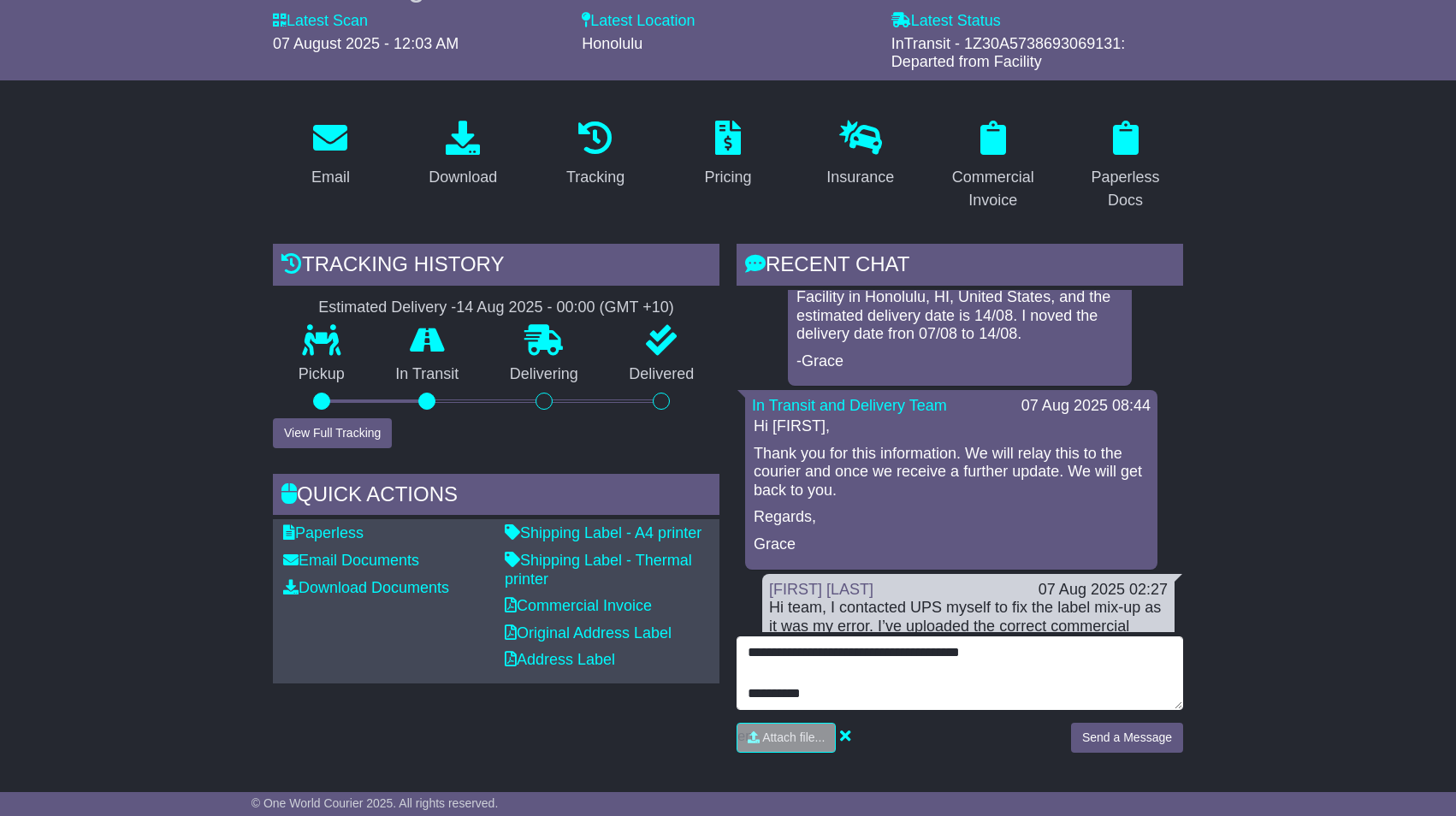 type on "**********" 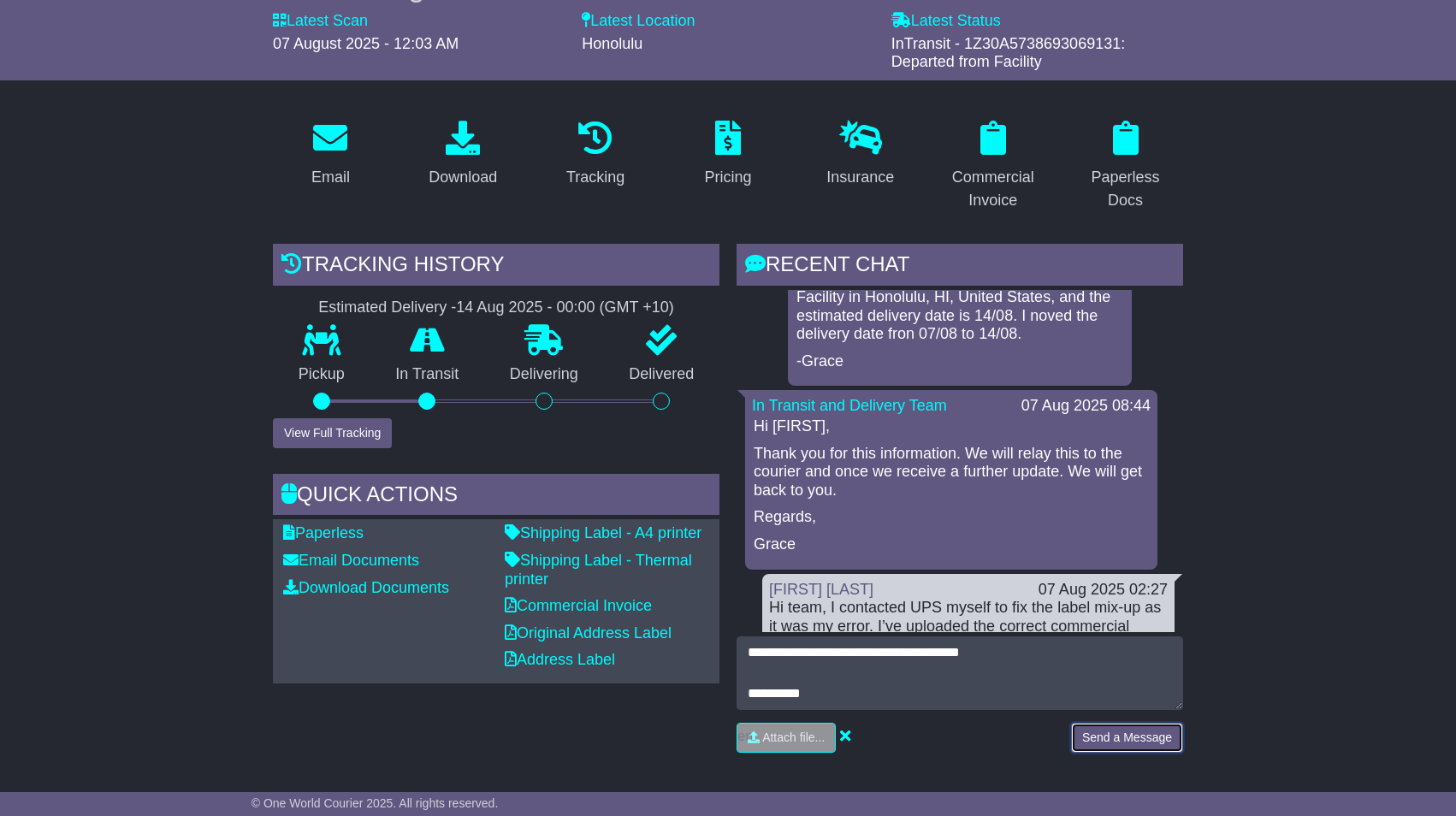 click on "Send a Message" at bounding box center (1127, 737) 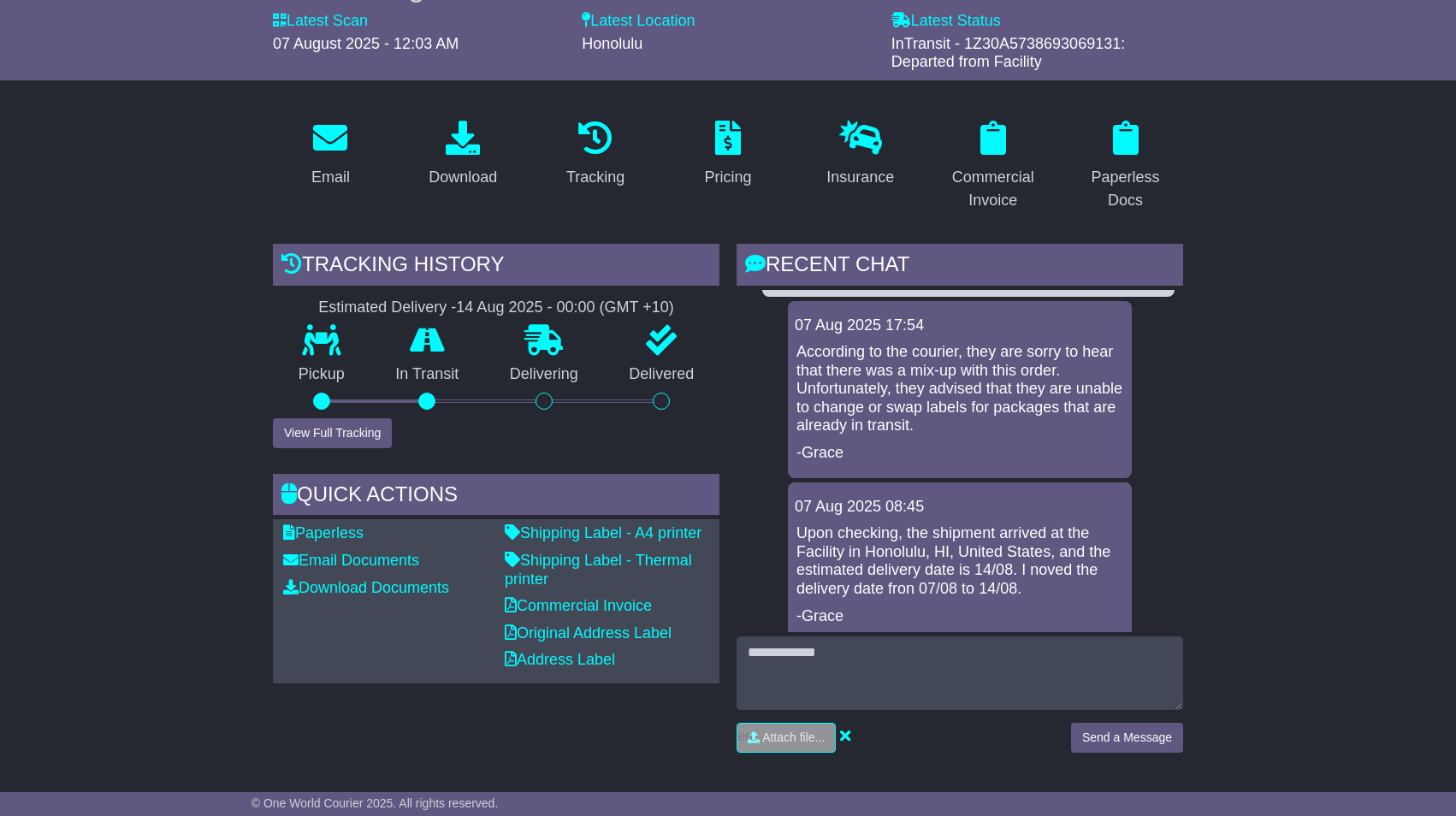 scroll, scrollTop: 0, scrollLeft: 0, axis: both 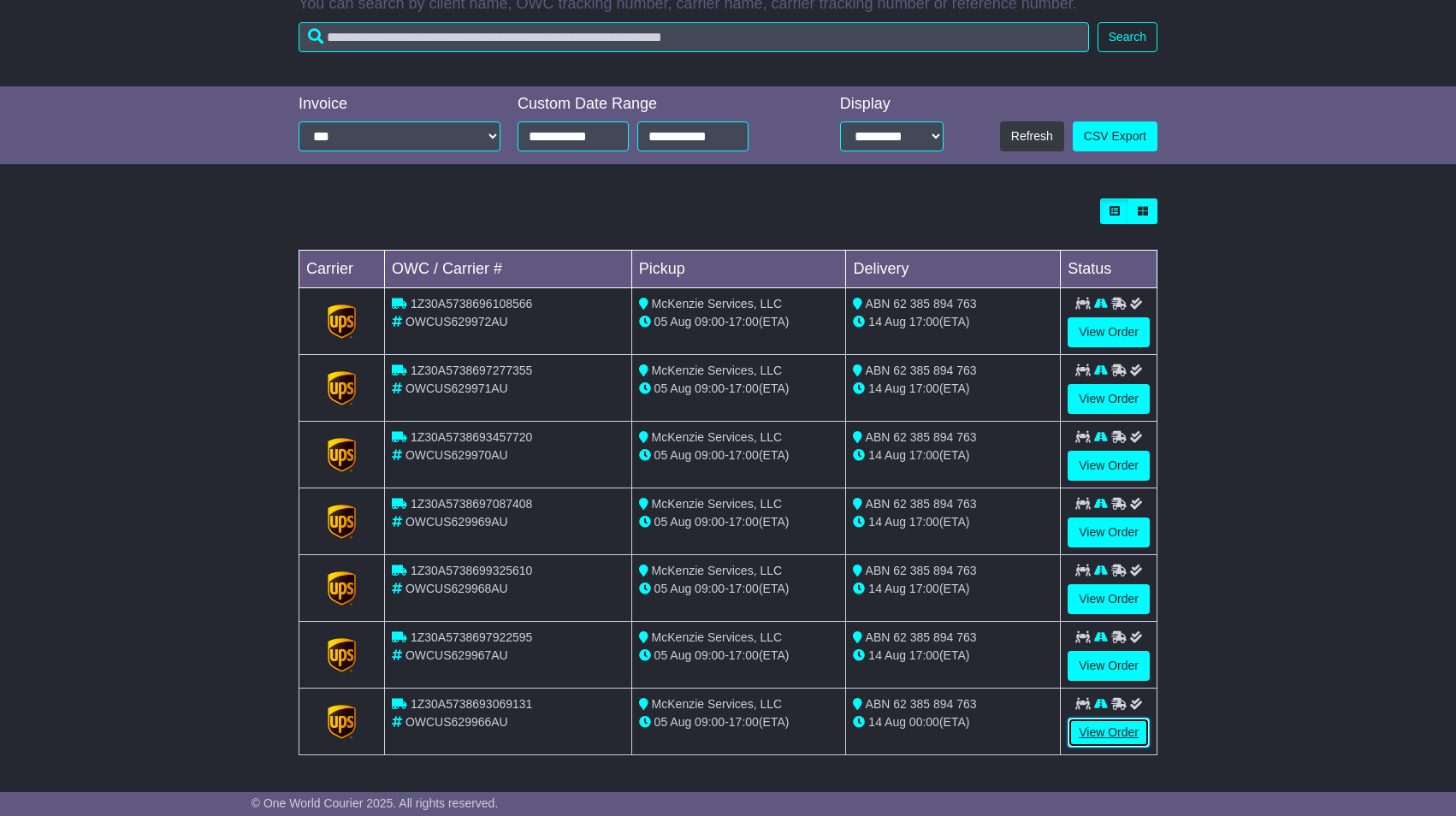 click on "View Order" at bounding box center (1109, 732) 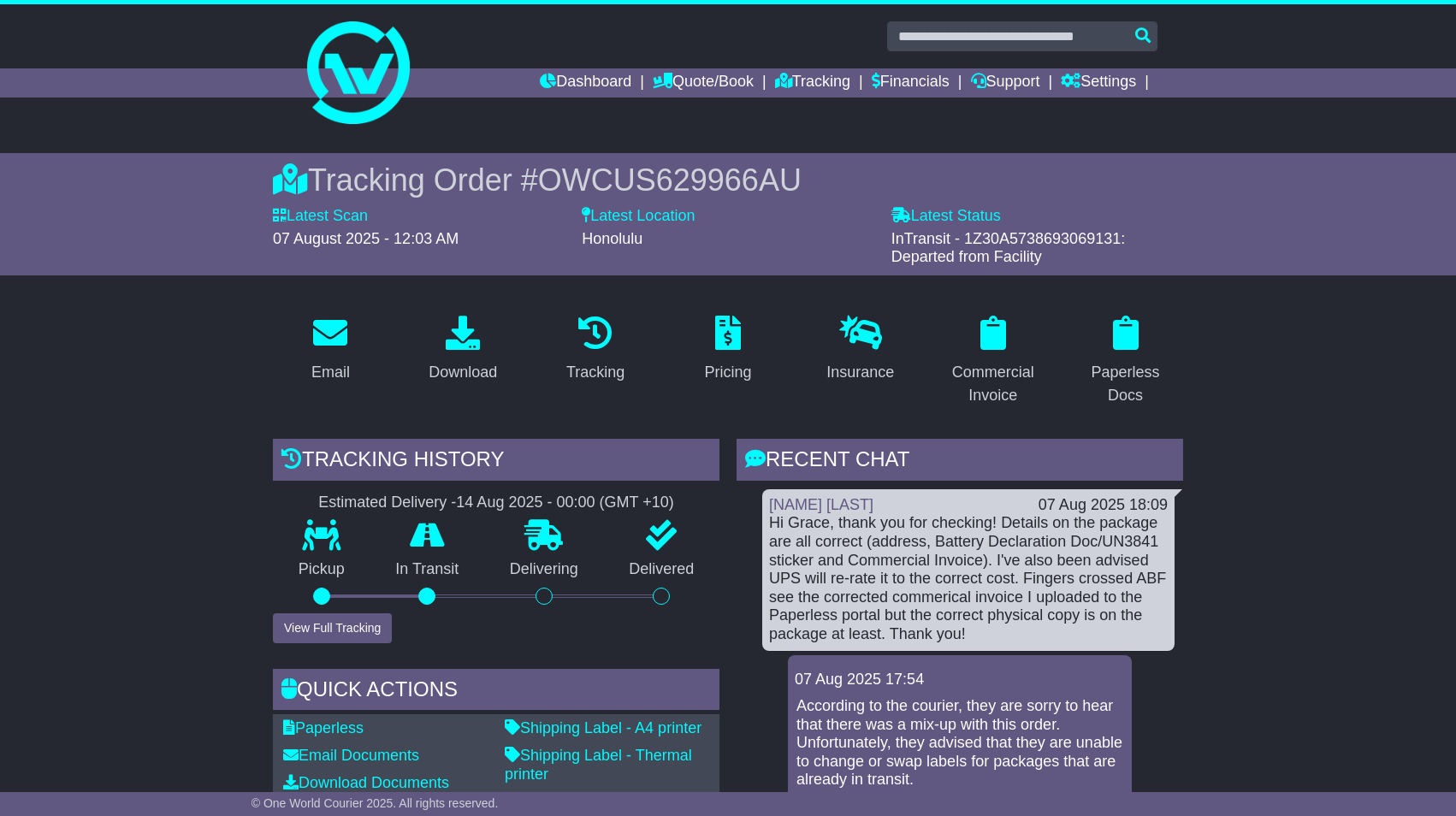 scroll, scrollTop: 0, scrollLeft: 0, axis: both 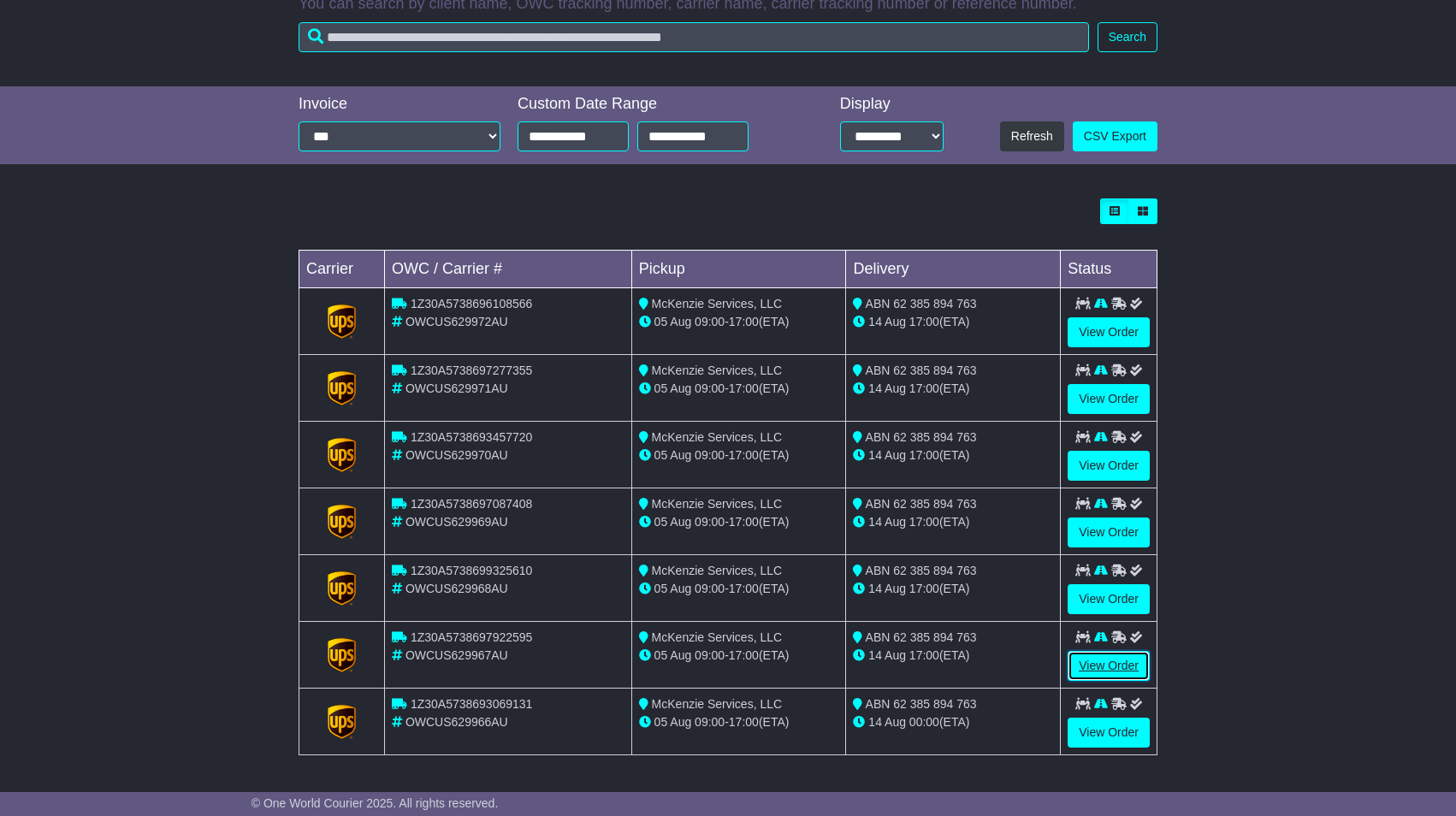 click on "View Order" at bounding box center (1109, 665) 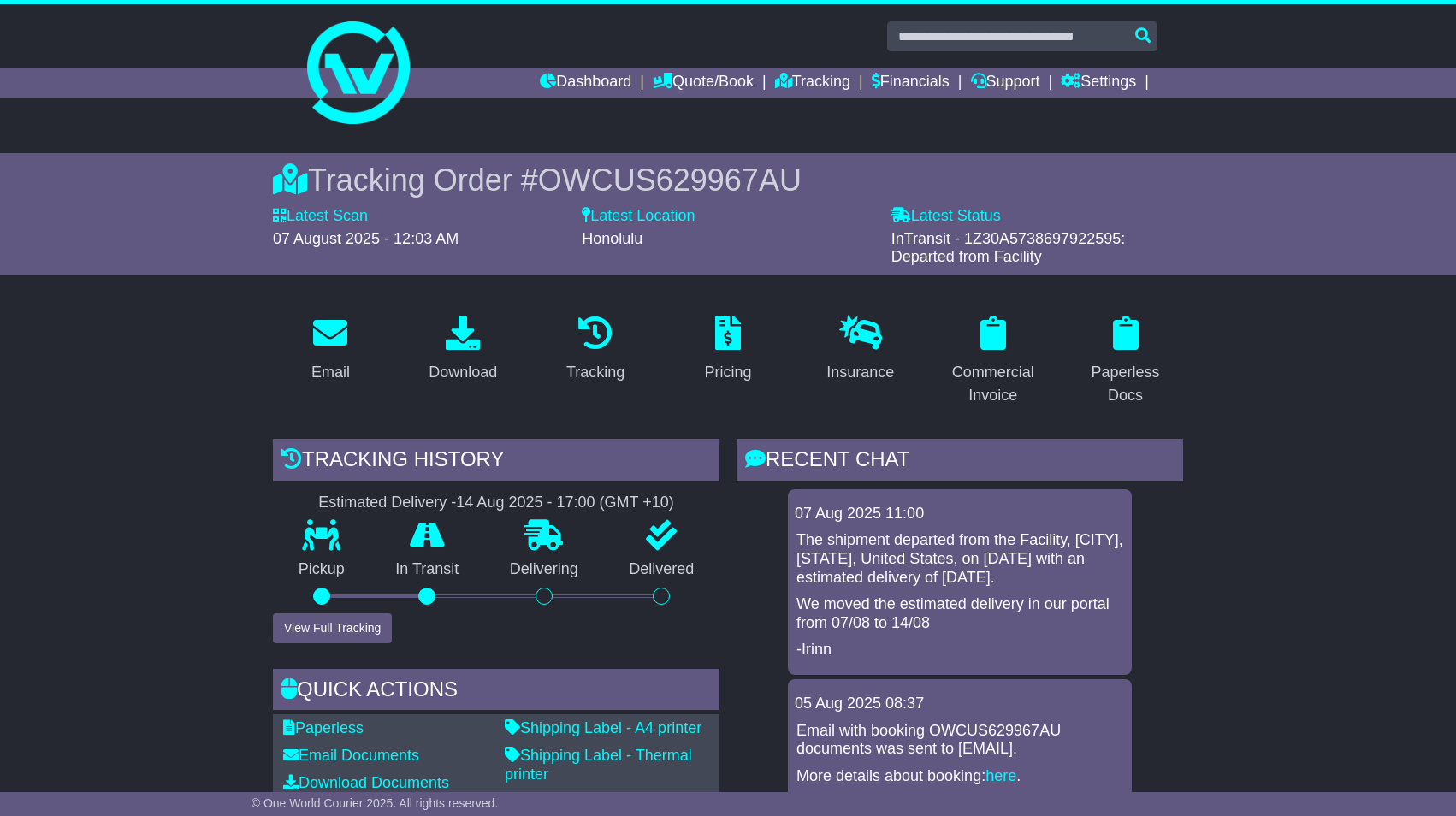 scroll, scrollTop: 0, scrollLeft: 0, axis: both 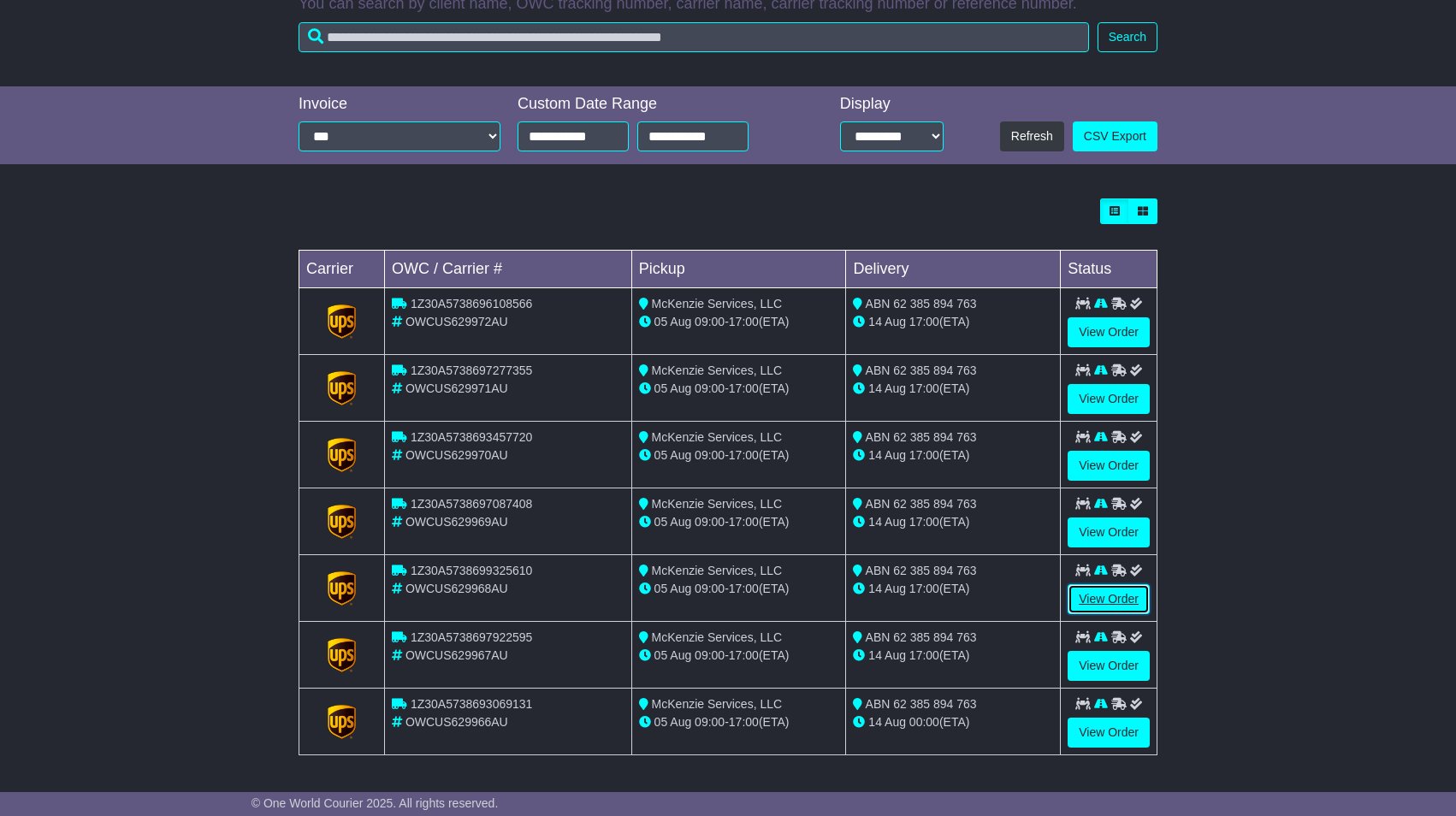 click on "View Order" at bounding box center (1109, 599) 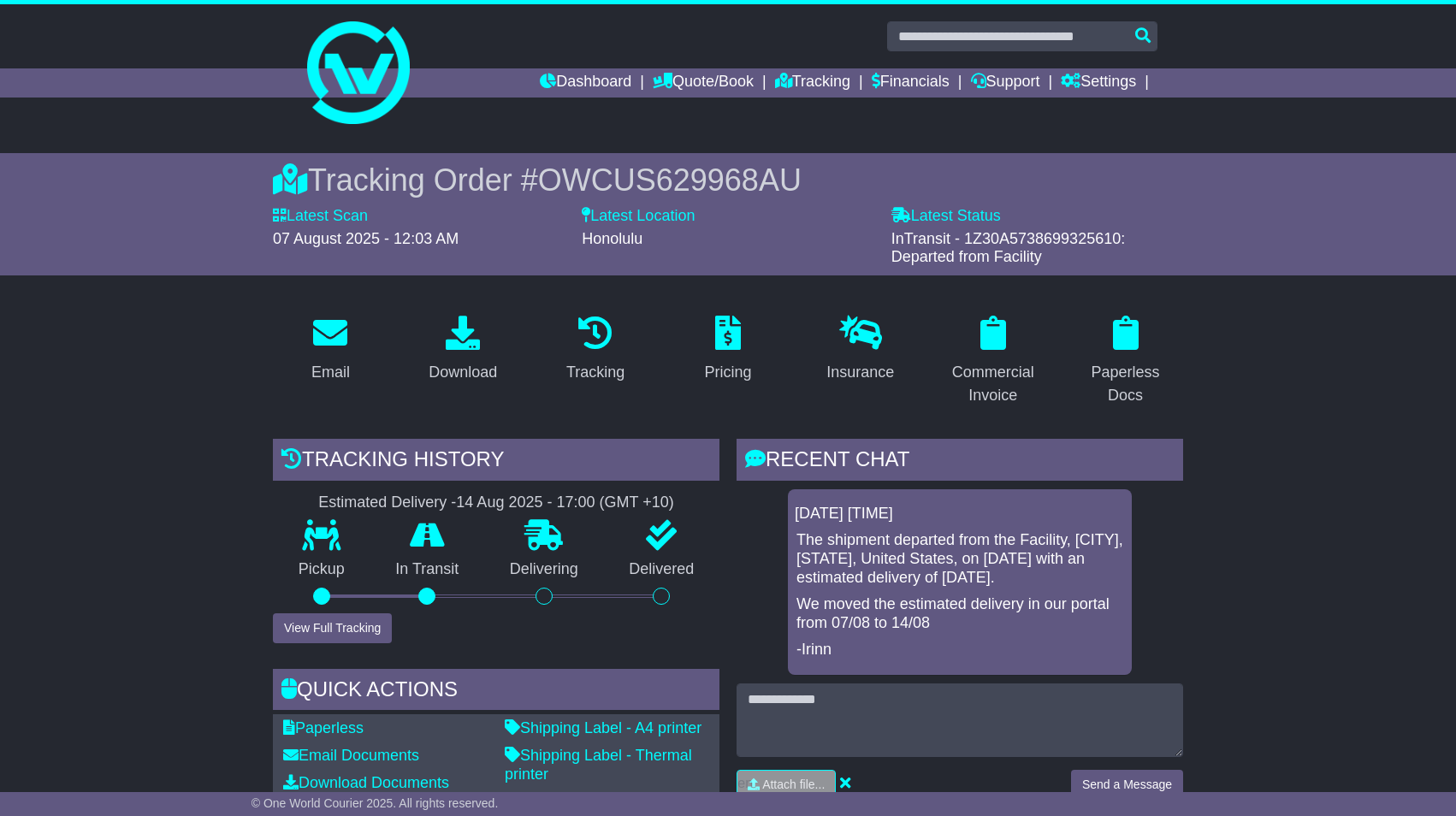 scroll, scrollTop: 0, scrollLeft: 0, axis: both 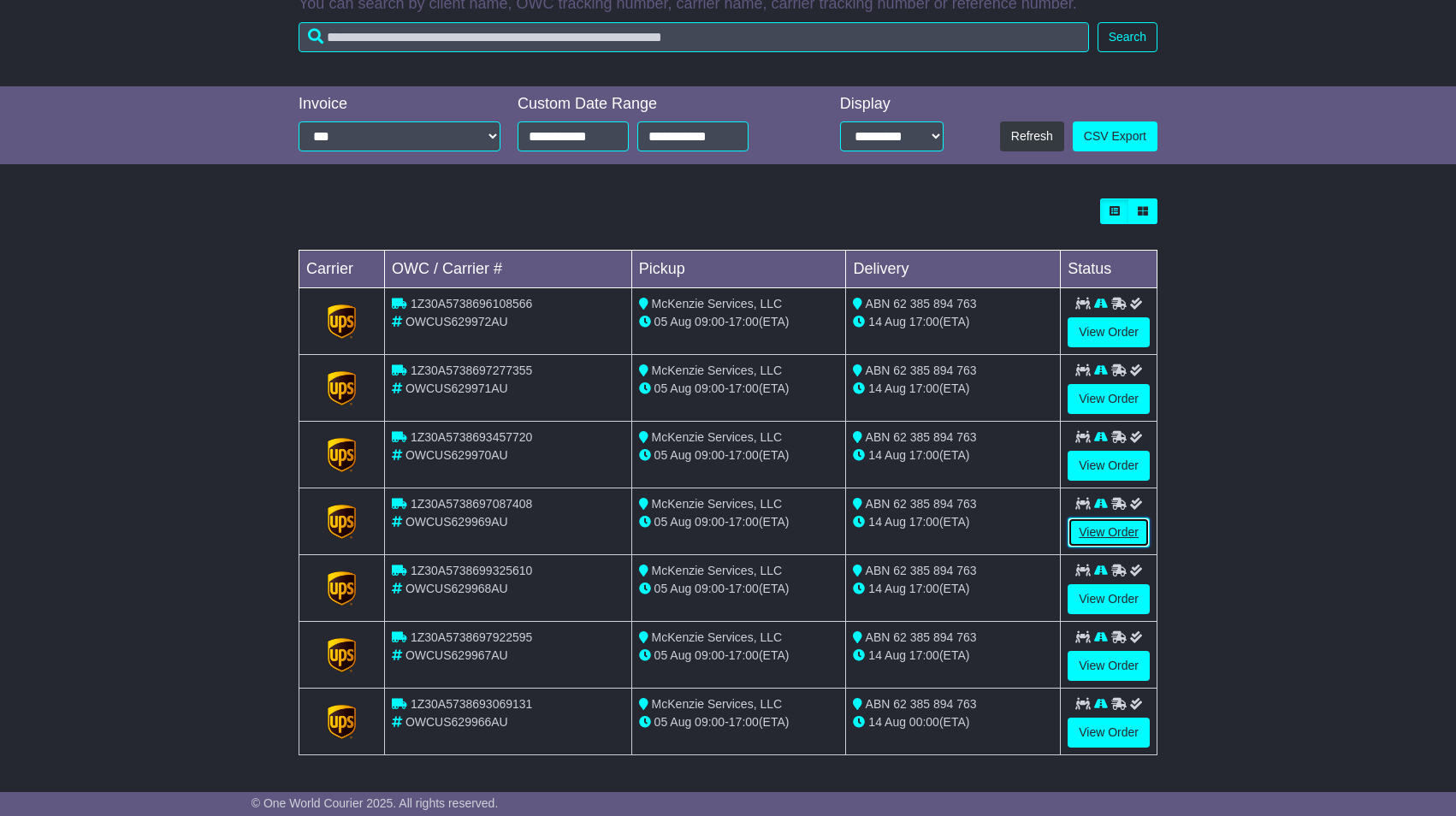 click on "View Order" at bounding box center (1109, 532) 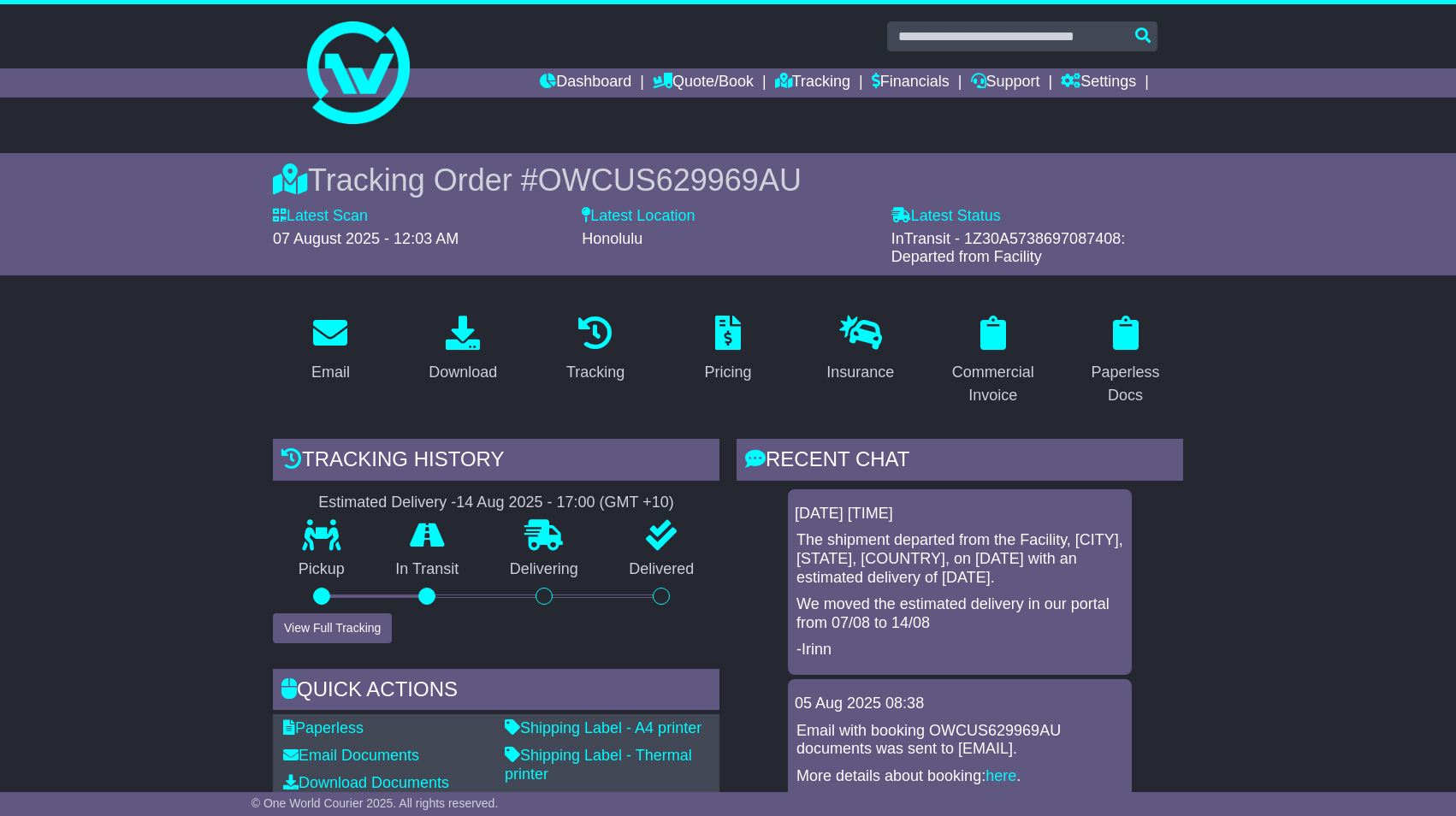 scroll, scrollTop: 284, scrollLeft: 0, axis: vertical 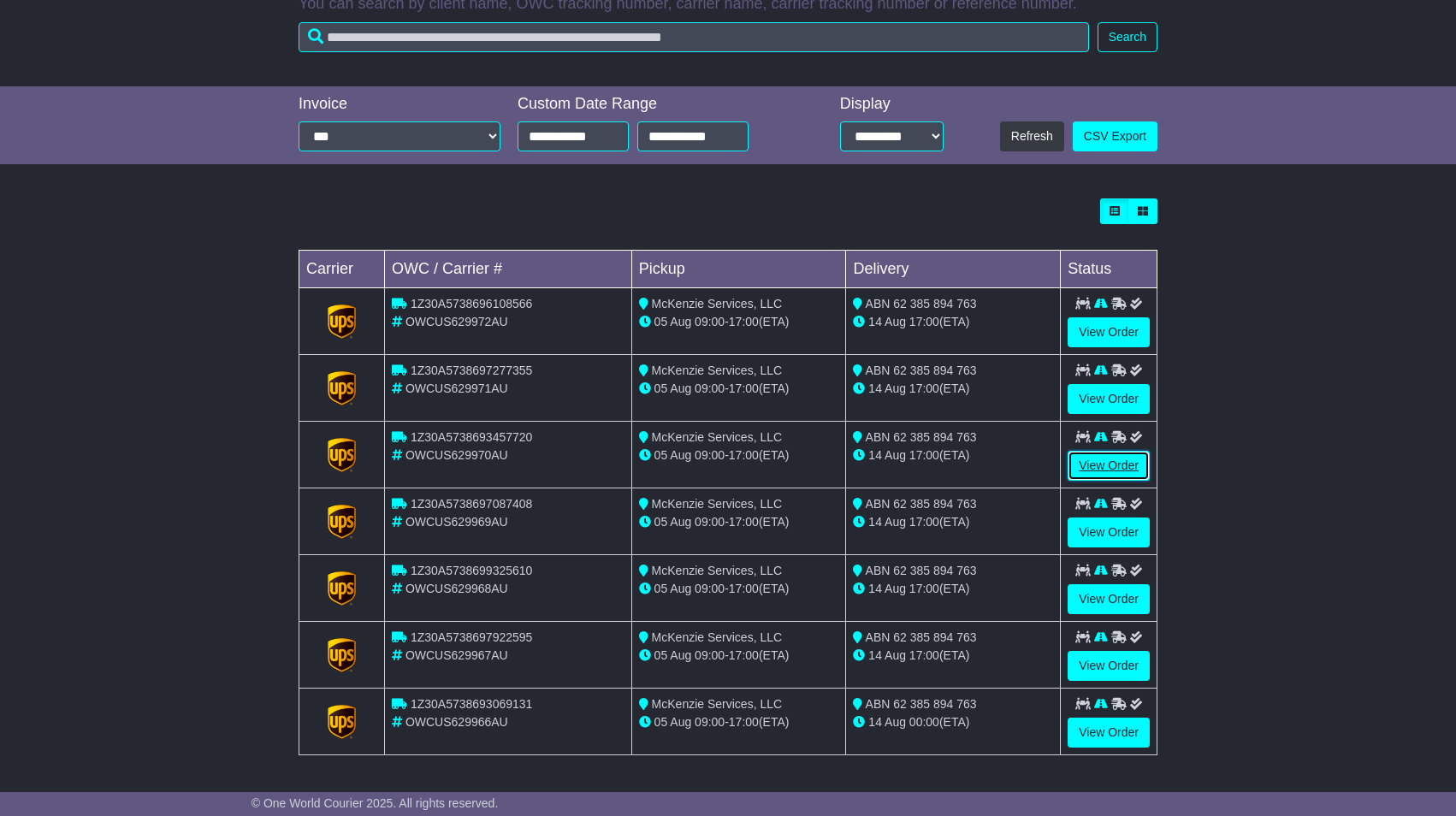click on "View Order" at bounding box center [1109, 465] 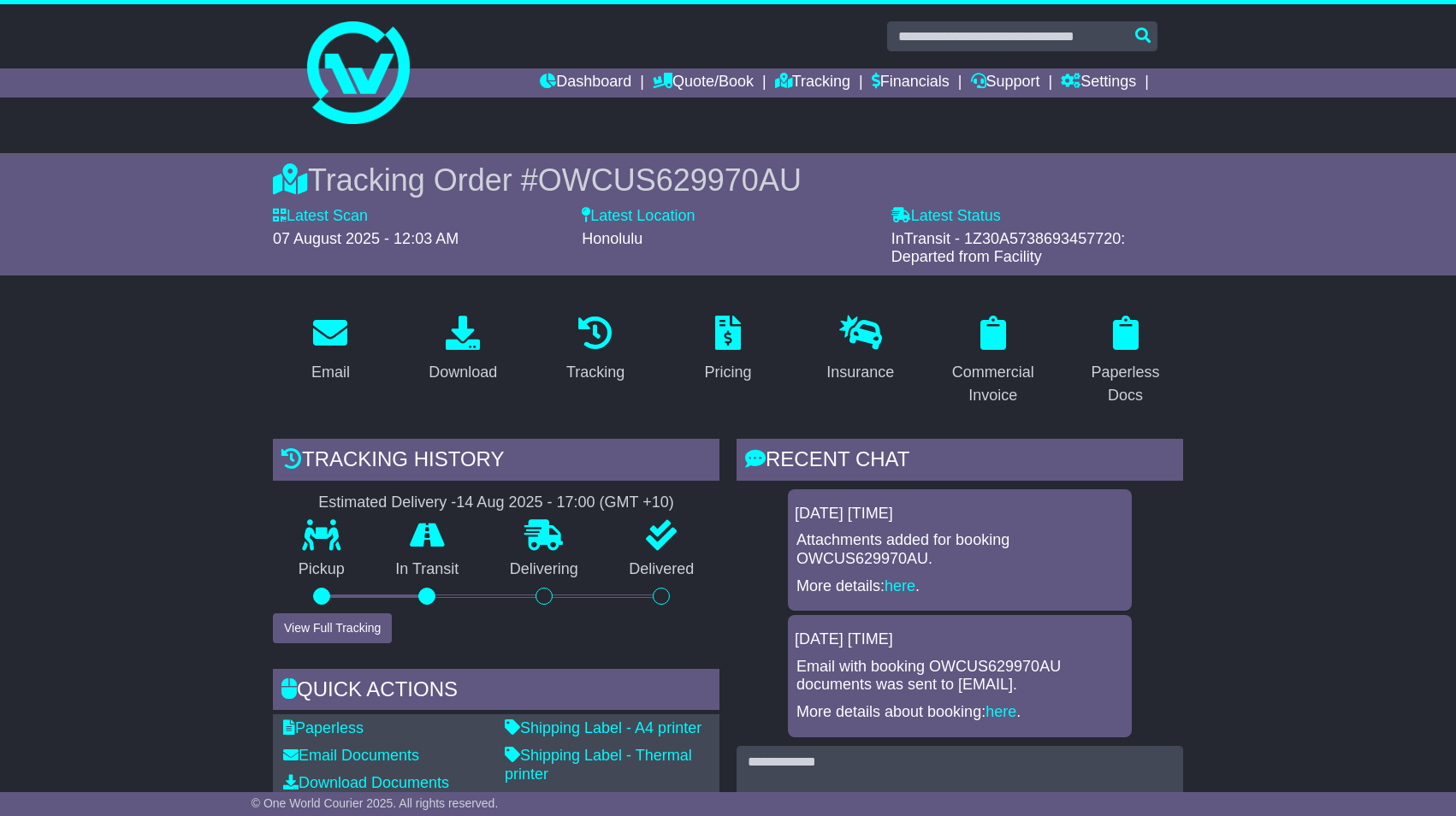 scroll, scrollTop: 0, scrollLeft: 0, axis: both 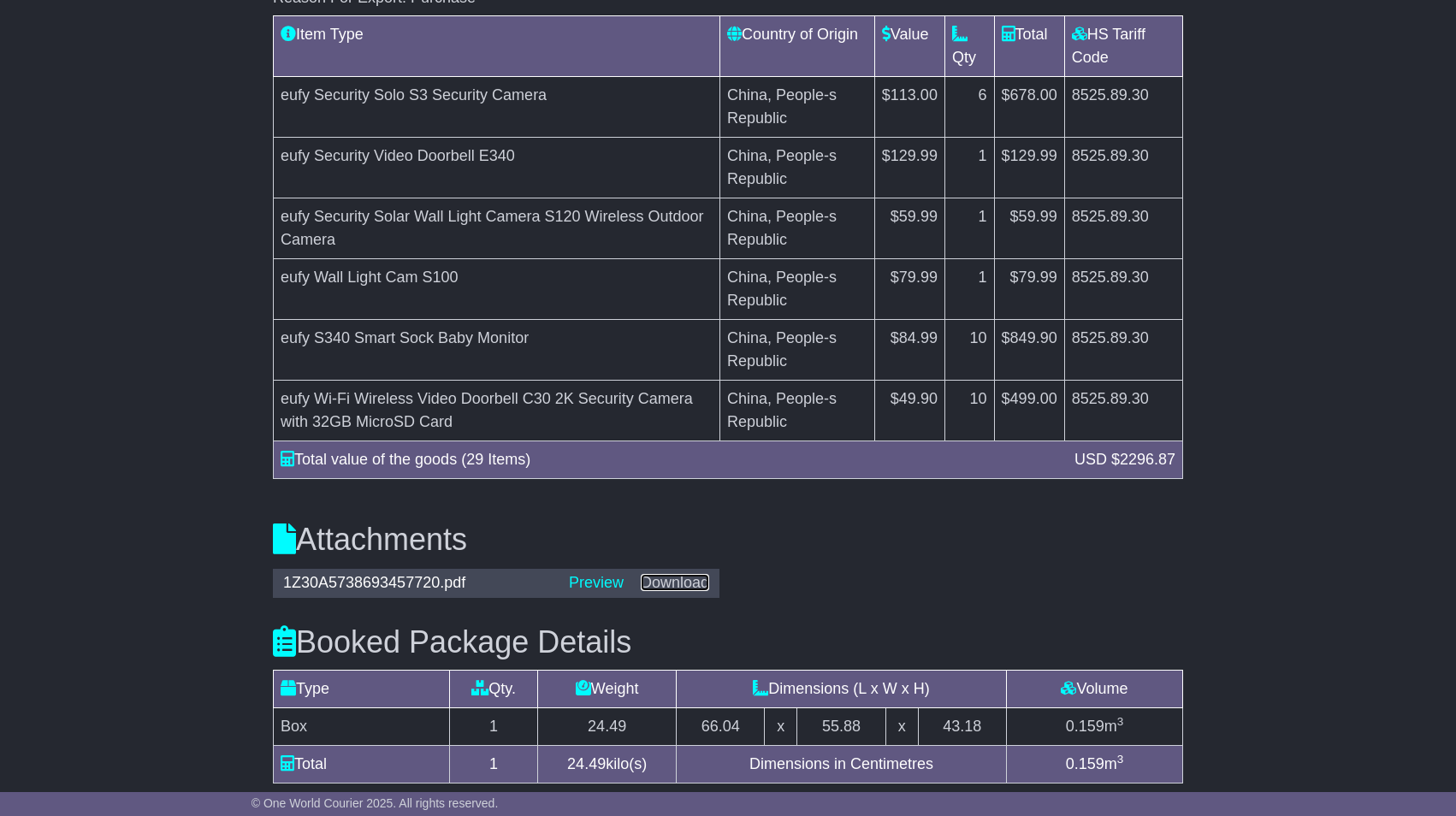 click on "Download" at bounding box center [675, 582] 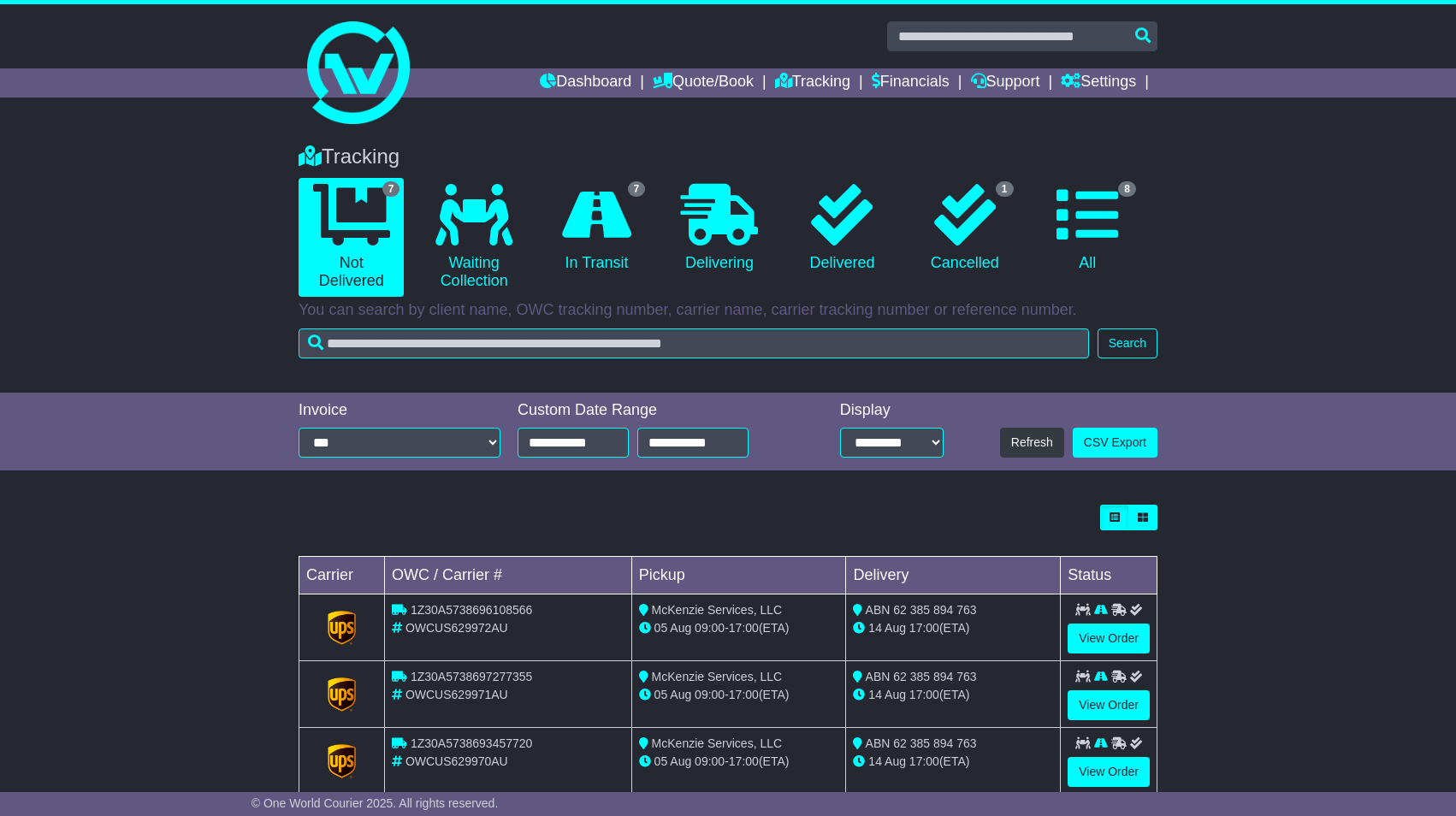 scroll, scrollTop: 0, scrollLeft: 0, axis: both 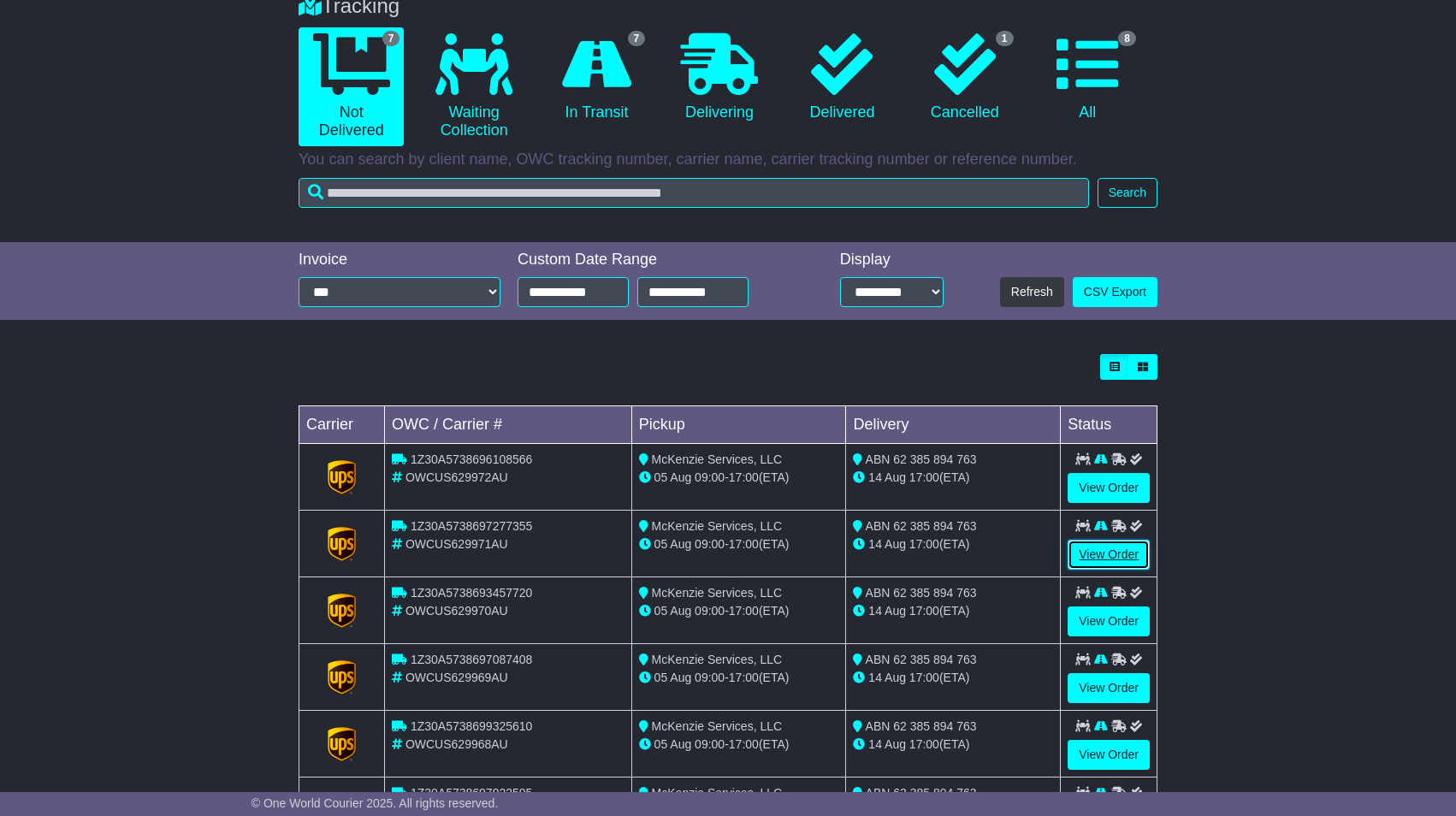 click on "View Order" at bounding box center [1109, 554] 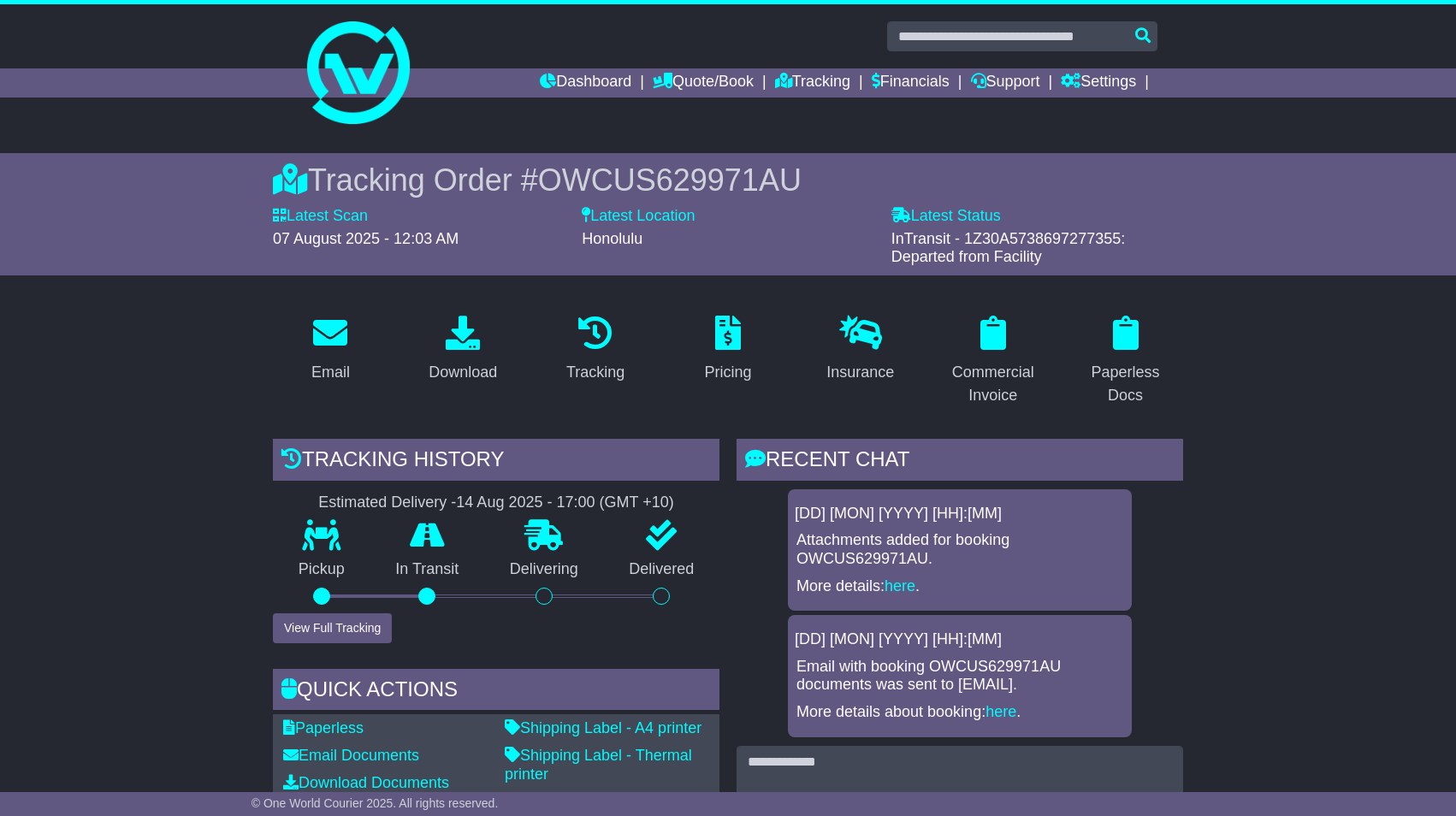 scroll, scrollTop: 116, scrollLeft: 0, axis: vertical 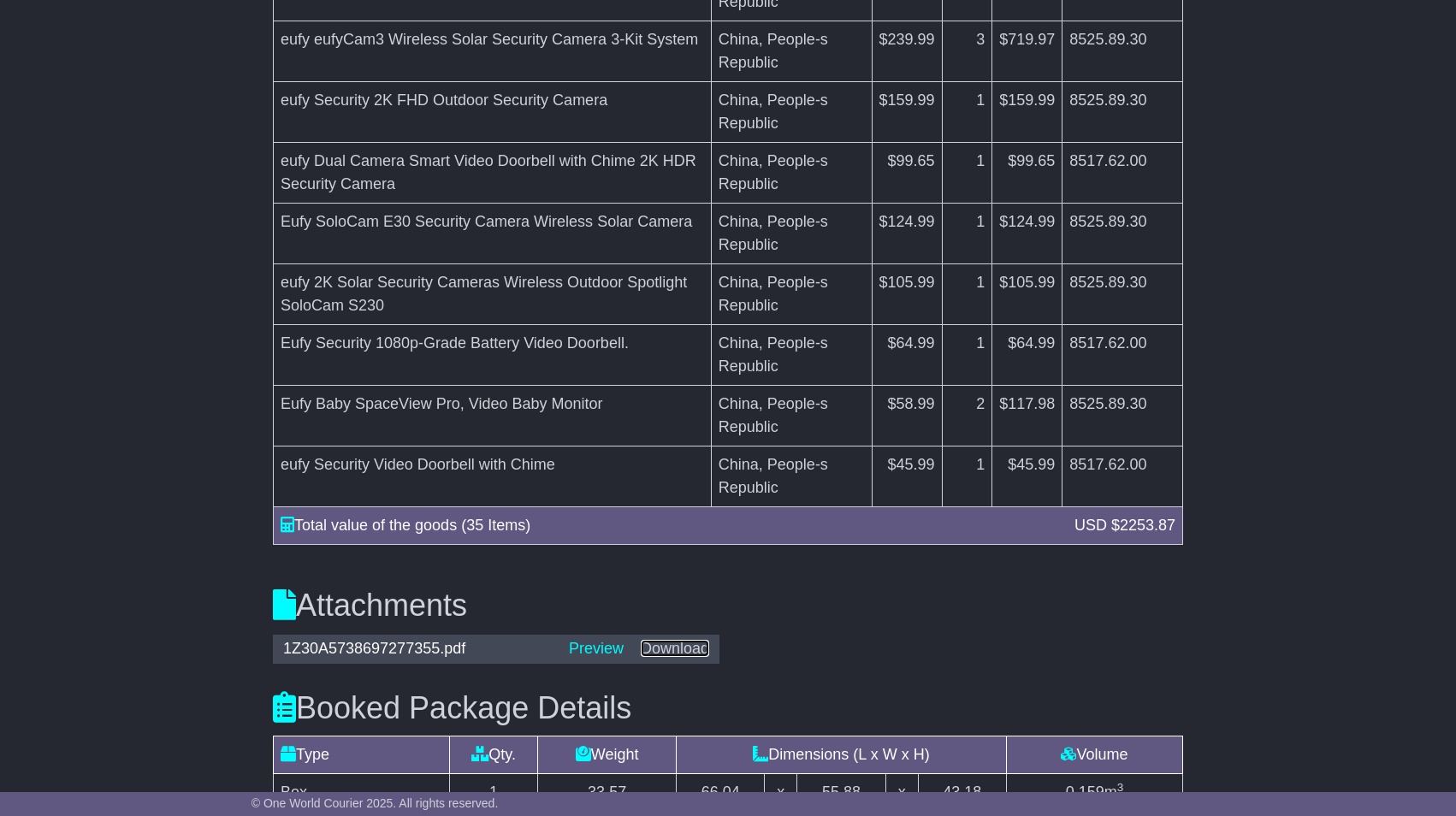 click on "Download" at bounding box center (675, 648) 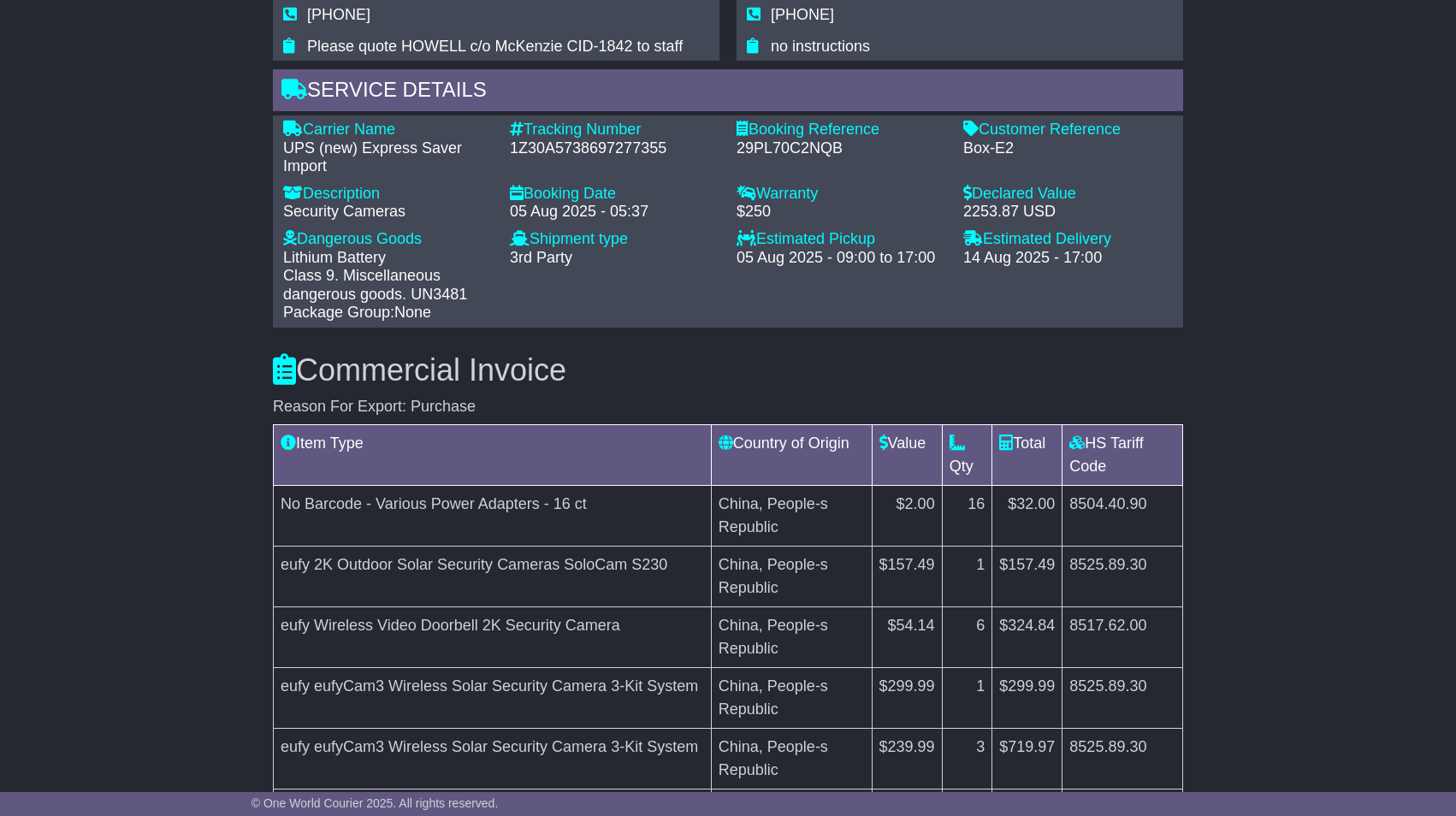 scroll, scrollTop: 1159, scrollLeft: 0, axis: vertical 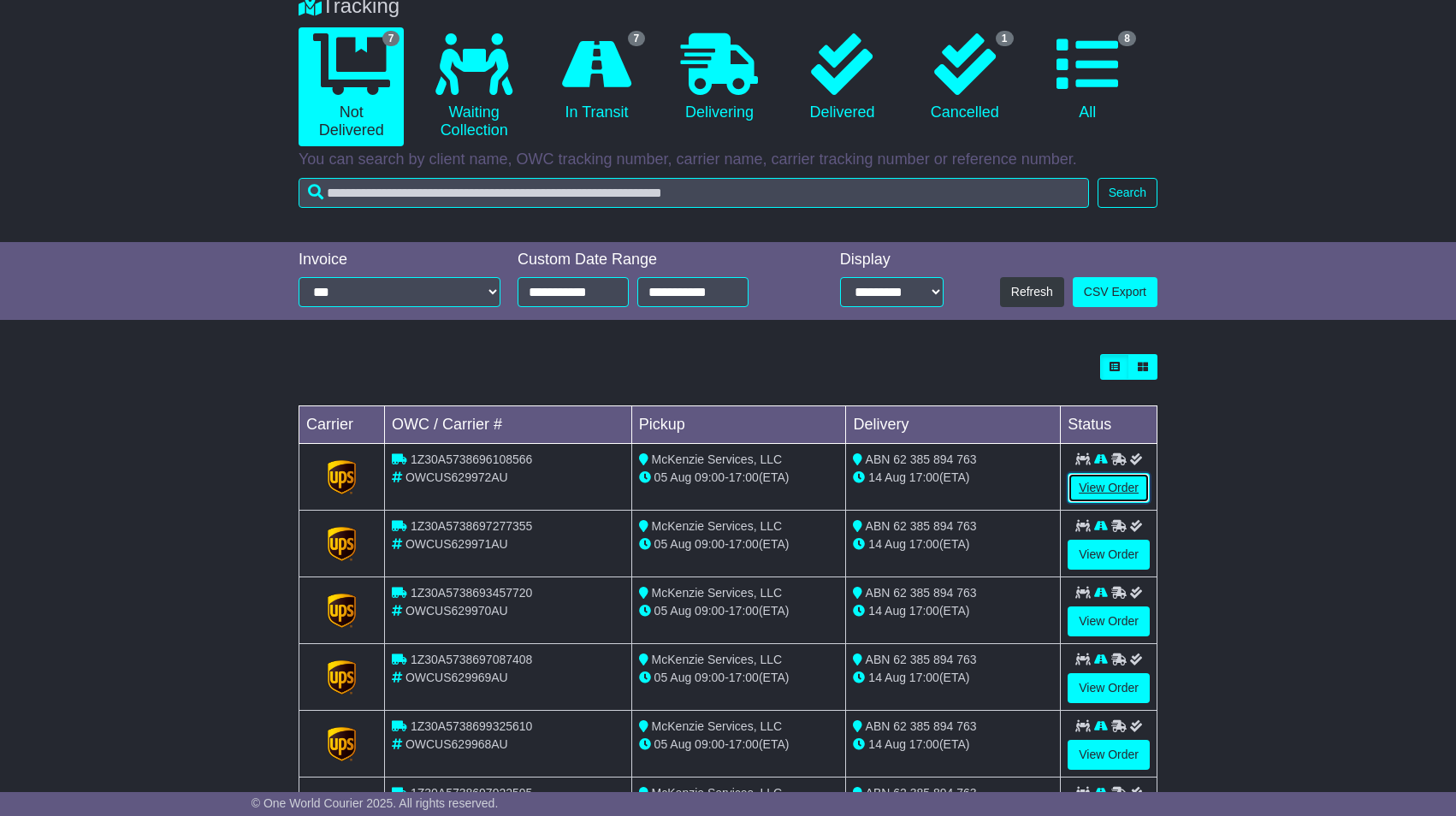 click on "View Order" at bounding box center (1109, 488) 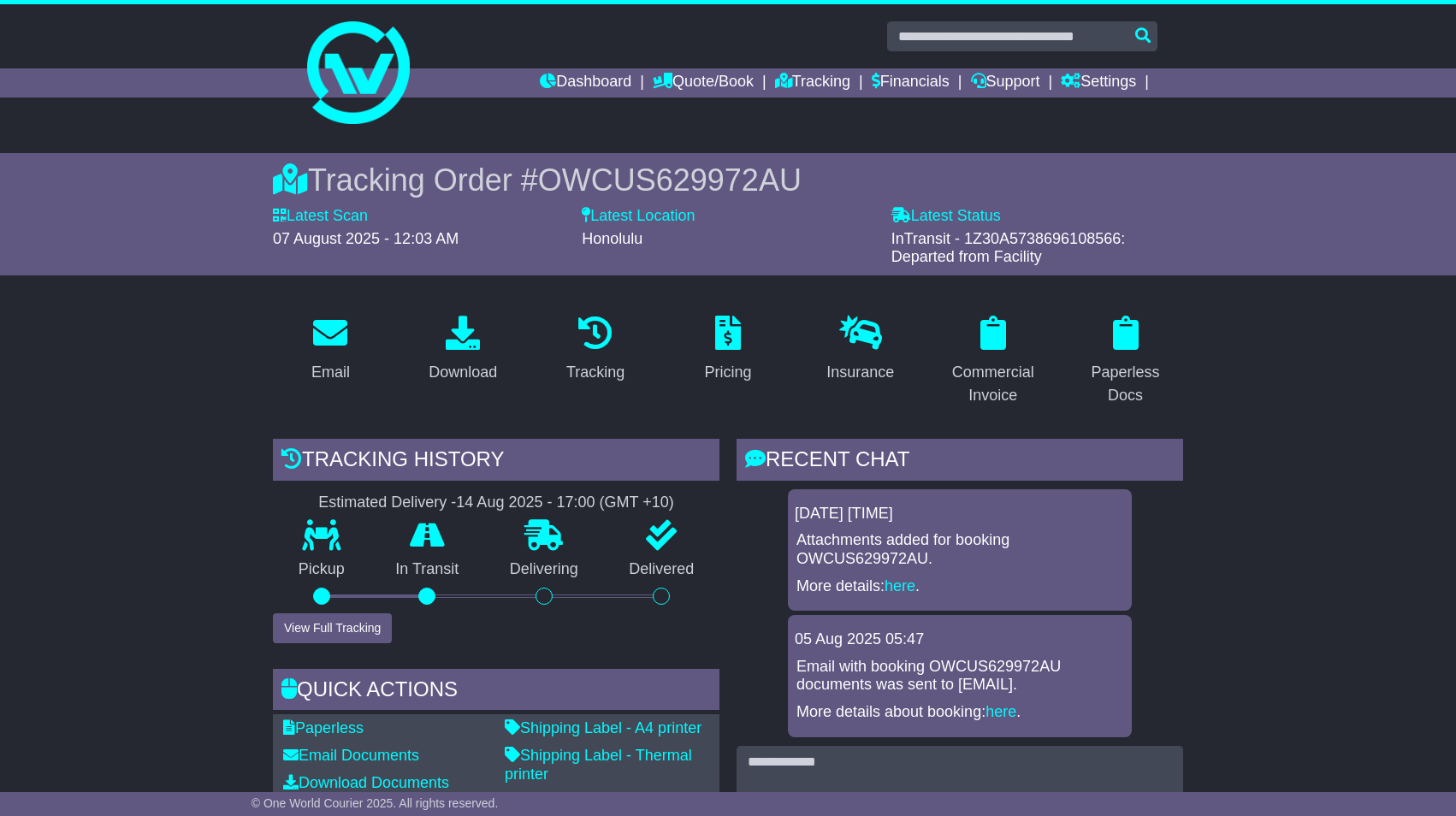 scroll, scrollTop: 0, scrollLeft: 0, axis: both 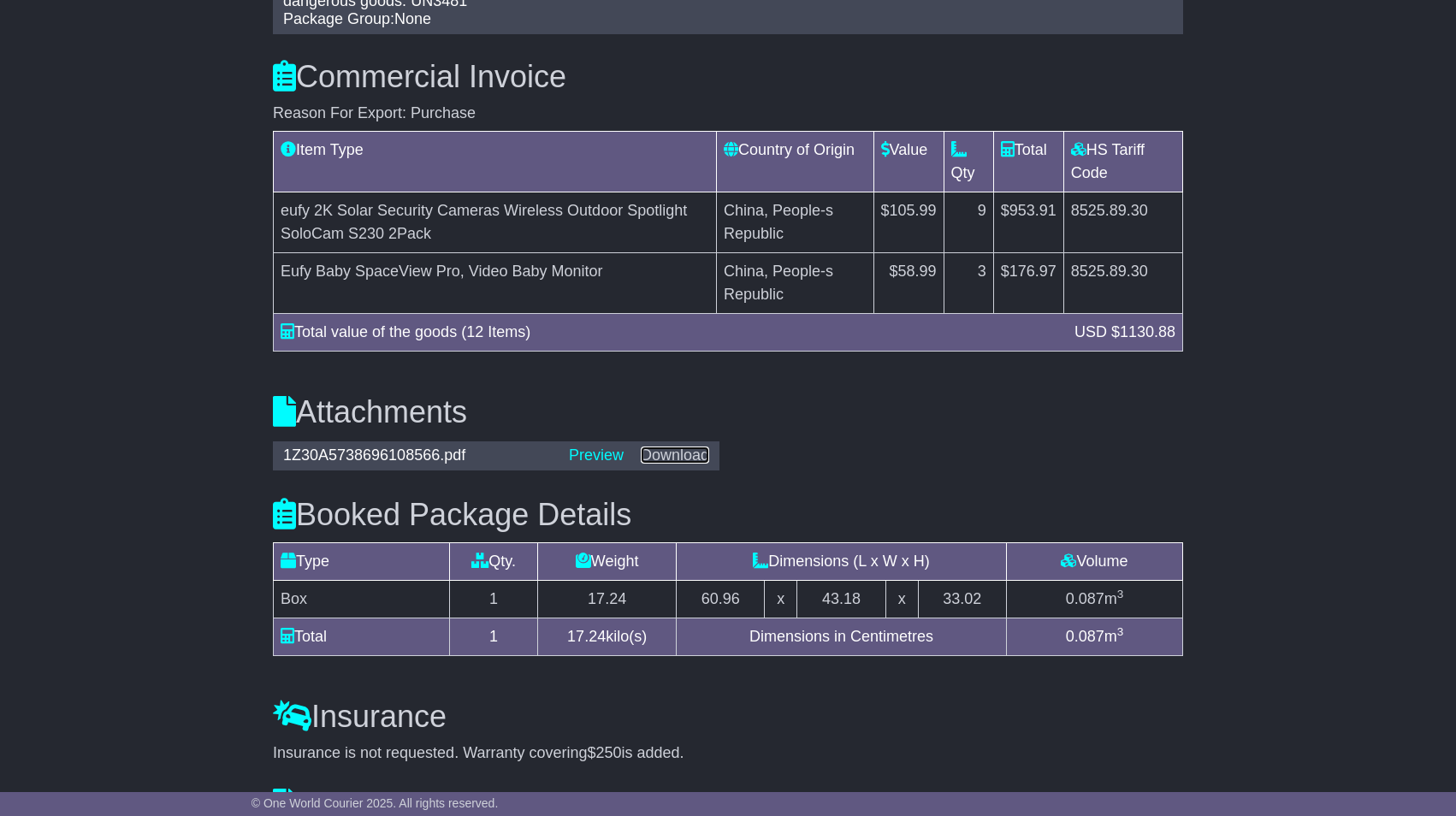 click on "Download" at bounding box center [675, 455] 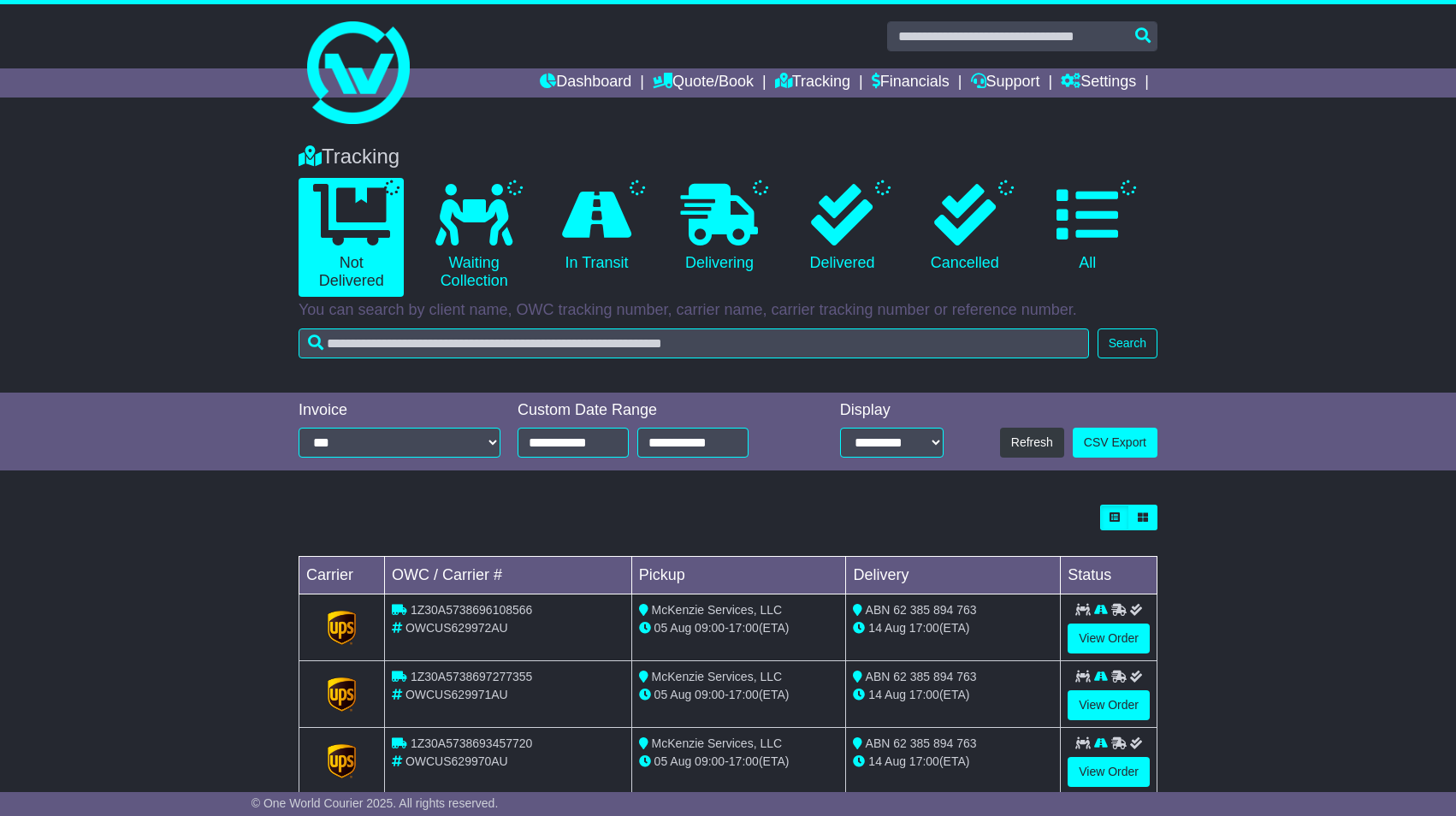 scroll, scrollTop: 0, scrollLeft: 0, axis: both 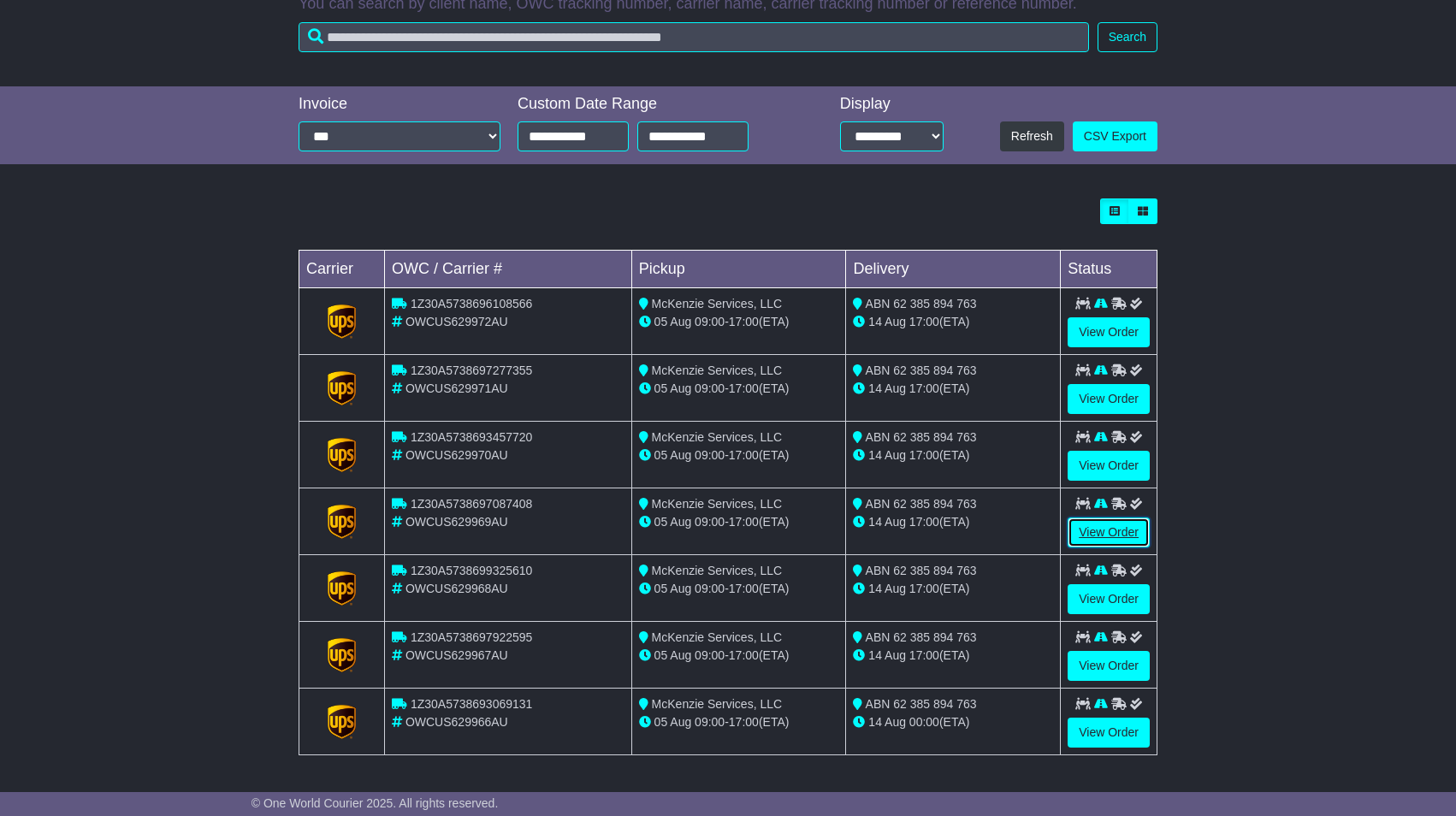 click on "View Order" at bounding box center [1109, 532] 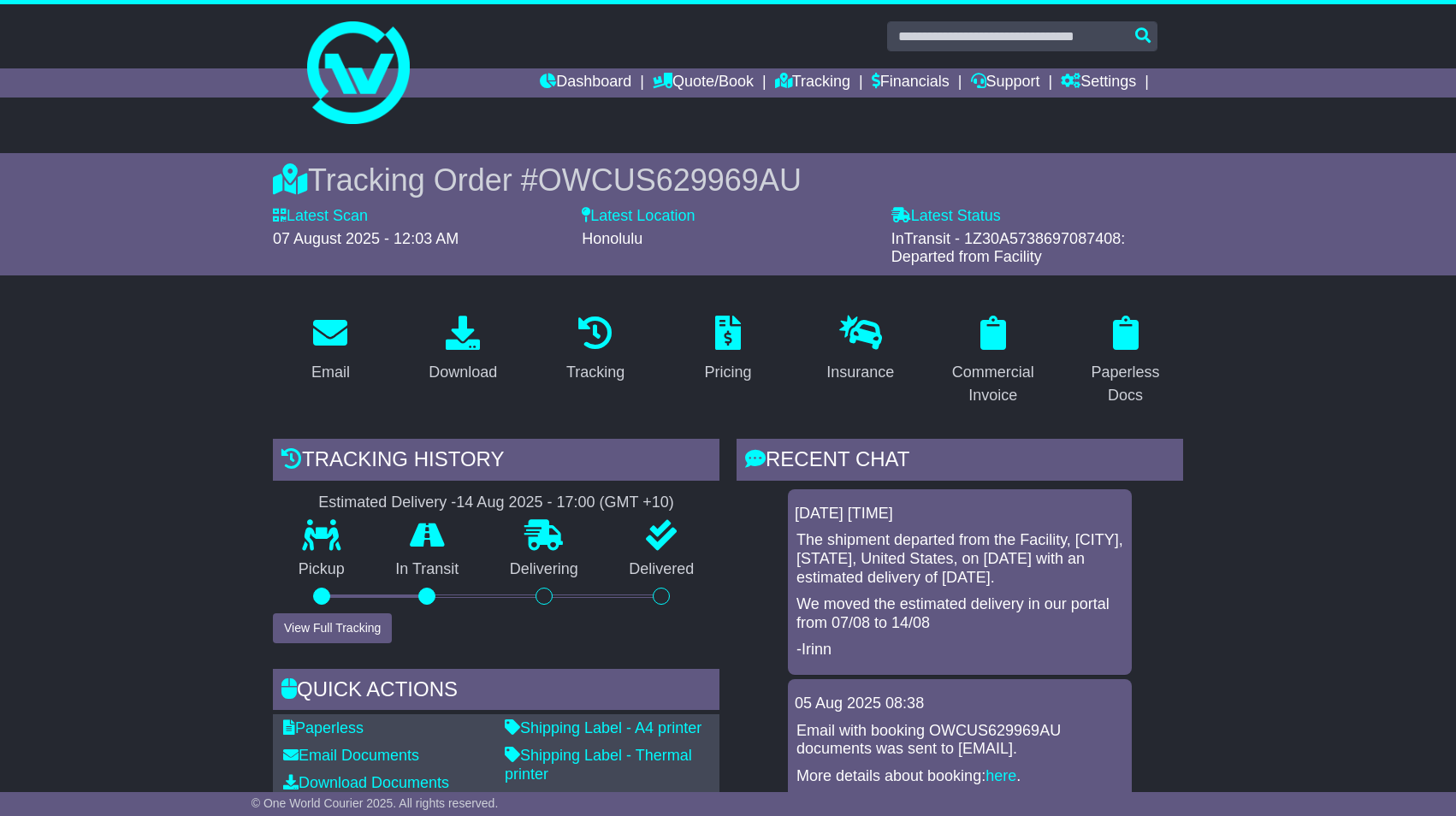scroll, scrollTop: 846, scrollLeft: 0, axis: vertical 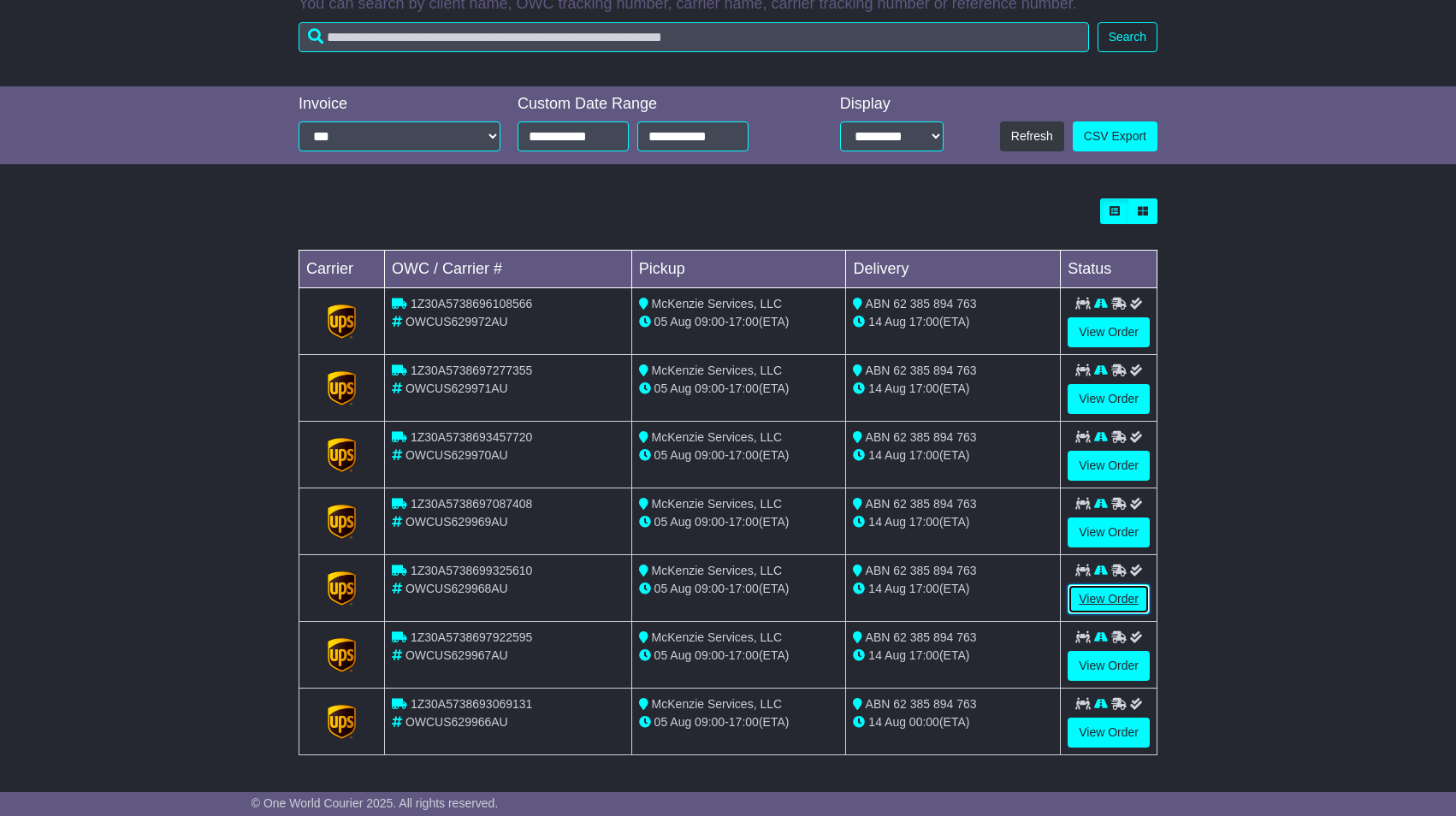 click on "View Order" at bounding box center (1109, 599) 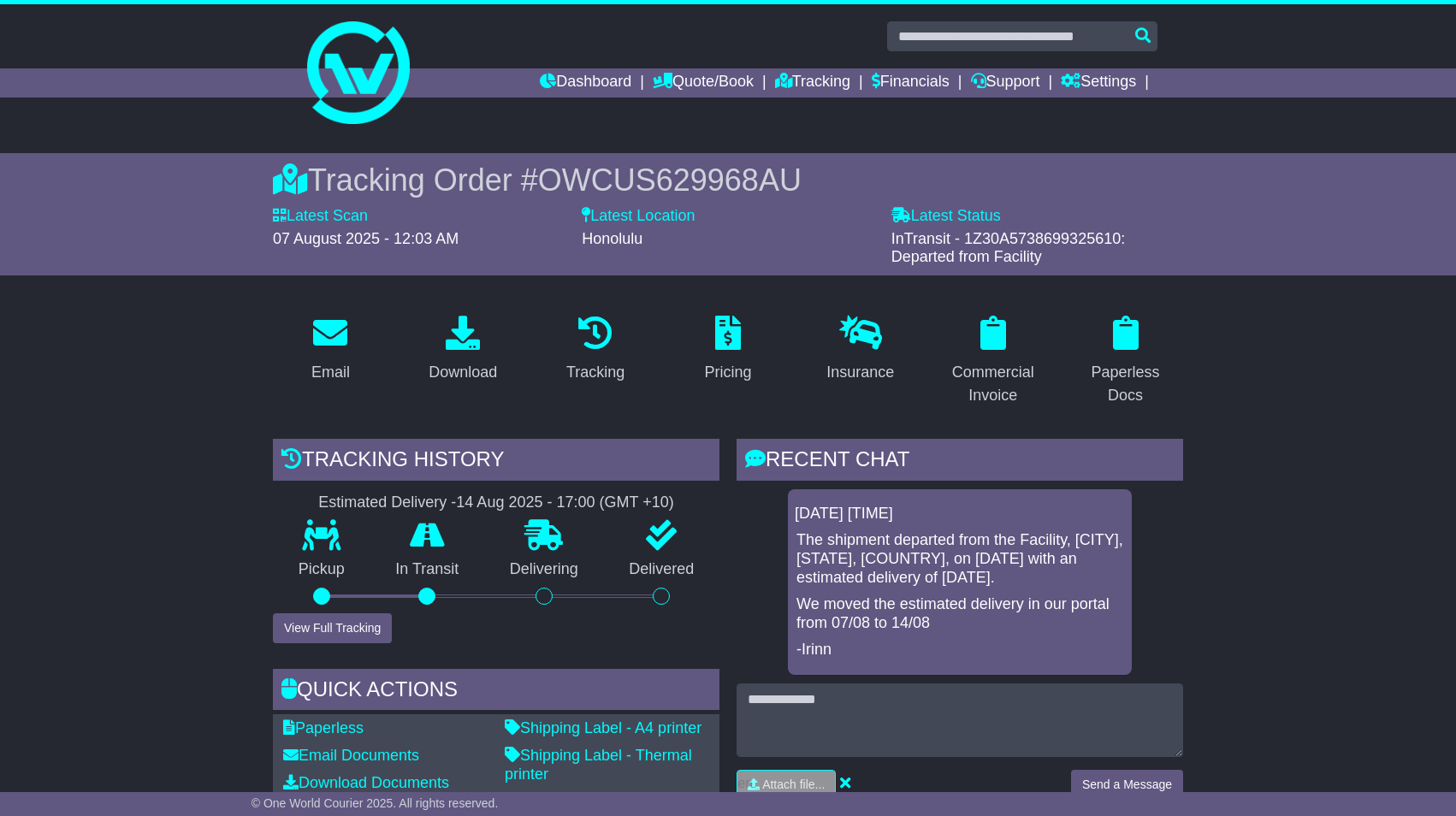 scroll, scrollTop: 281, scrollLeft: 0, axis: vertical 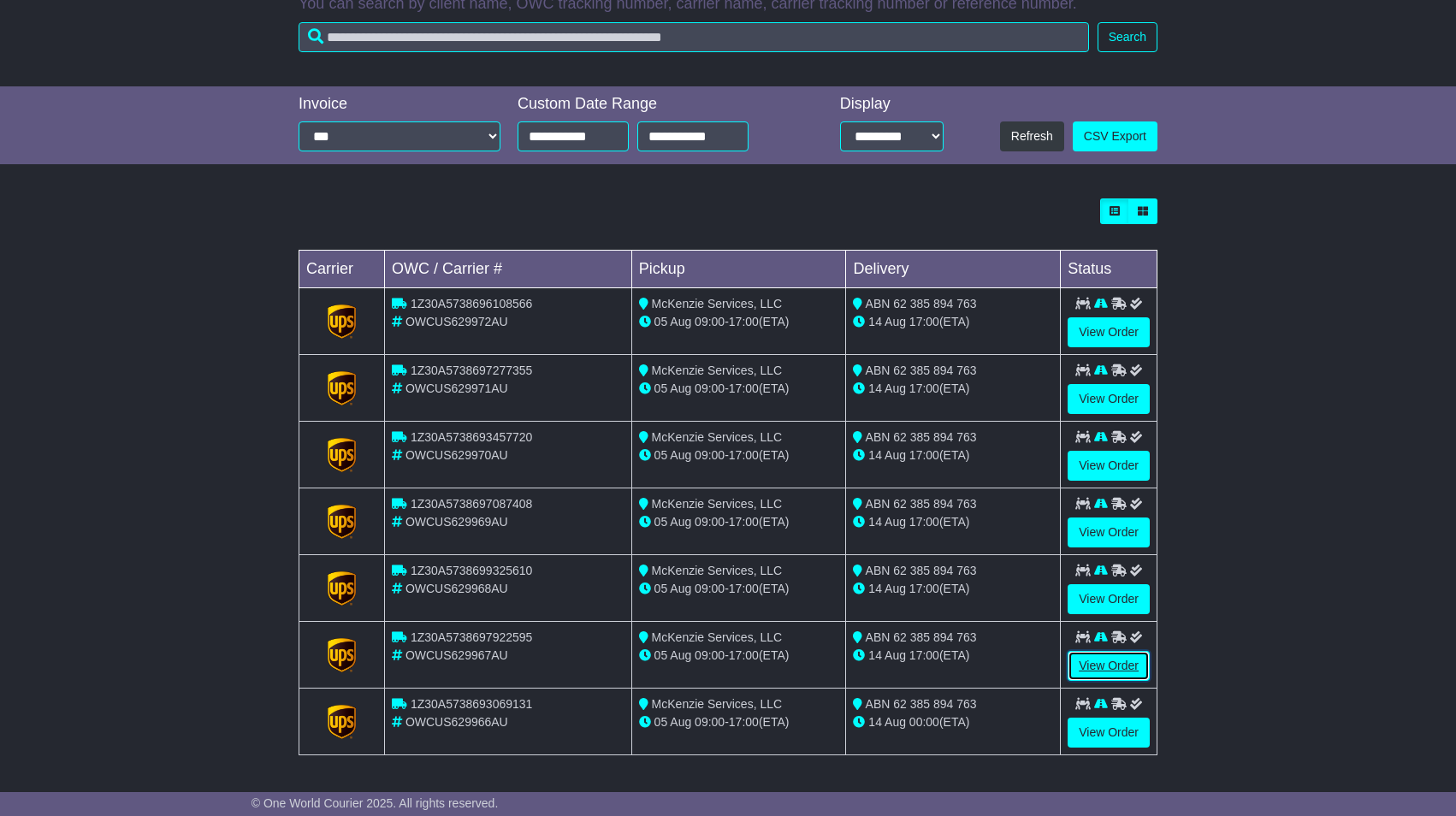 click on "View Order" at bounding box center (1109, 665) 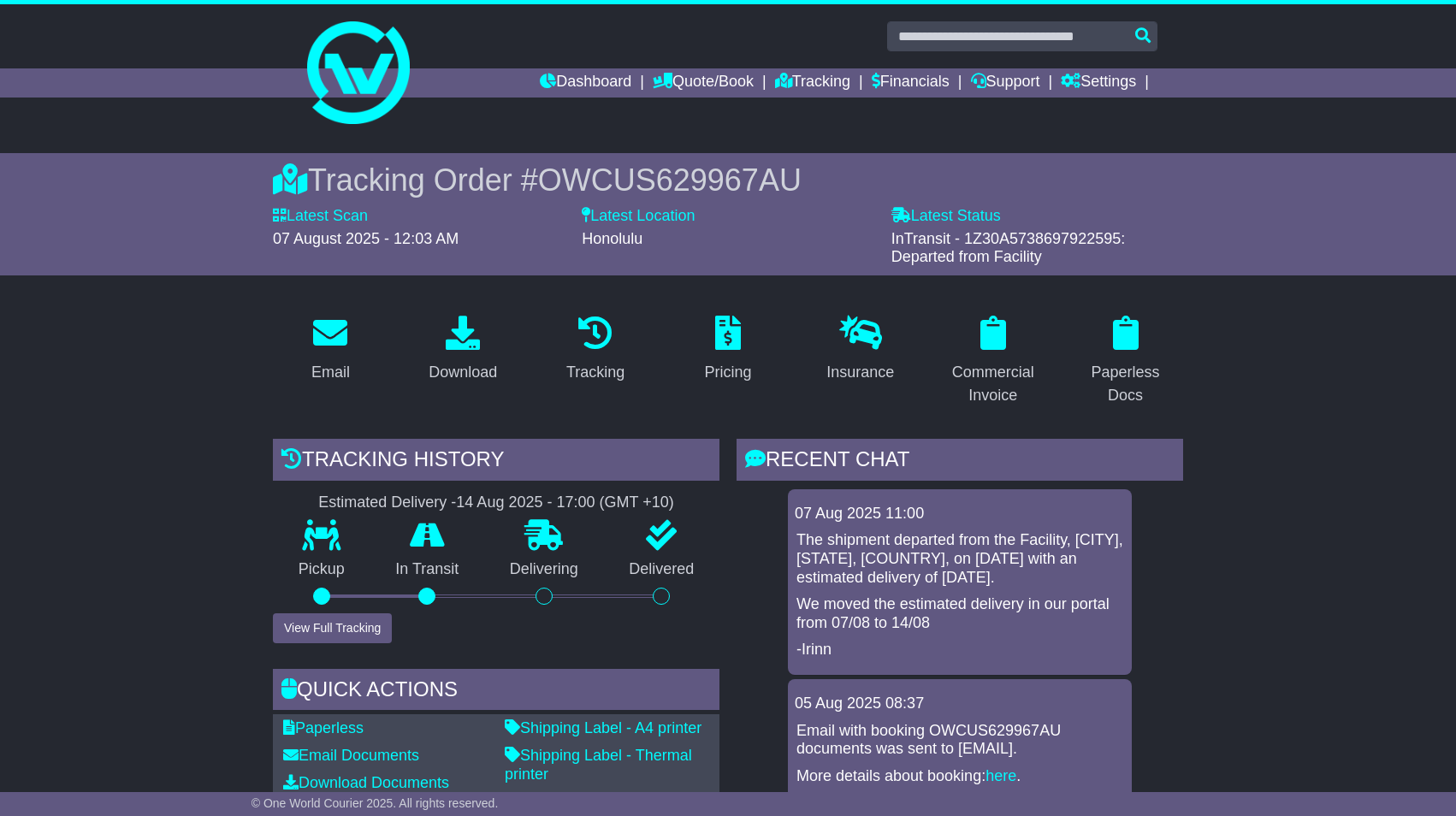 scroll, scrollTop: 0, scrollLeft: 0, axis: both 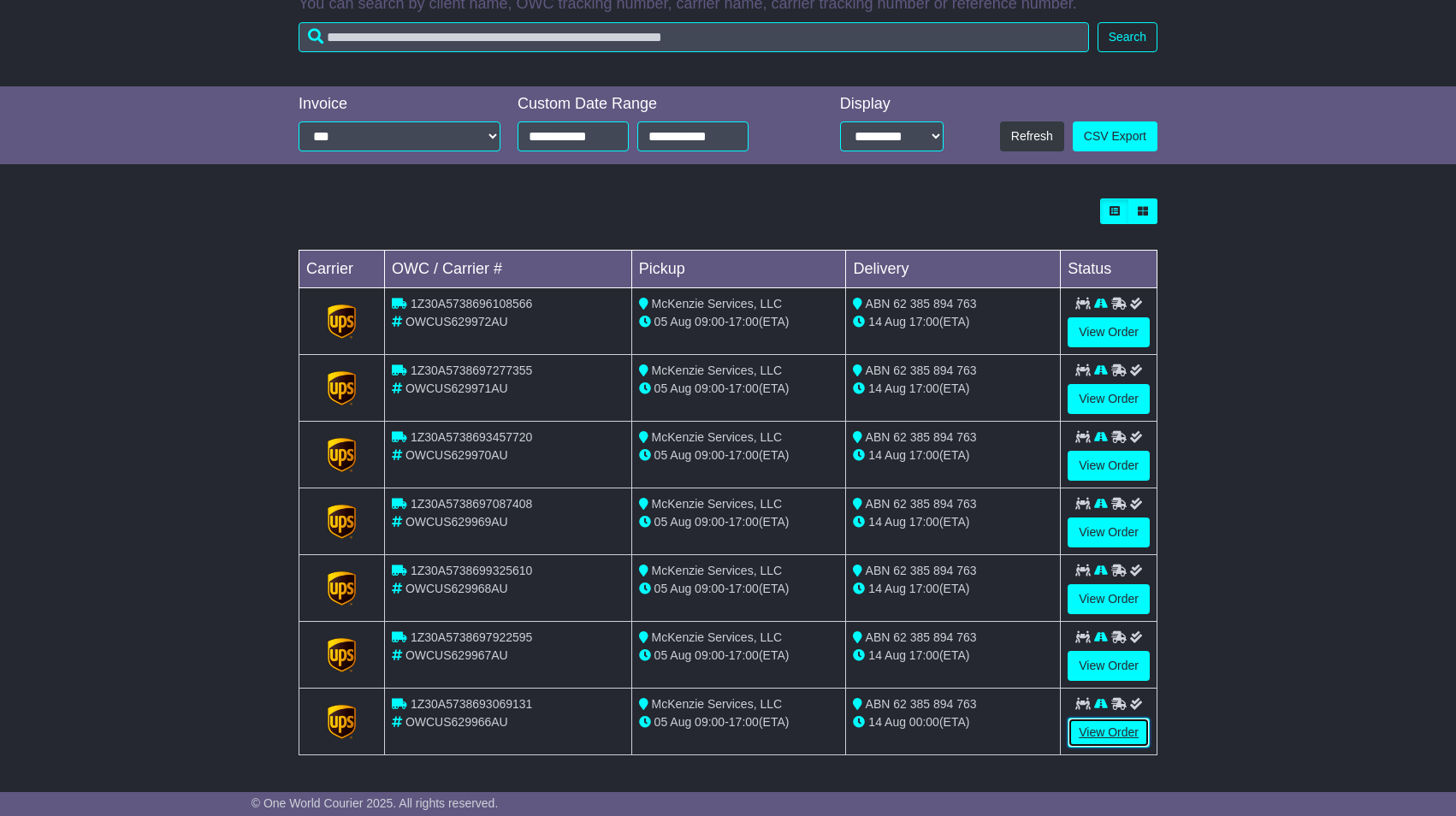 click on "View Order" at bounding box center (1109, 732) 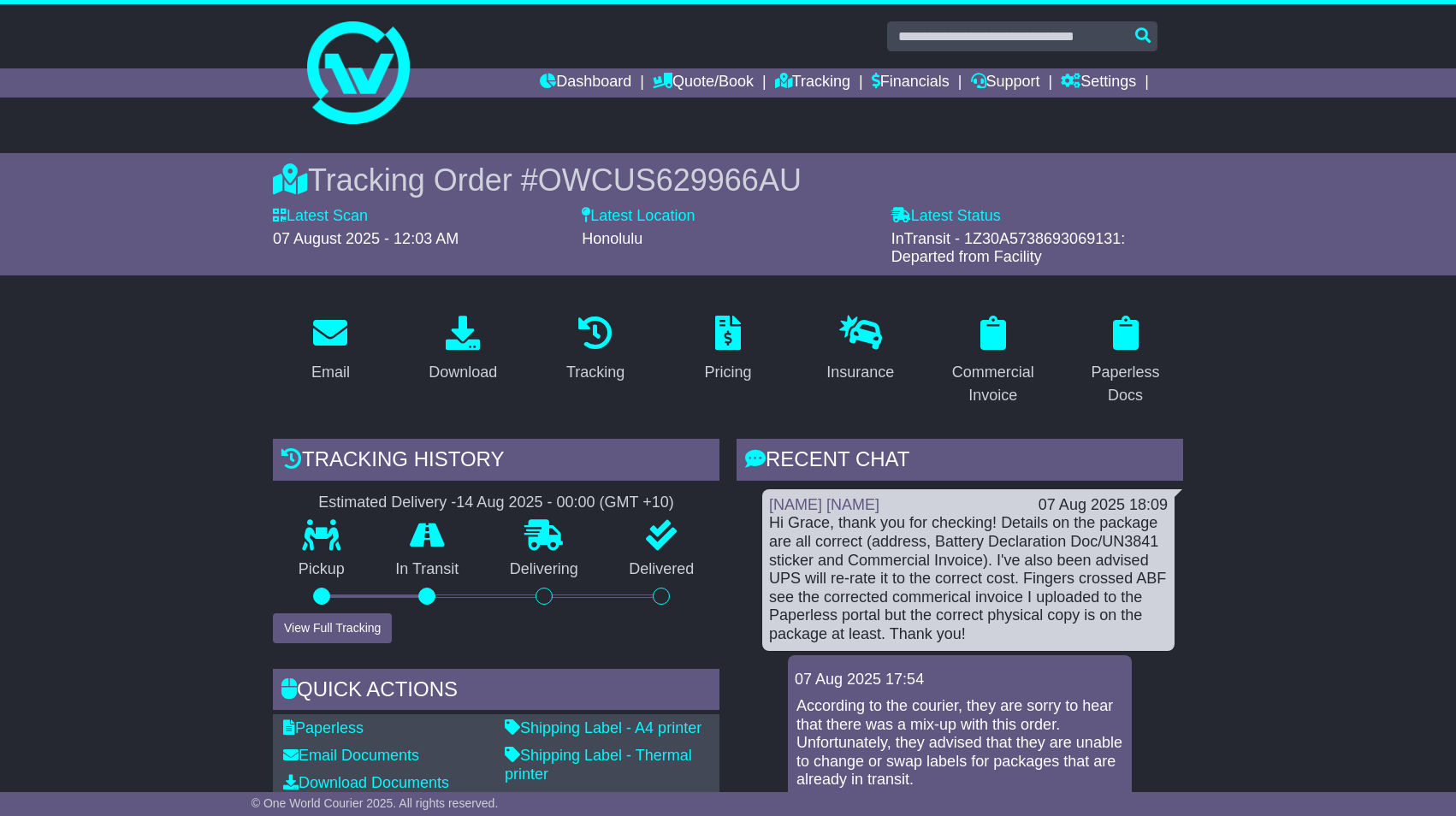 scroll, scrollTop: 0, scrollLeft: 0, axis: both 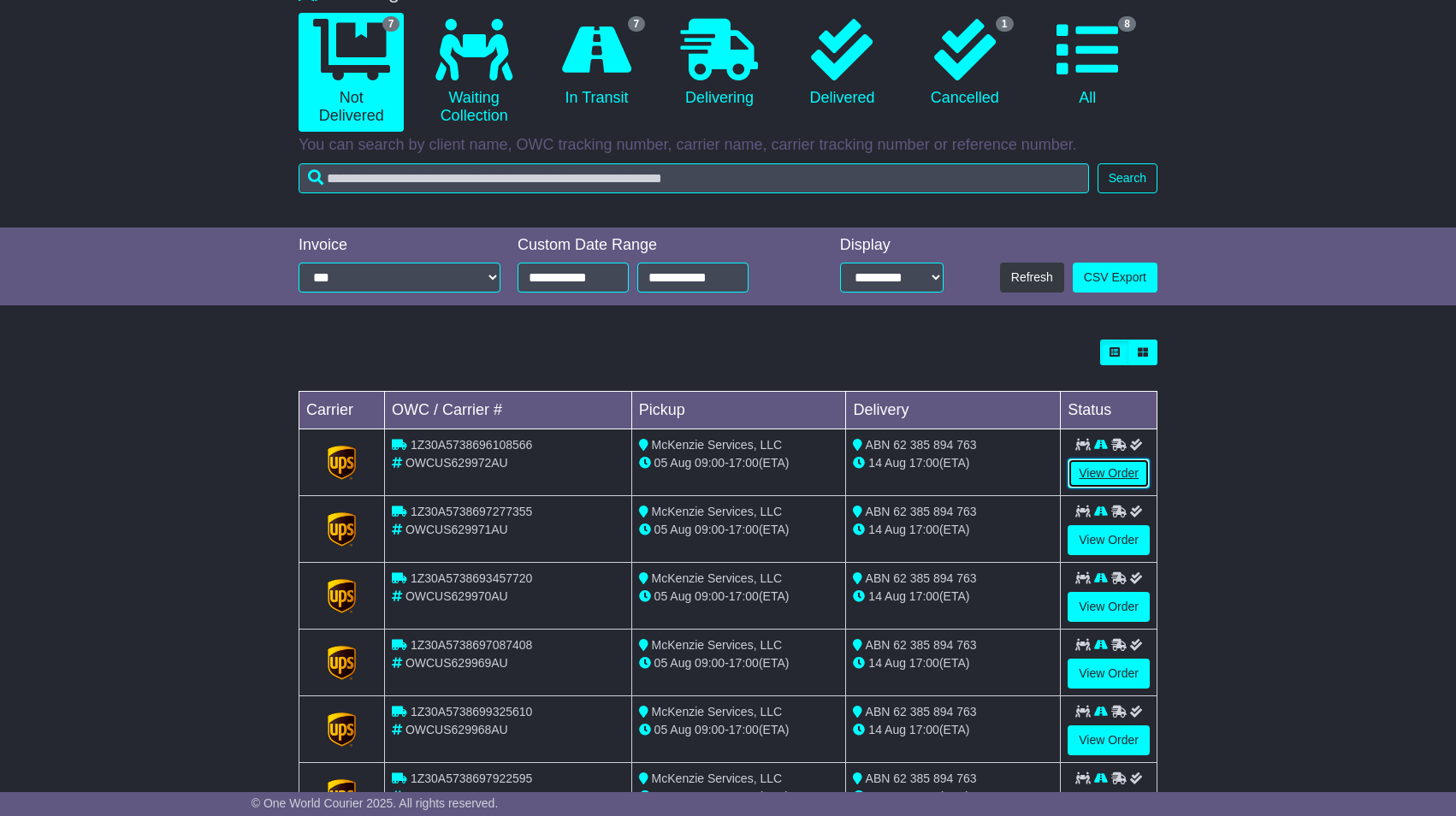 click on "View Order" at bounding box center (1109, 473) 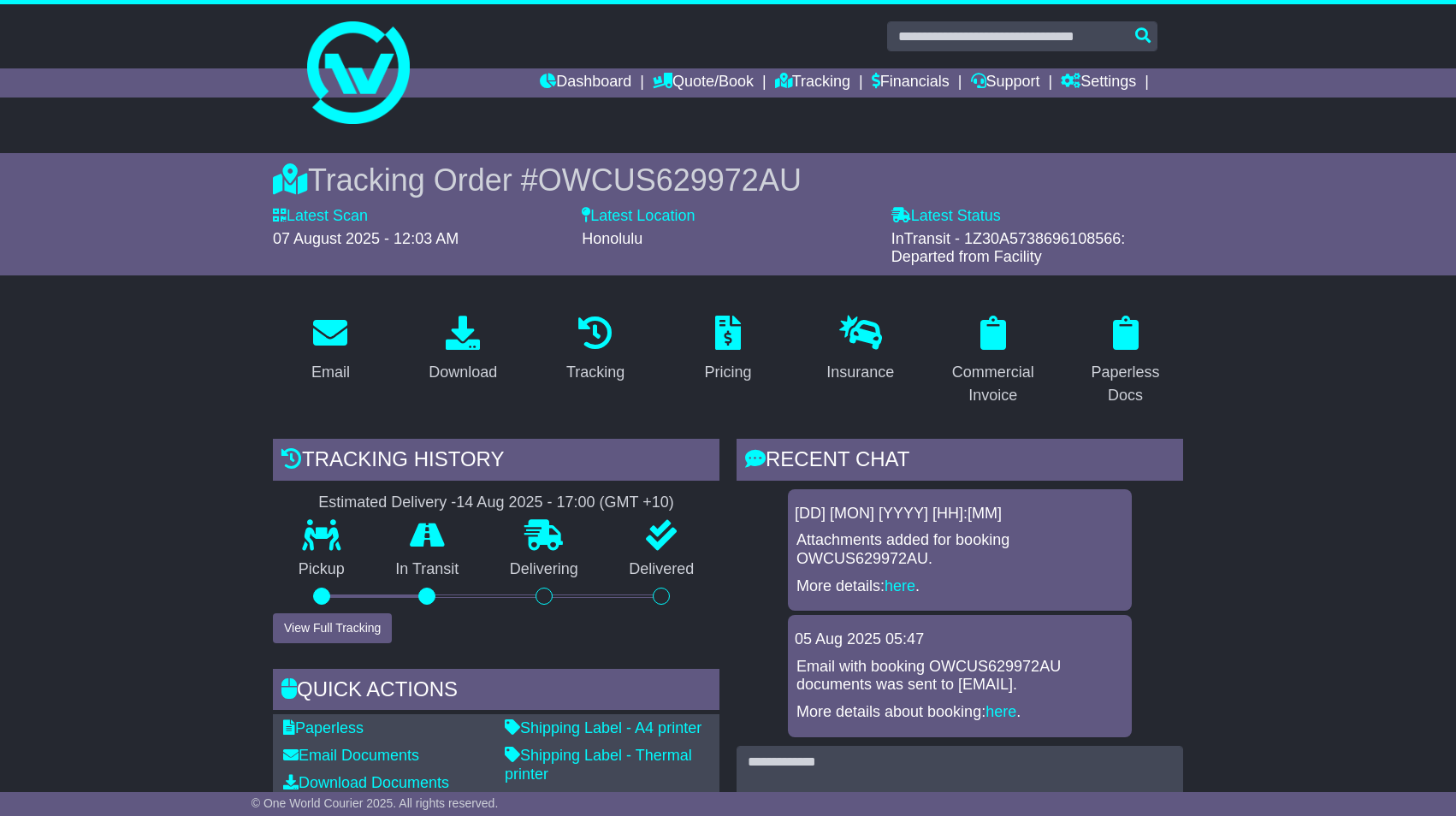 scroll, scrollTop: 1019, scrollLeft: 0, axis: vertical 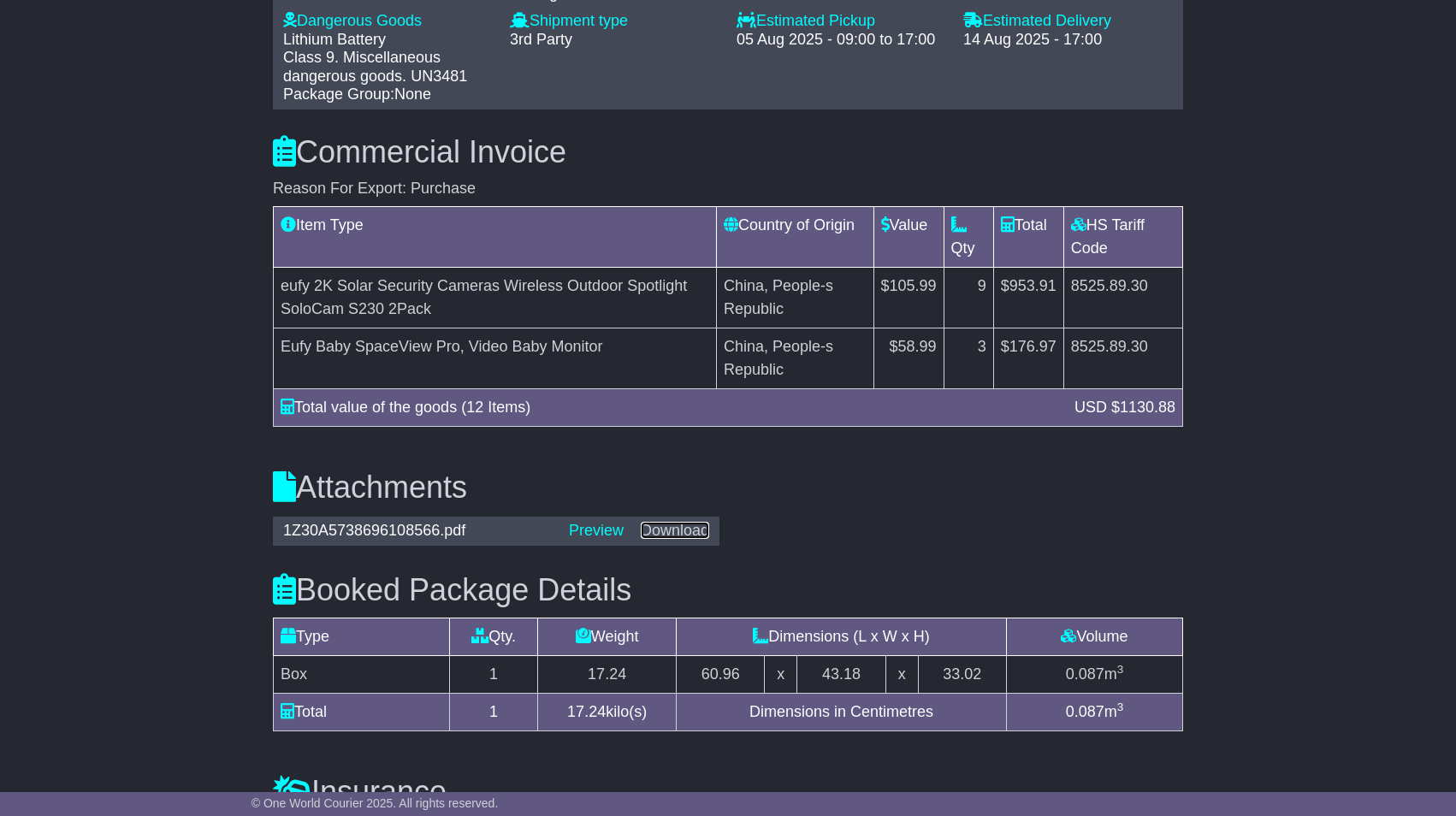 click on "Download" at bounding box center (675, 530) 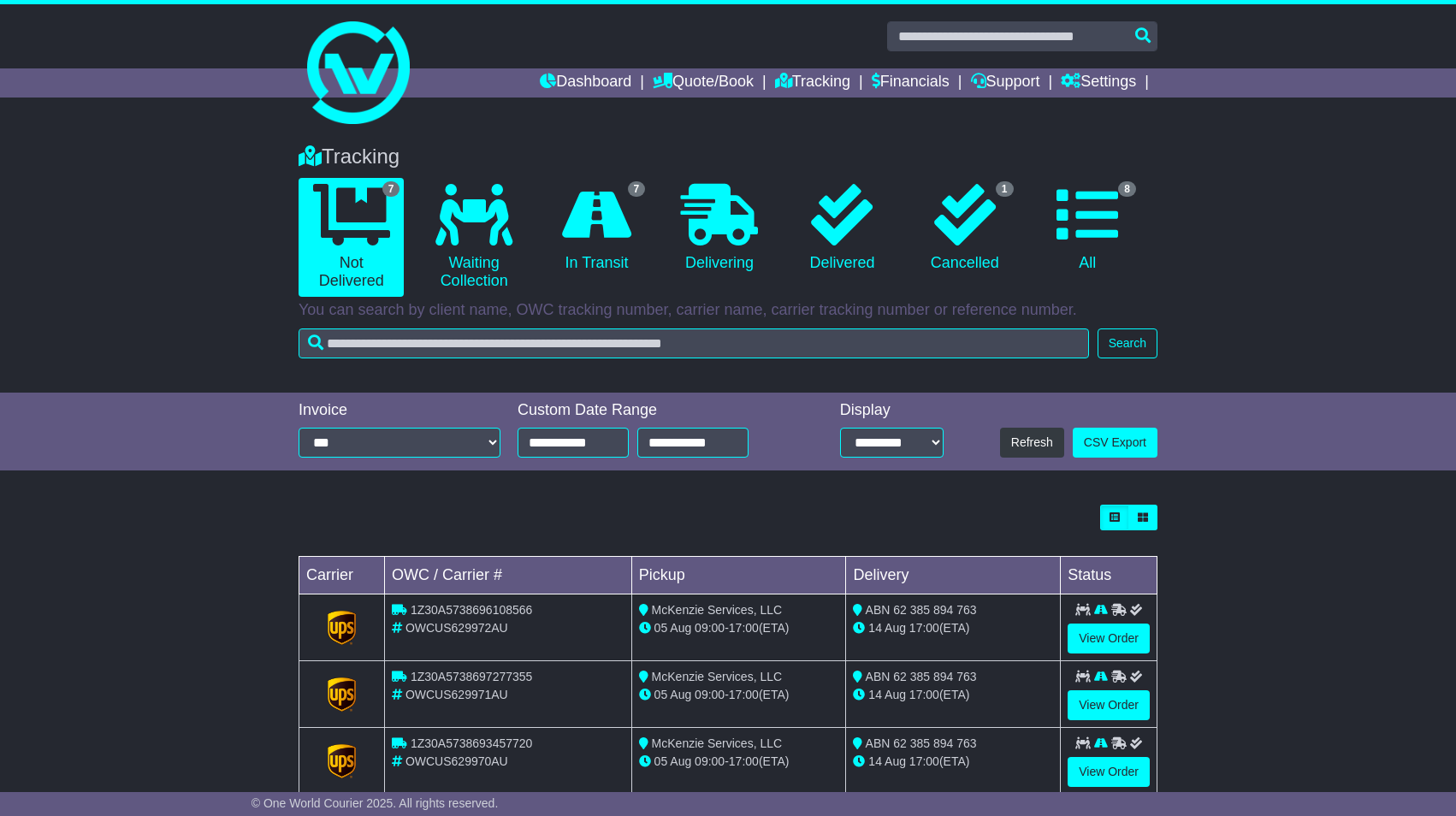 scroll, scrollTop: 0, scrollLeft: 0, axis: both 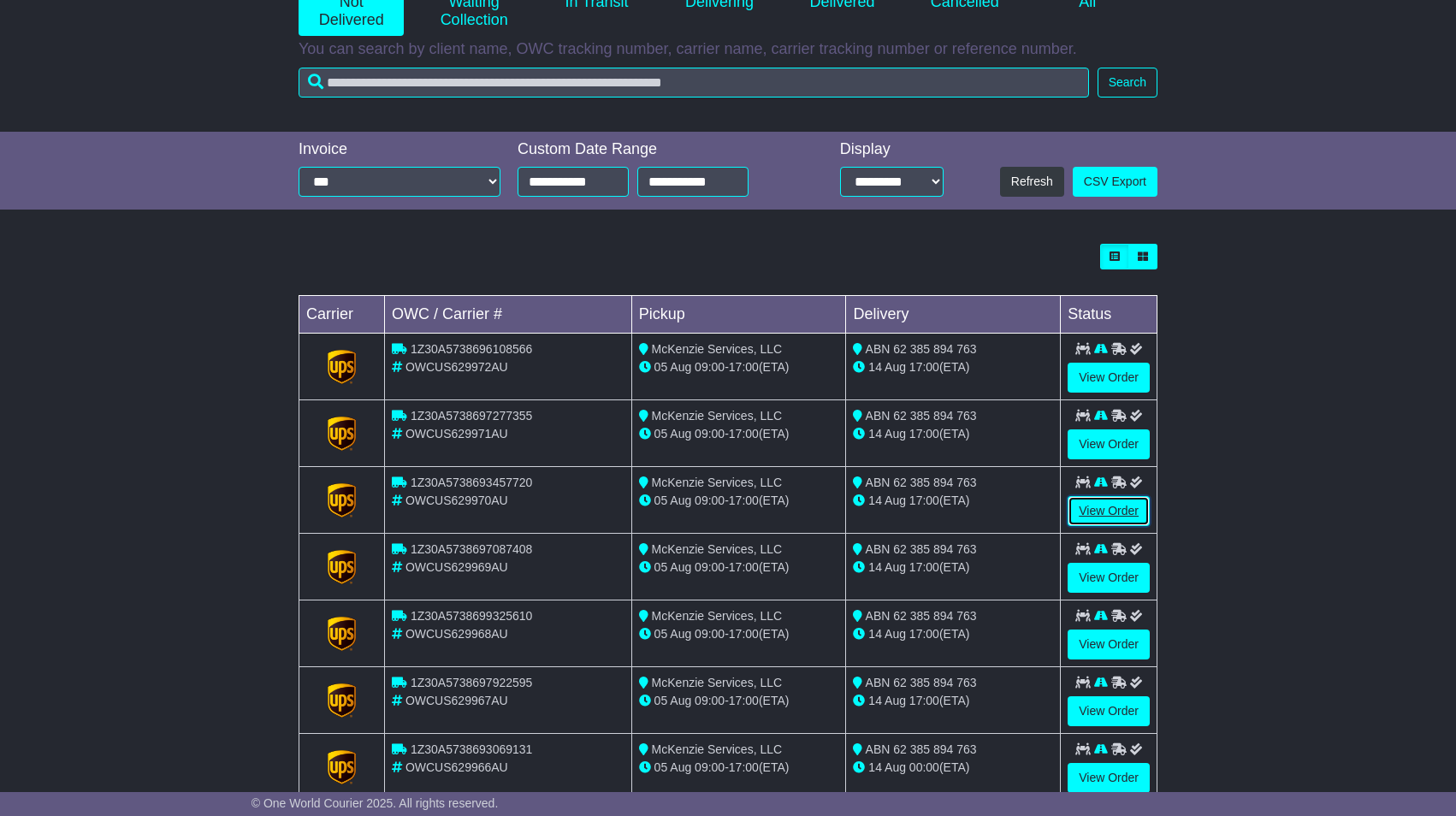 click on "View Order" at bounding box center (1109, 511) 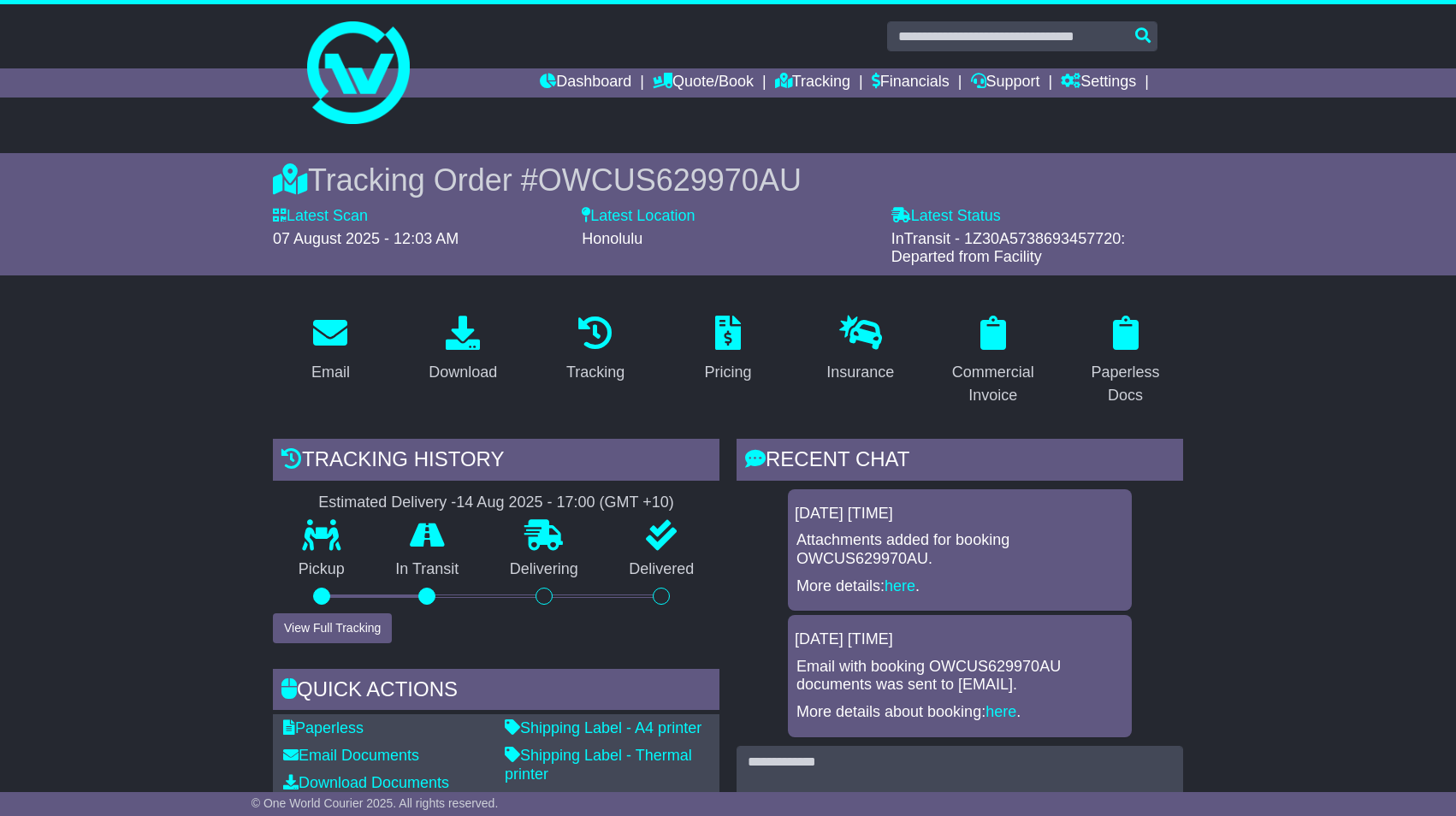 scroll, scrollTop: 0, scrollLeft: 0, axis: both 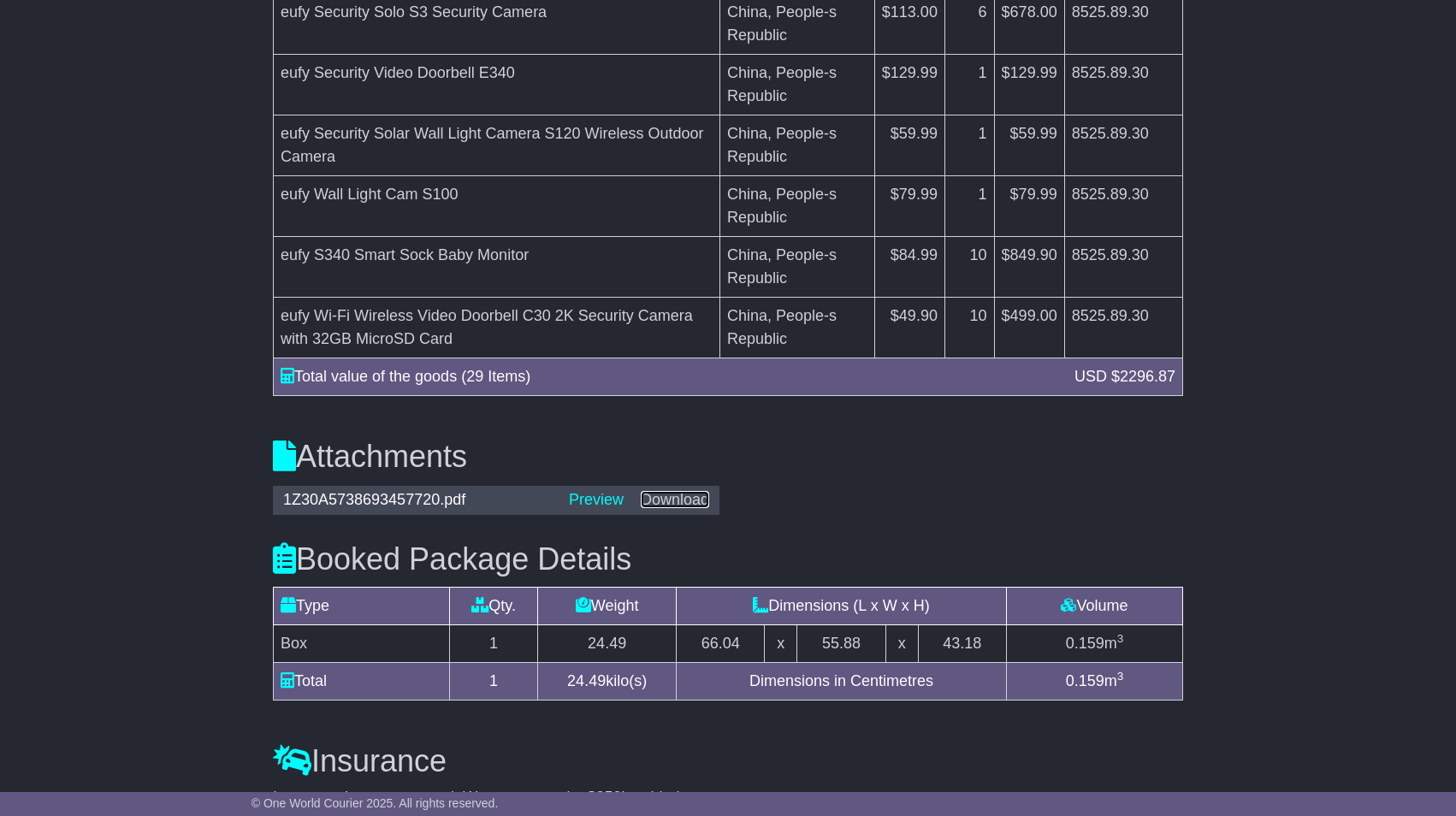 click on "Download" at bounding box center [675, 500] 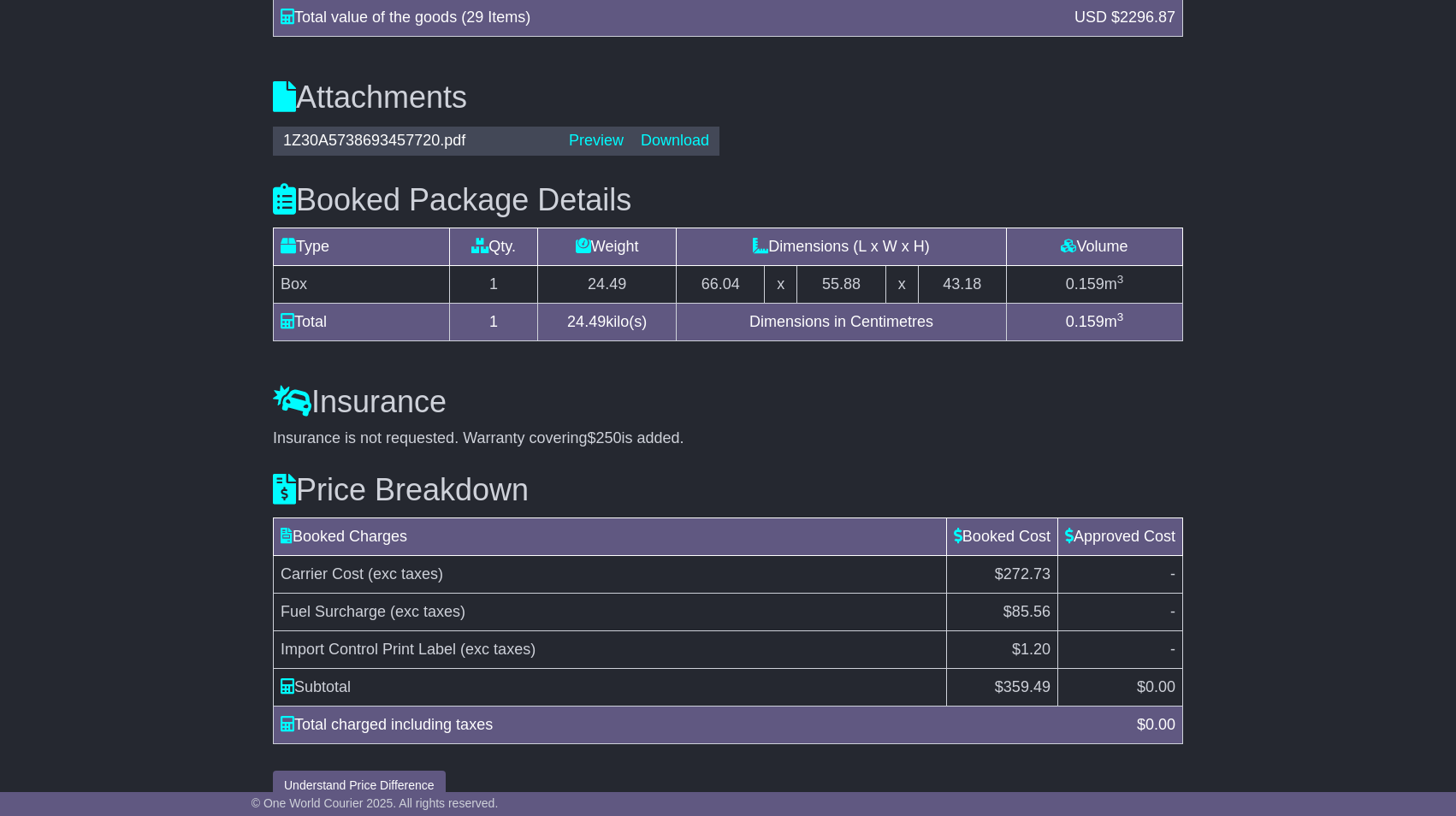 scroll, scrollTop: 2047, scrollLeft: 0, axis: vertical 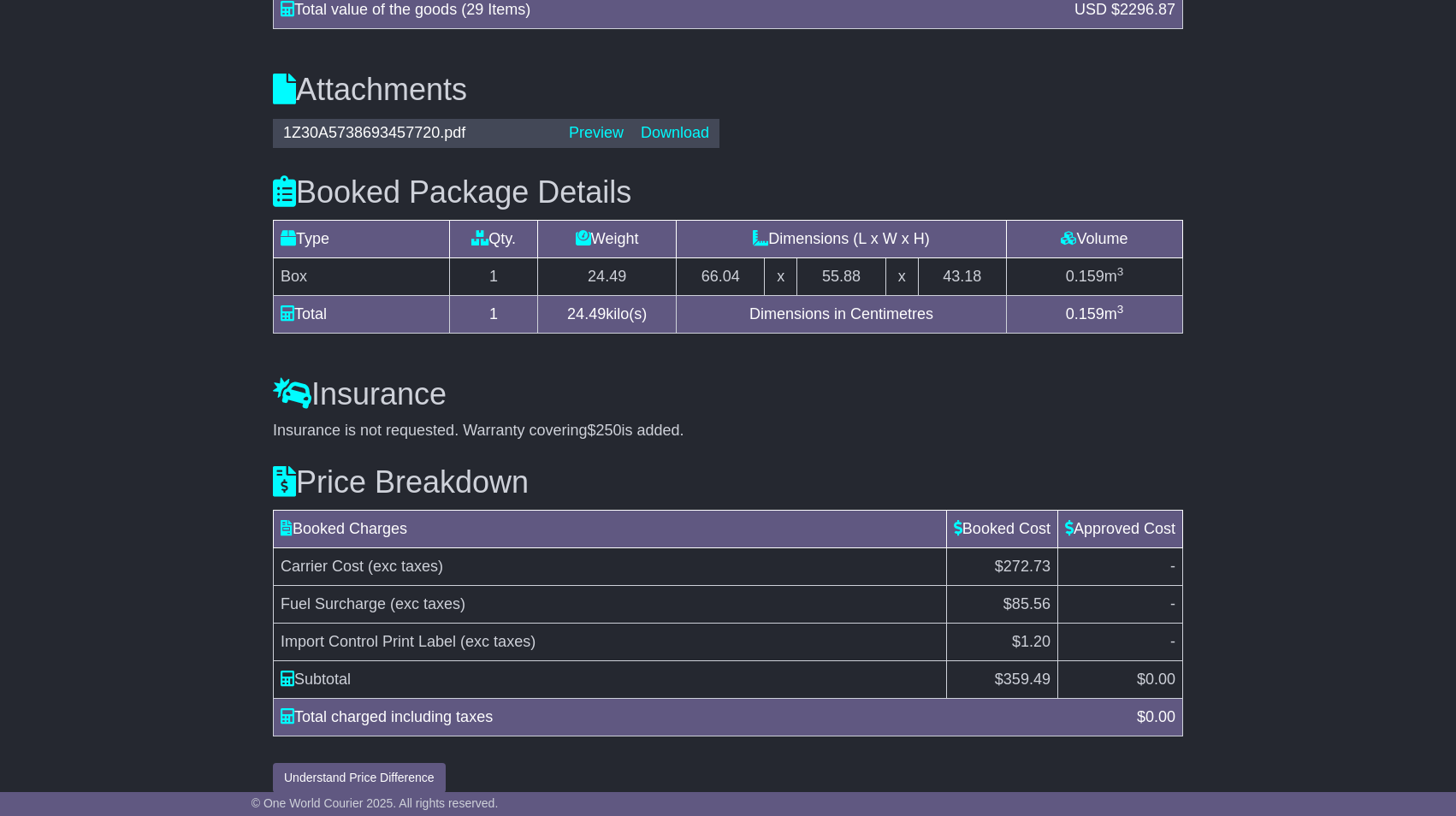 click on "Carrier Cost
(exc taxes)" at bounding box center [610, 566] 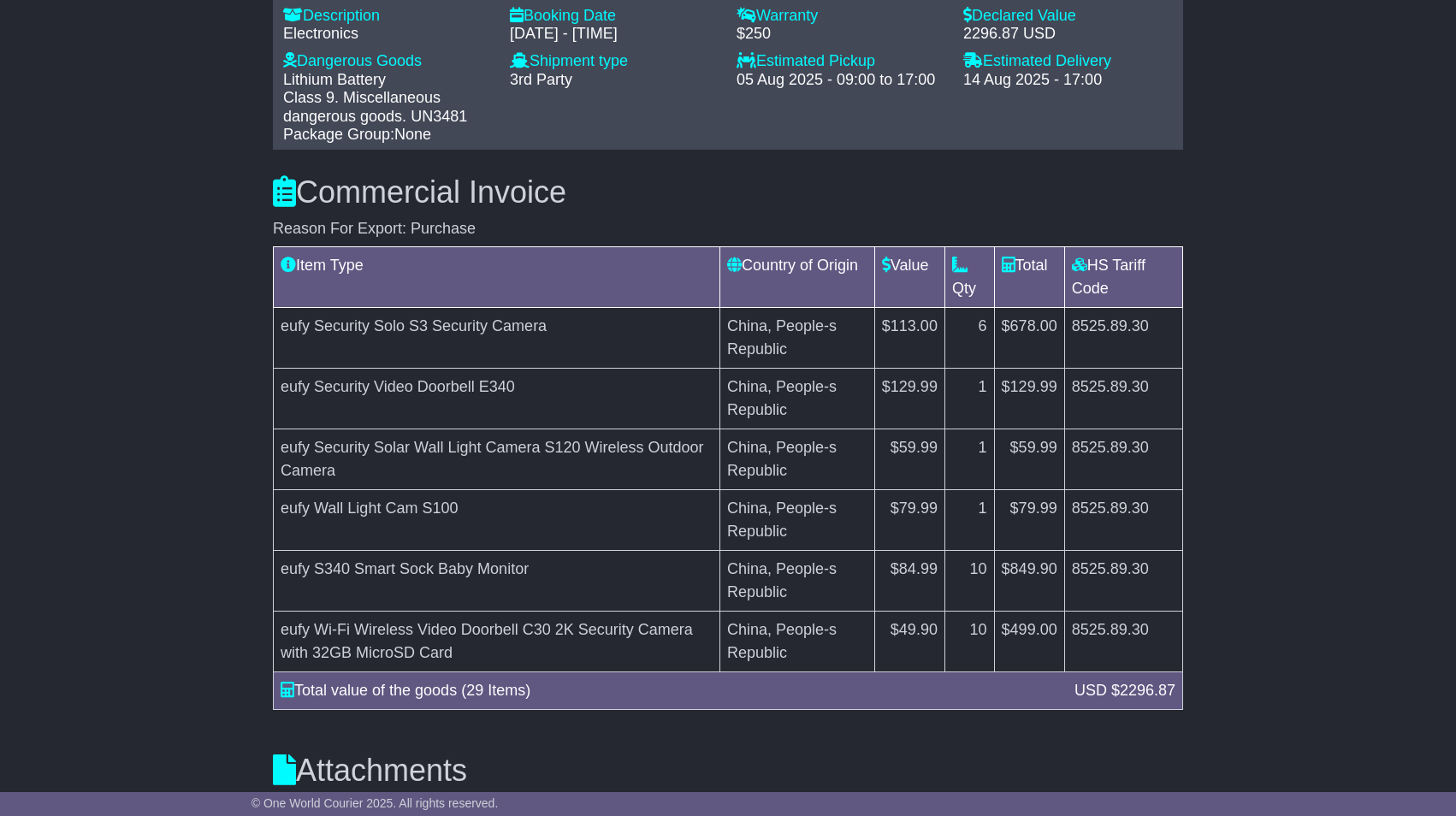 scroll, scrollTop: 1364, scrollLeft: 0, axis: vertical 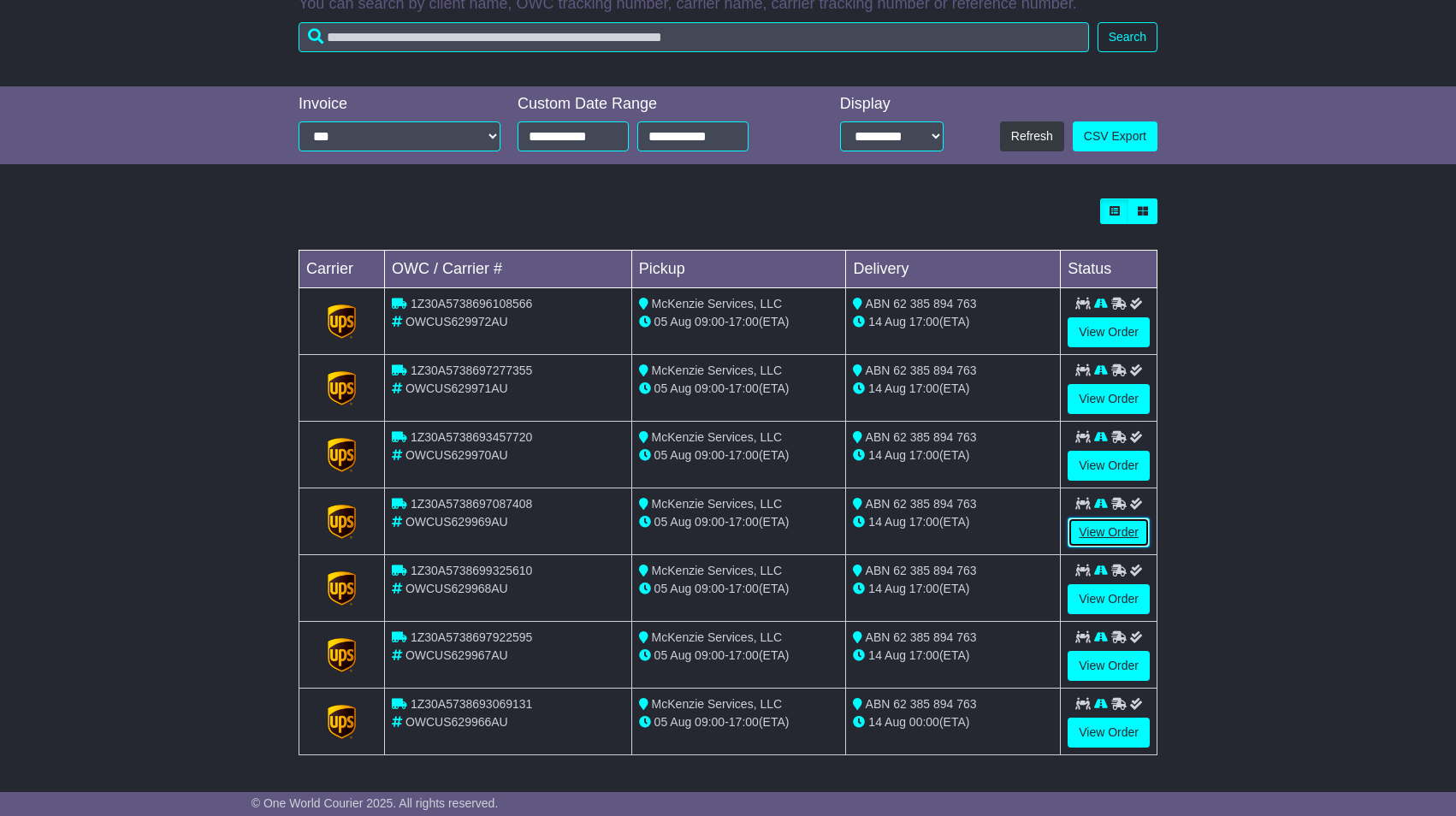 click on "View Order" at bounding box center [1109, 532] 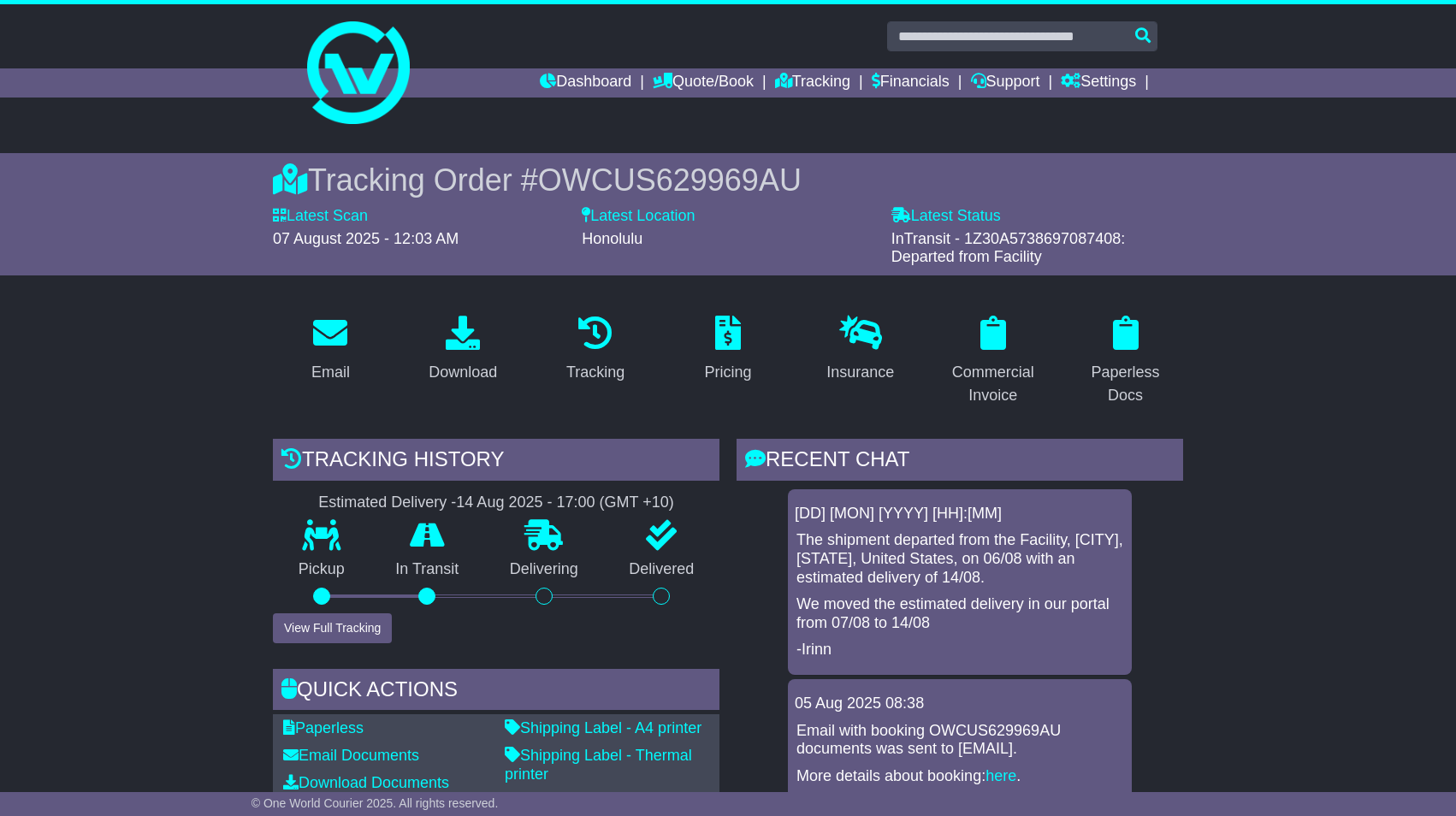 scroll, scrollTop: 0, scrollLeft: 0, axis: both 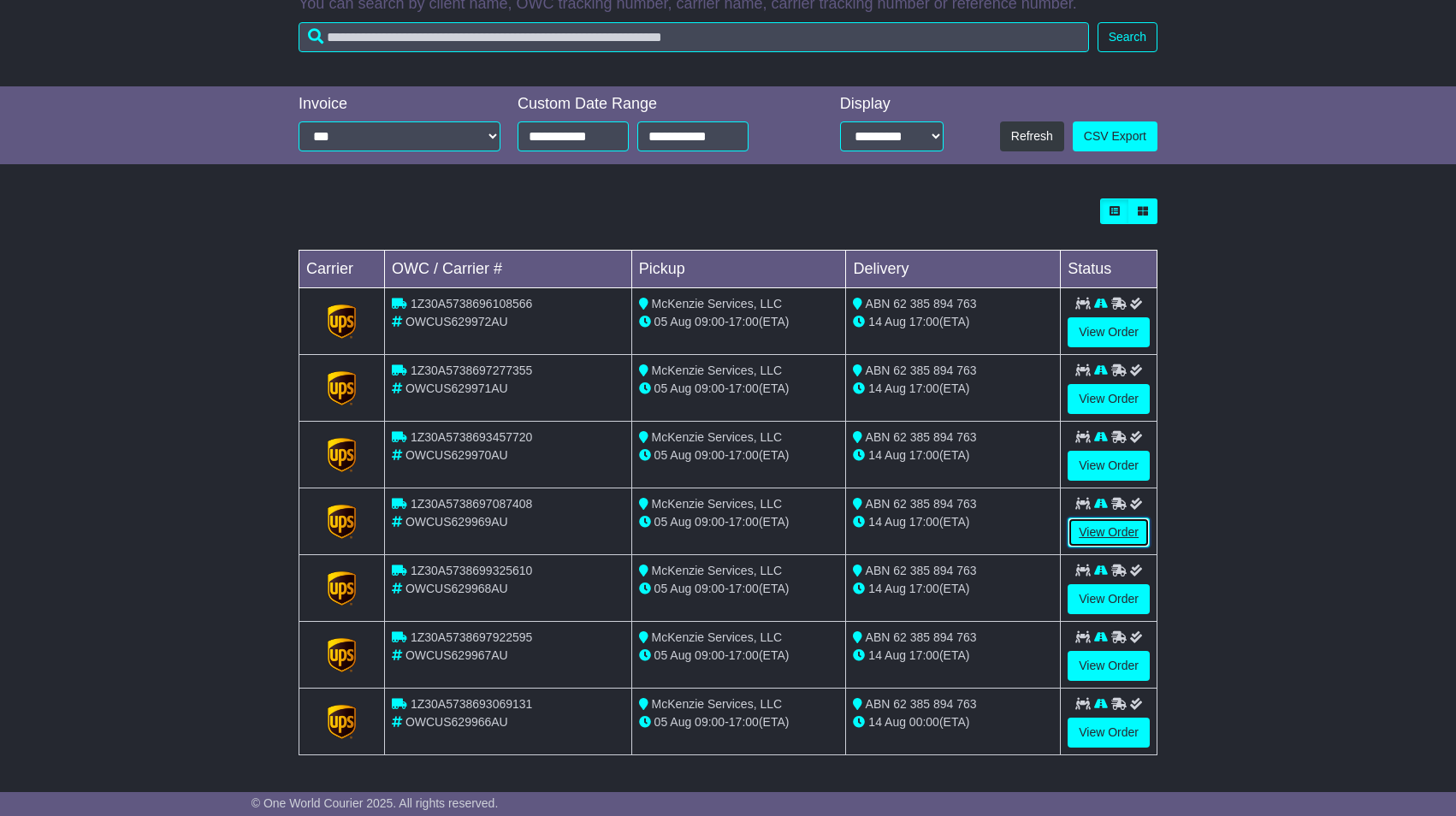 click on "View Order" at bounding box center (1109, 532) 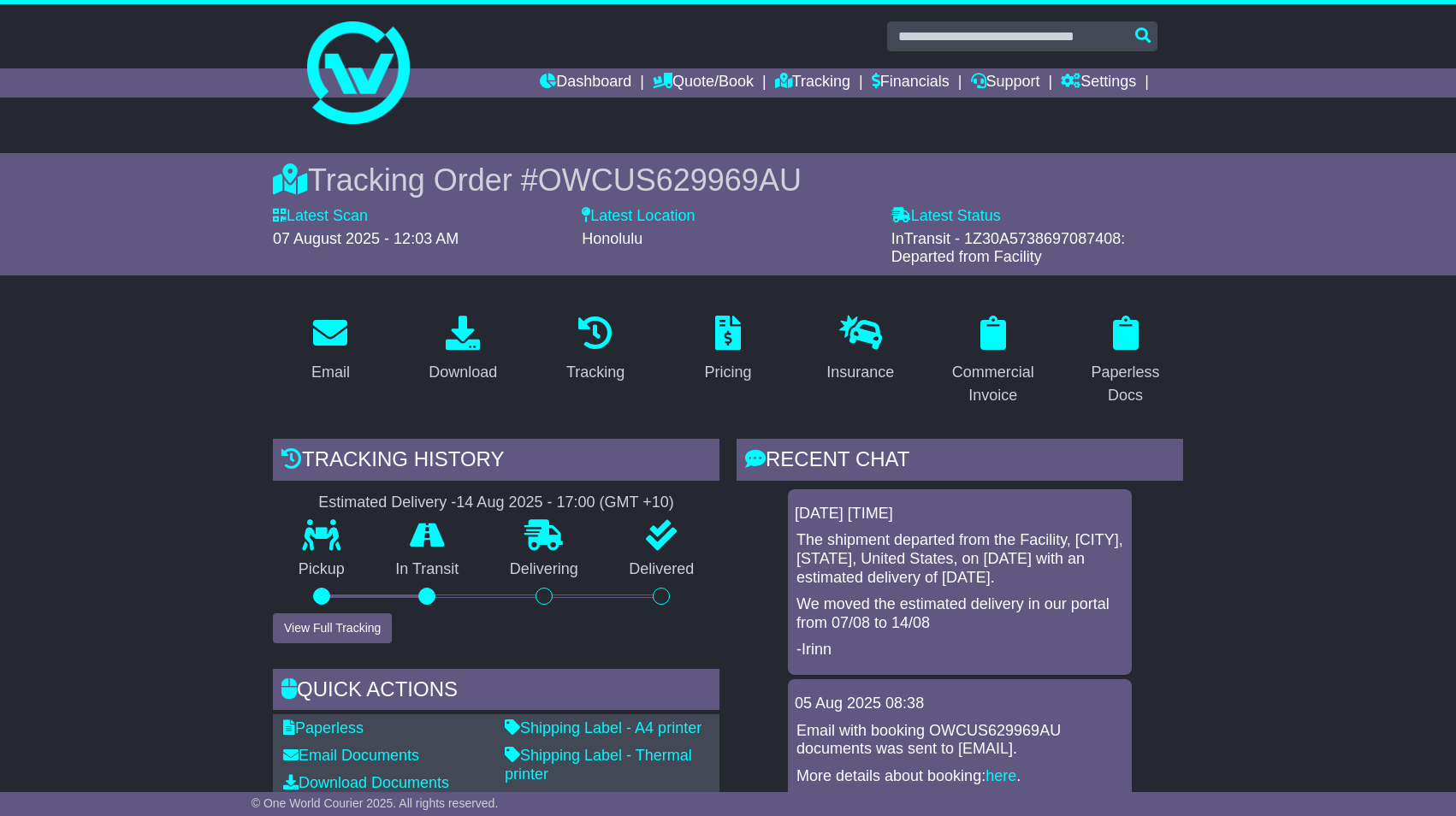 scroll, scrollTop: 113, scrollLeft: 0, axis: vertical 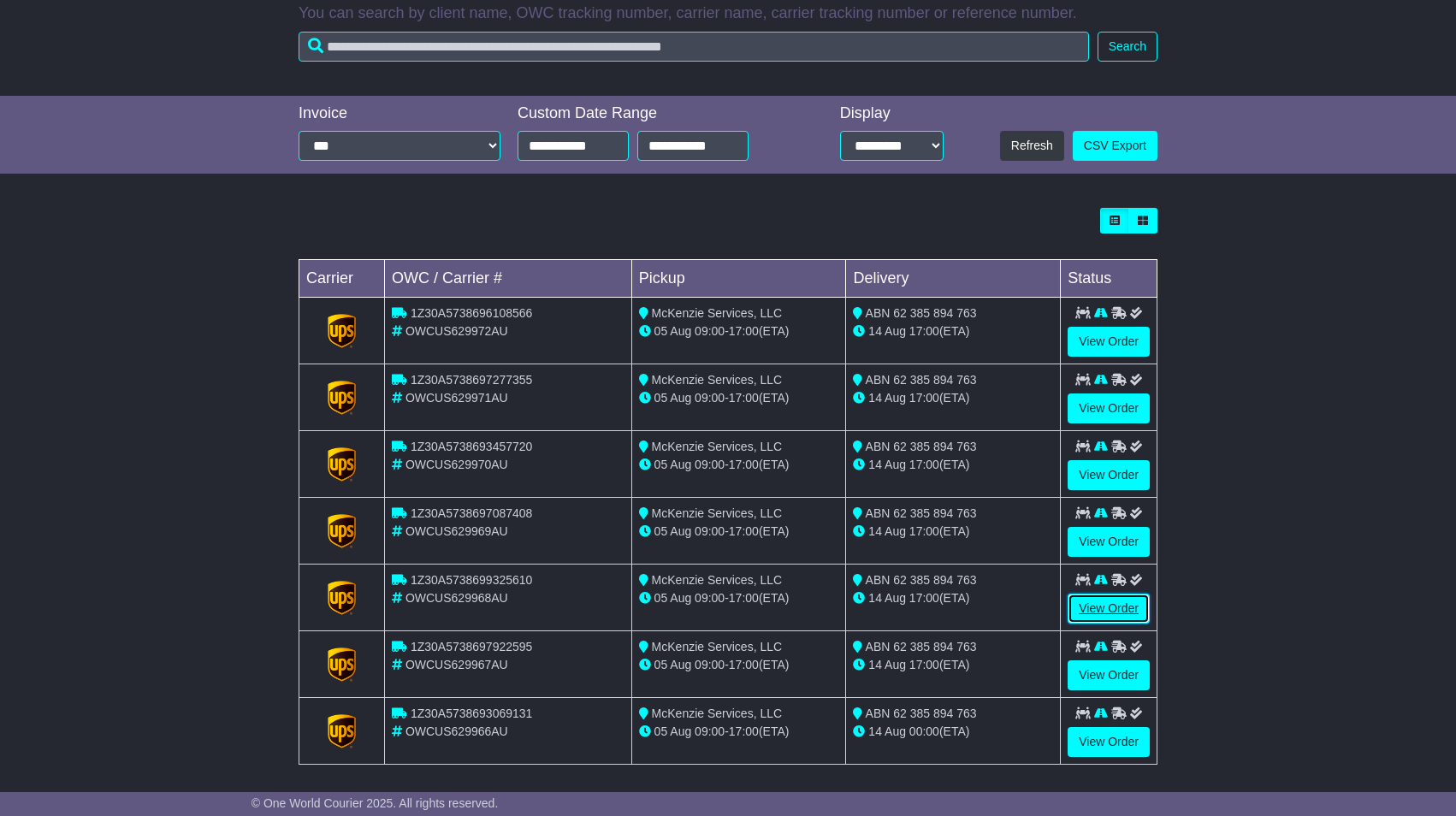 click on "View Order" at bounding box center (1109, 608) 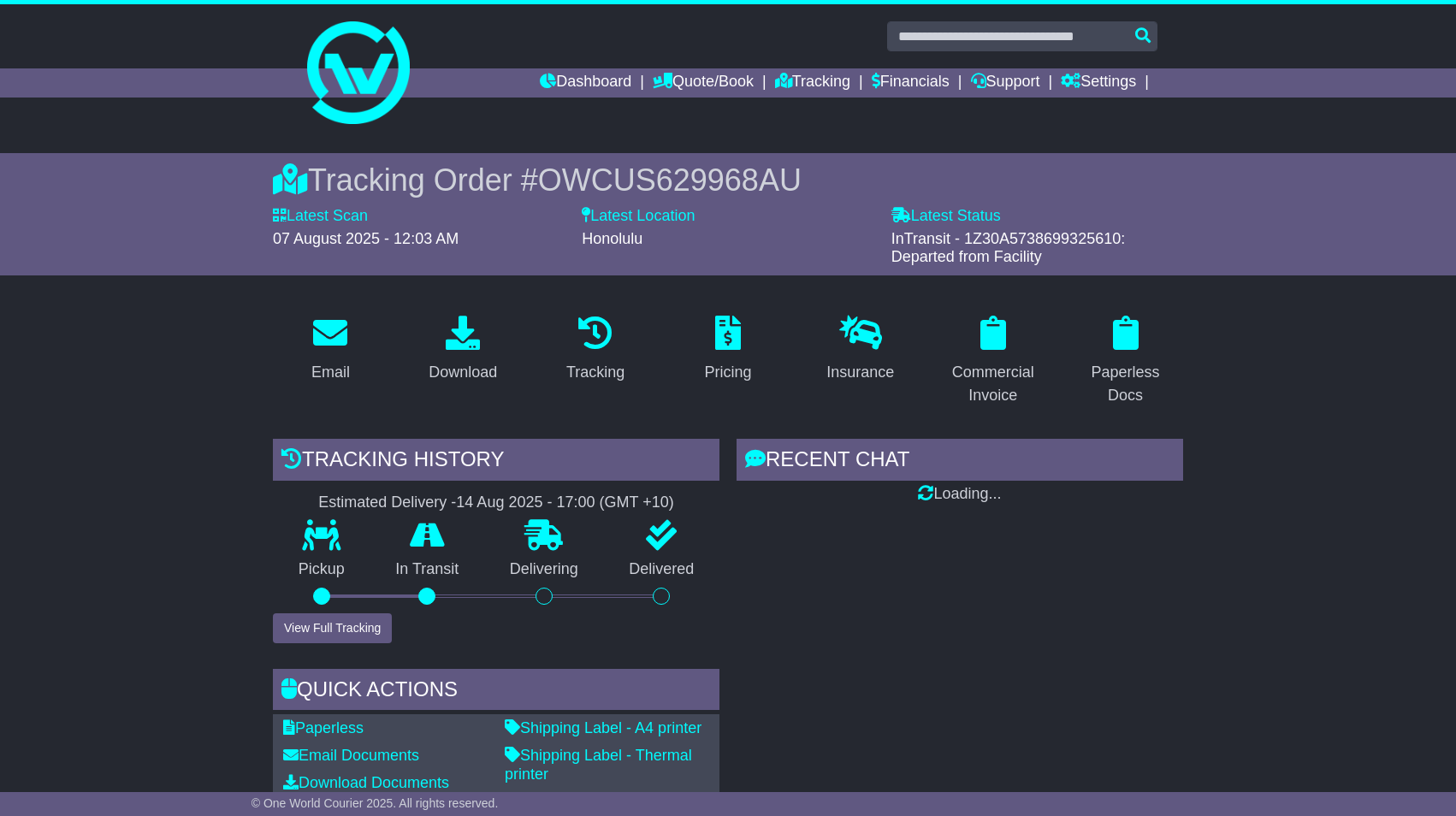 scroll, scrollTop: 497, scrollLeft: 0, axis: vertical 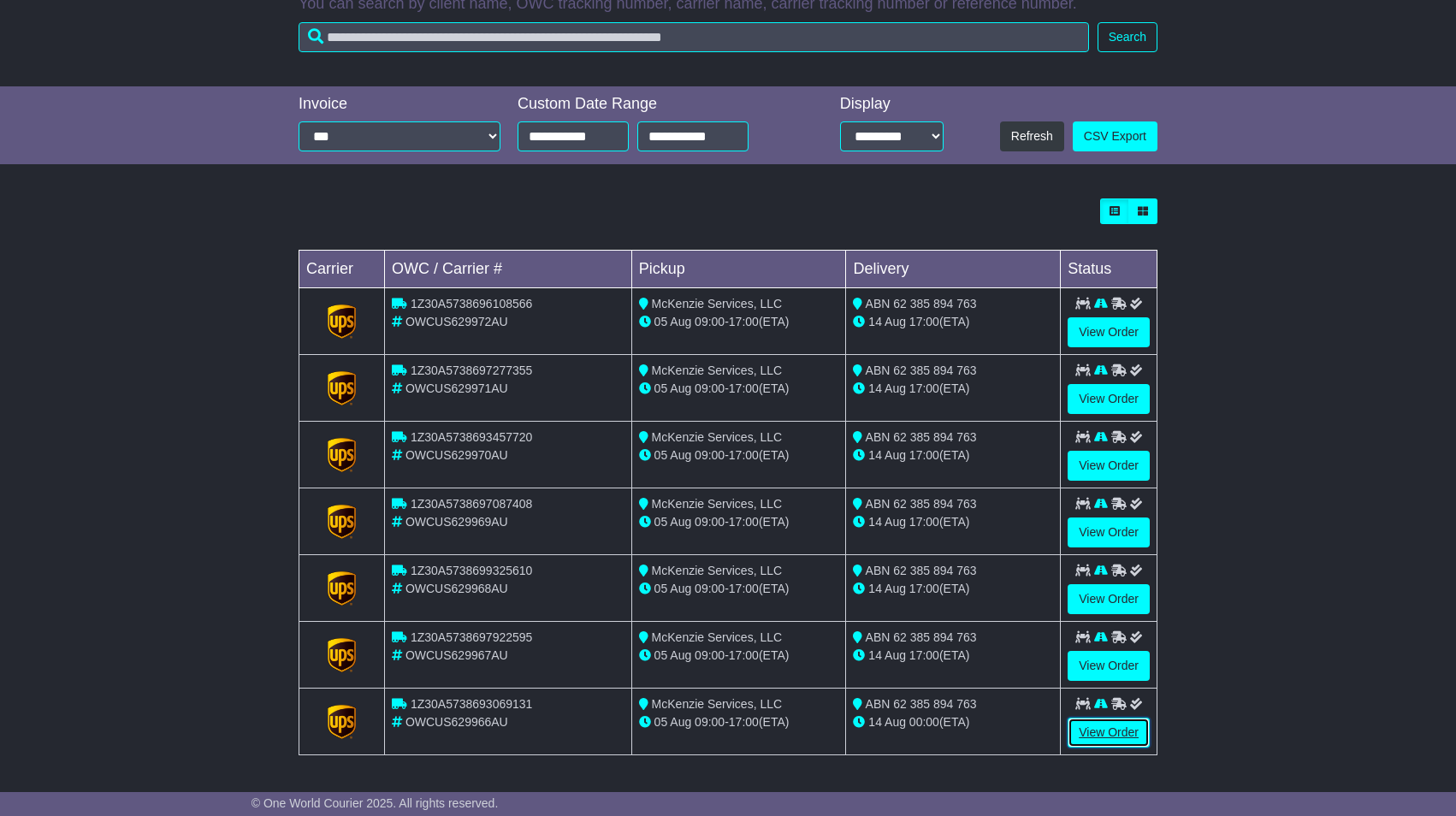 click on "View Order" at bounding box center (1109, 732) 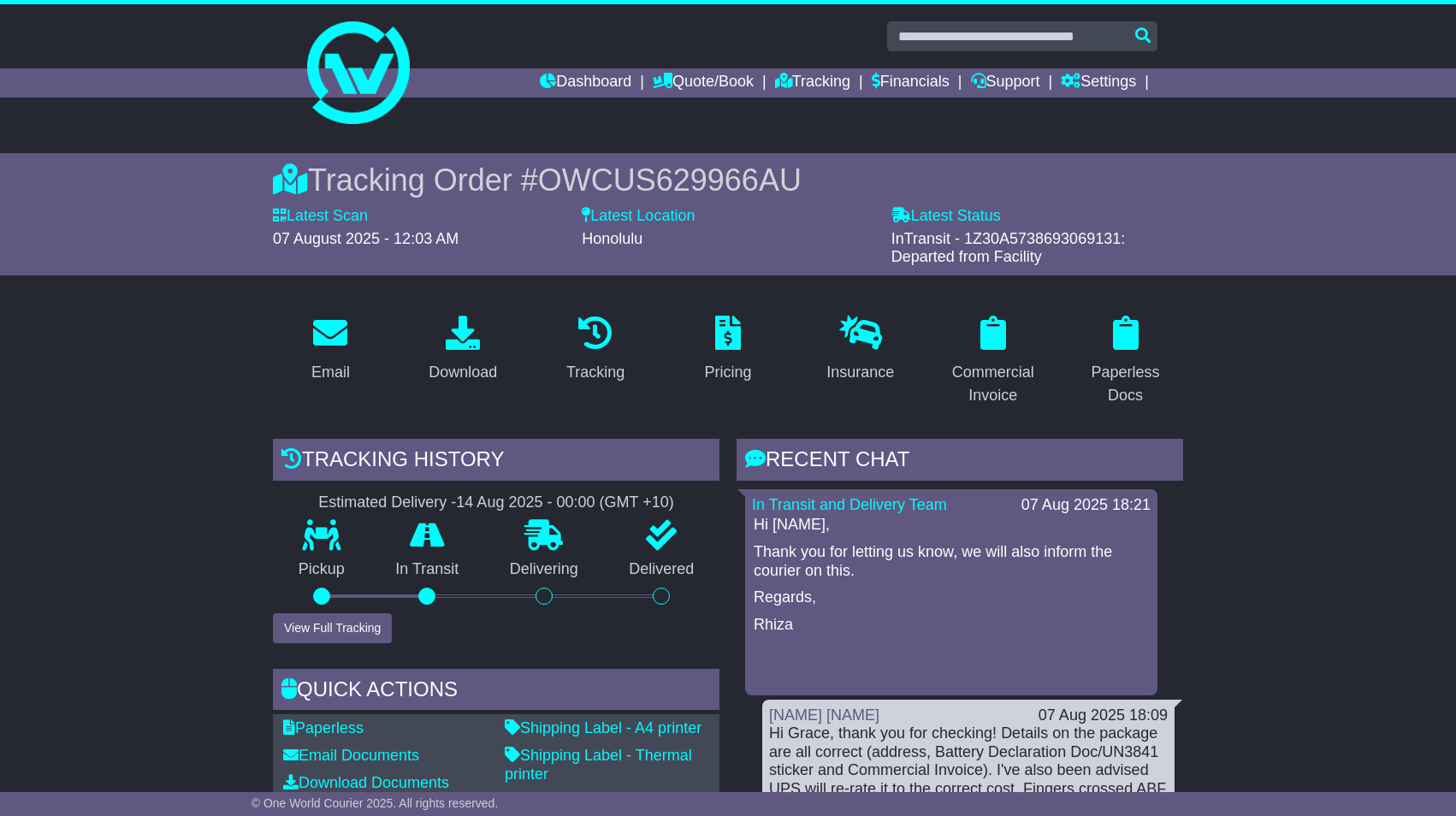 scroll, scrollTop: 0, scrollLeft: 0, axis: both 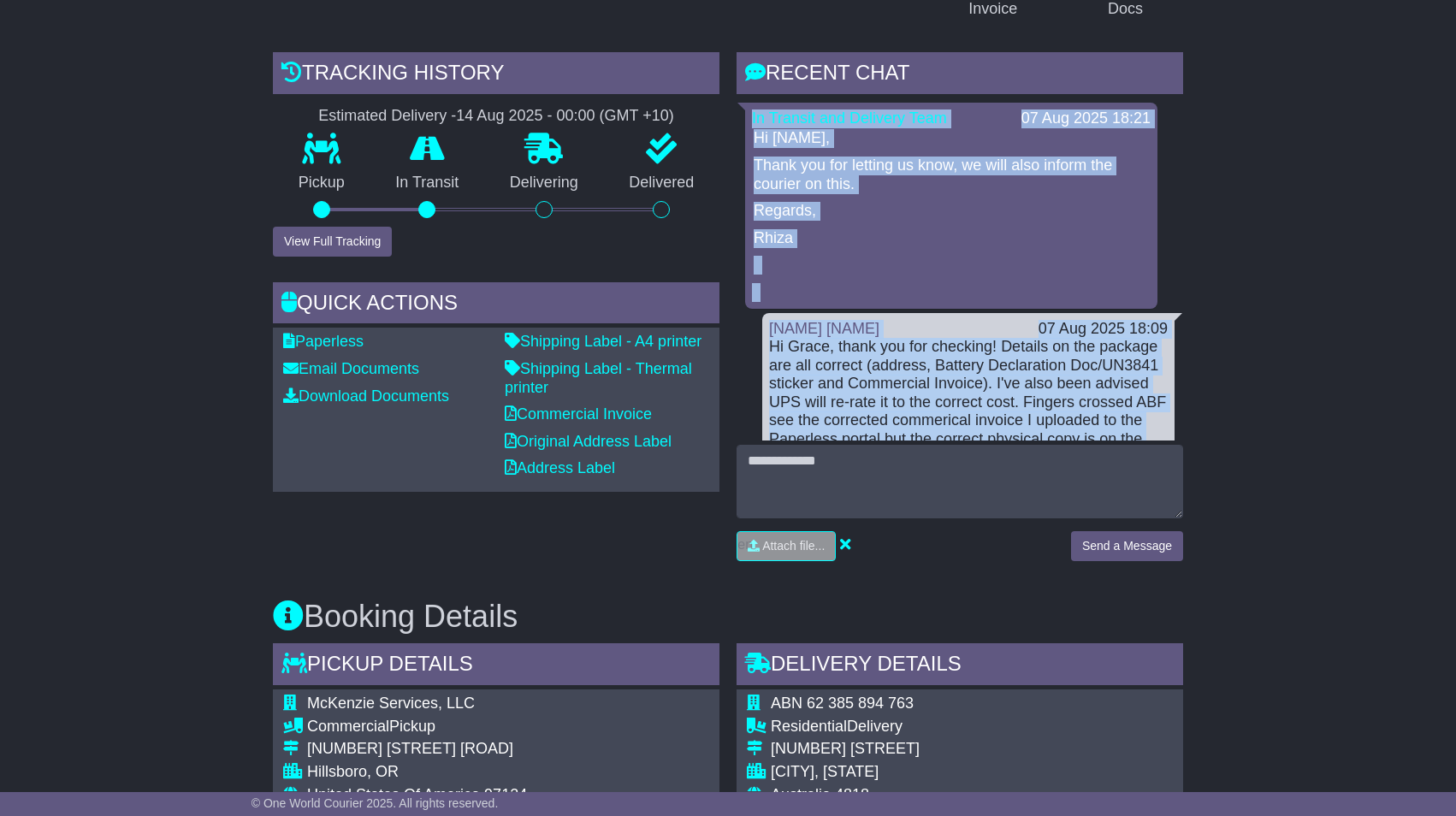drag, startPoint x: 1097, startPoint y: 315, endPoint x: 751, endPoint y: 119, distance: 397.65814 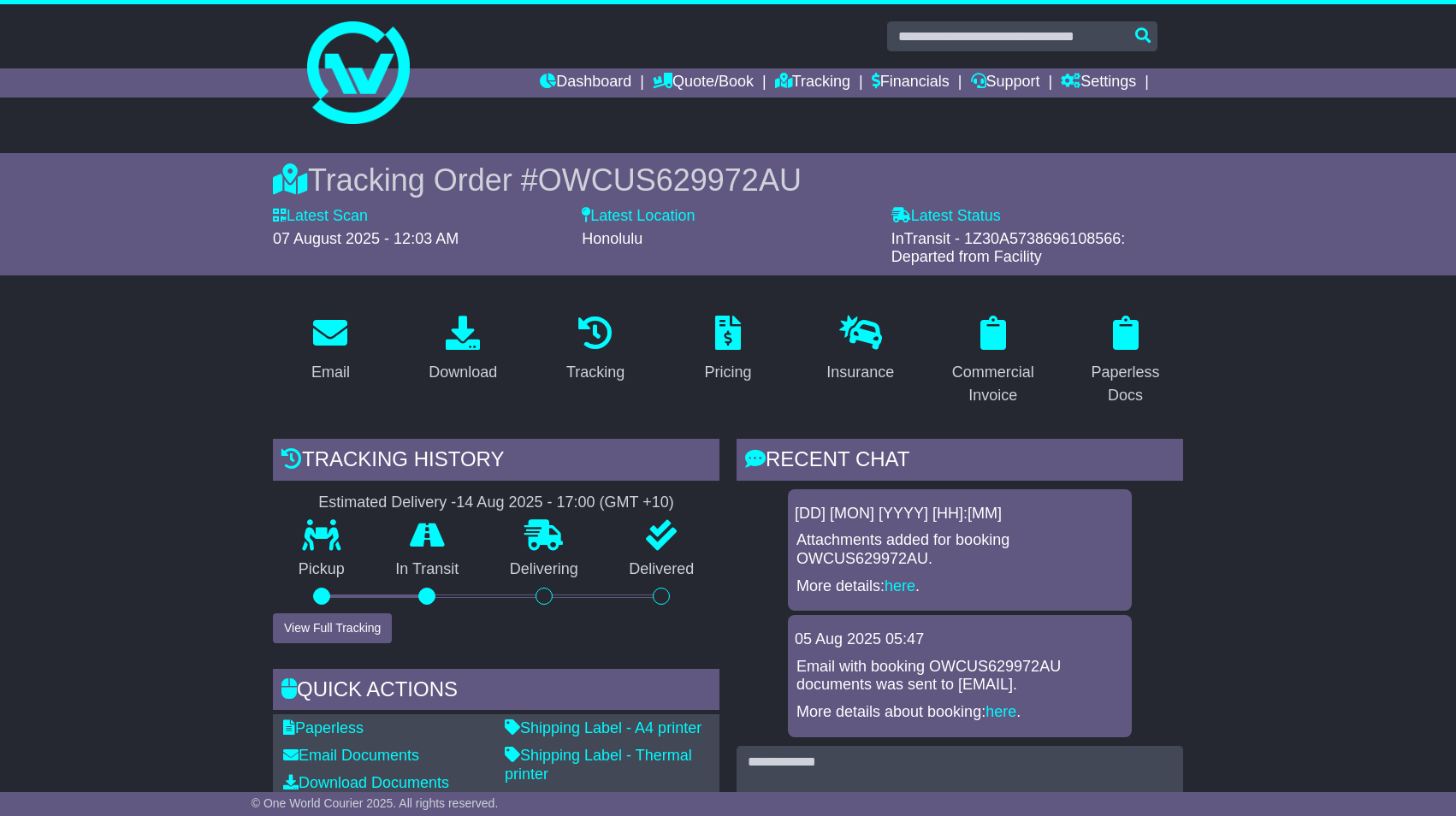 scroll, scrollTop: 0, scrollLeft: 0, axis: both 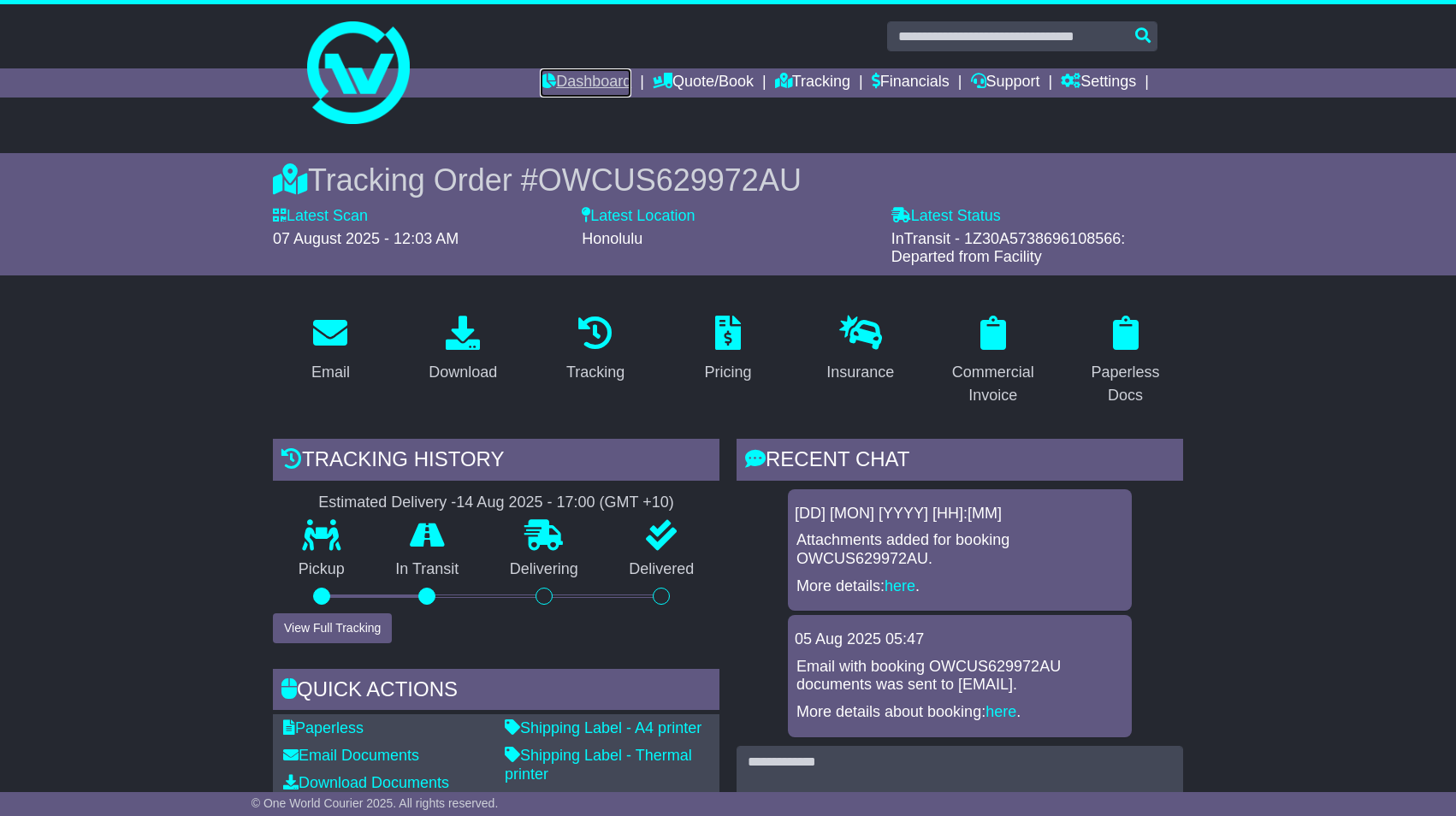 click on "Dashboard" at bounding box center (585, 83) 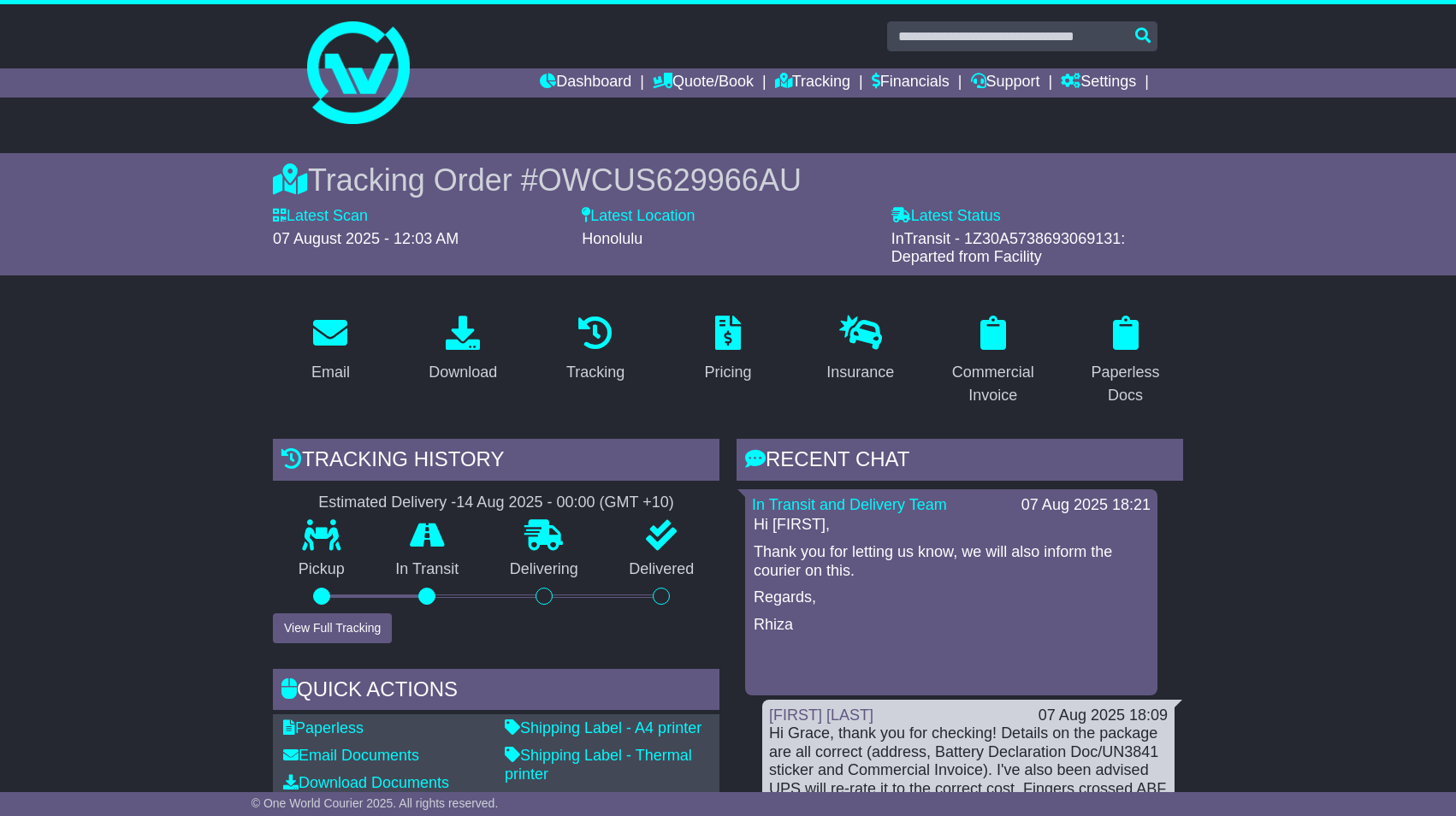 scroll, scrollTop: 387, scrollLeft: 0, axis: vertical 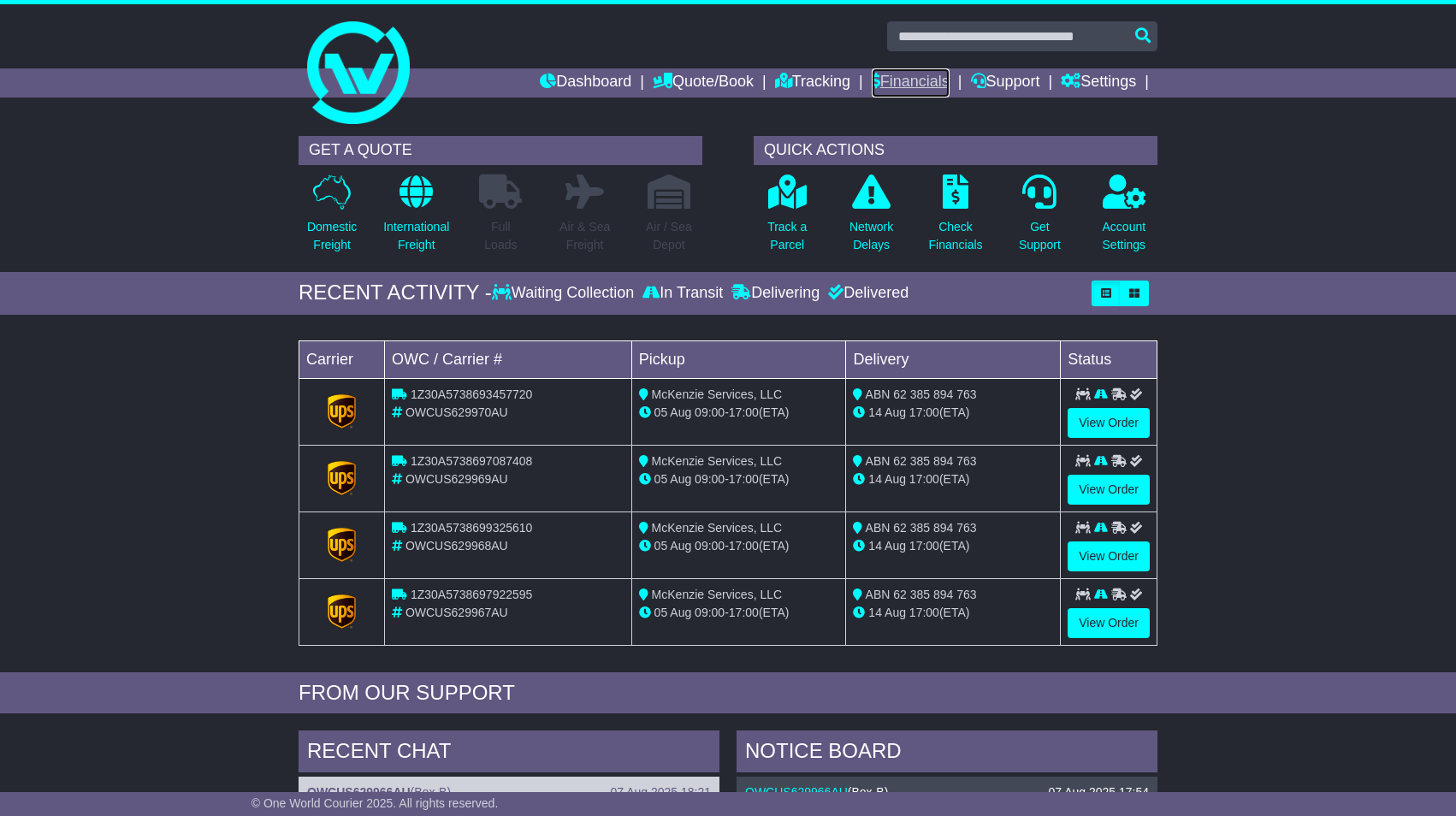 click on "Financials" at bounding box center (910, 83) 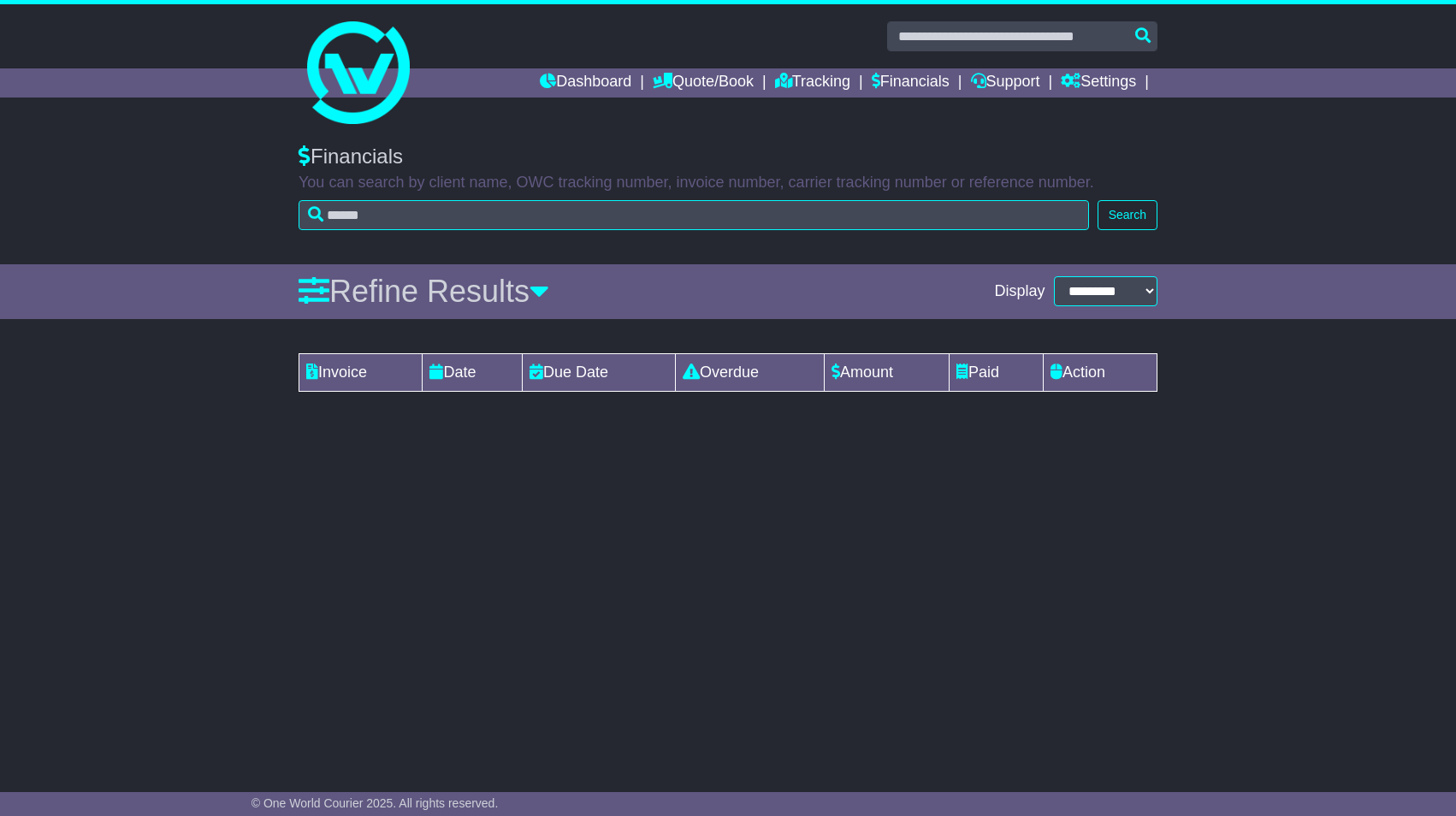 scroll, scrollTop: 0, scrollLeft: 0, axis: both 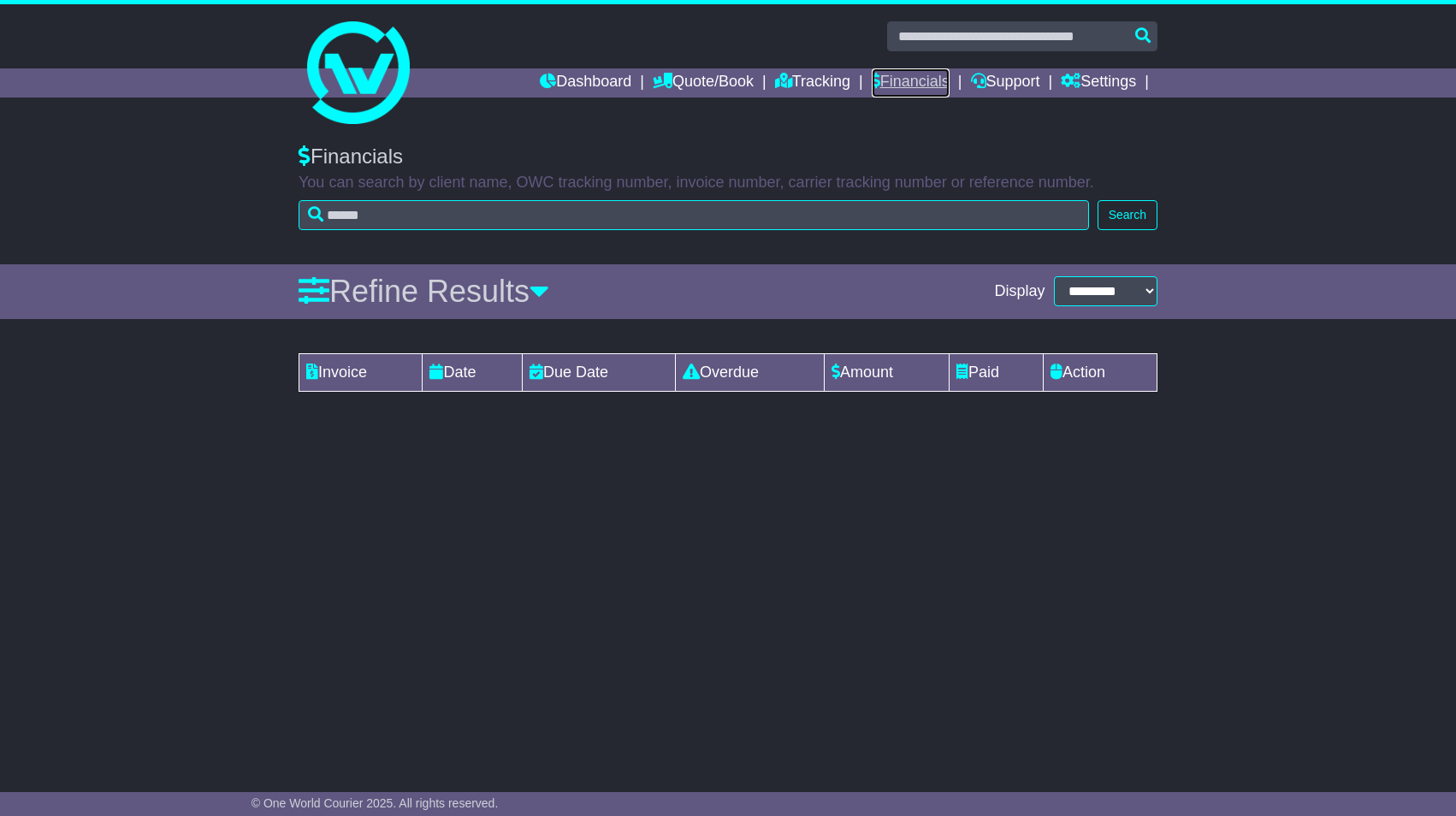 click on "Financials" at bounding box center (910, 83) 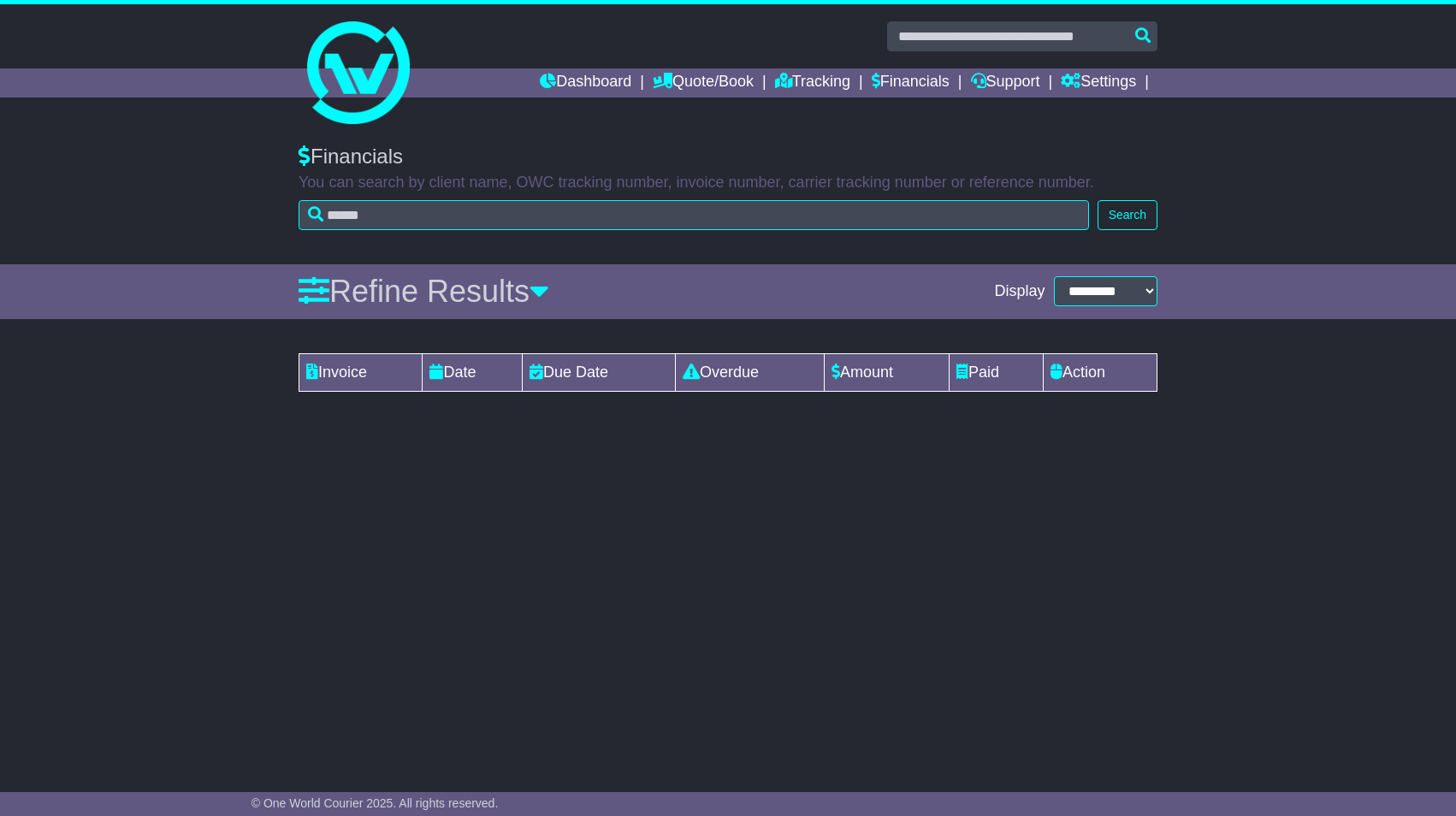 scroll, scrollTop: 0, scrollLeft: 0, axis: both 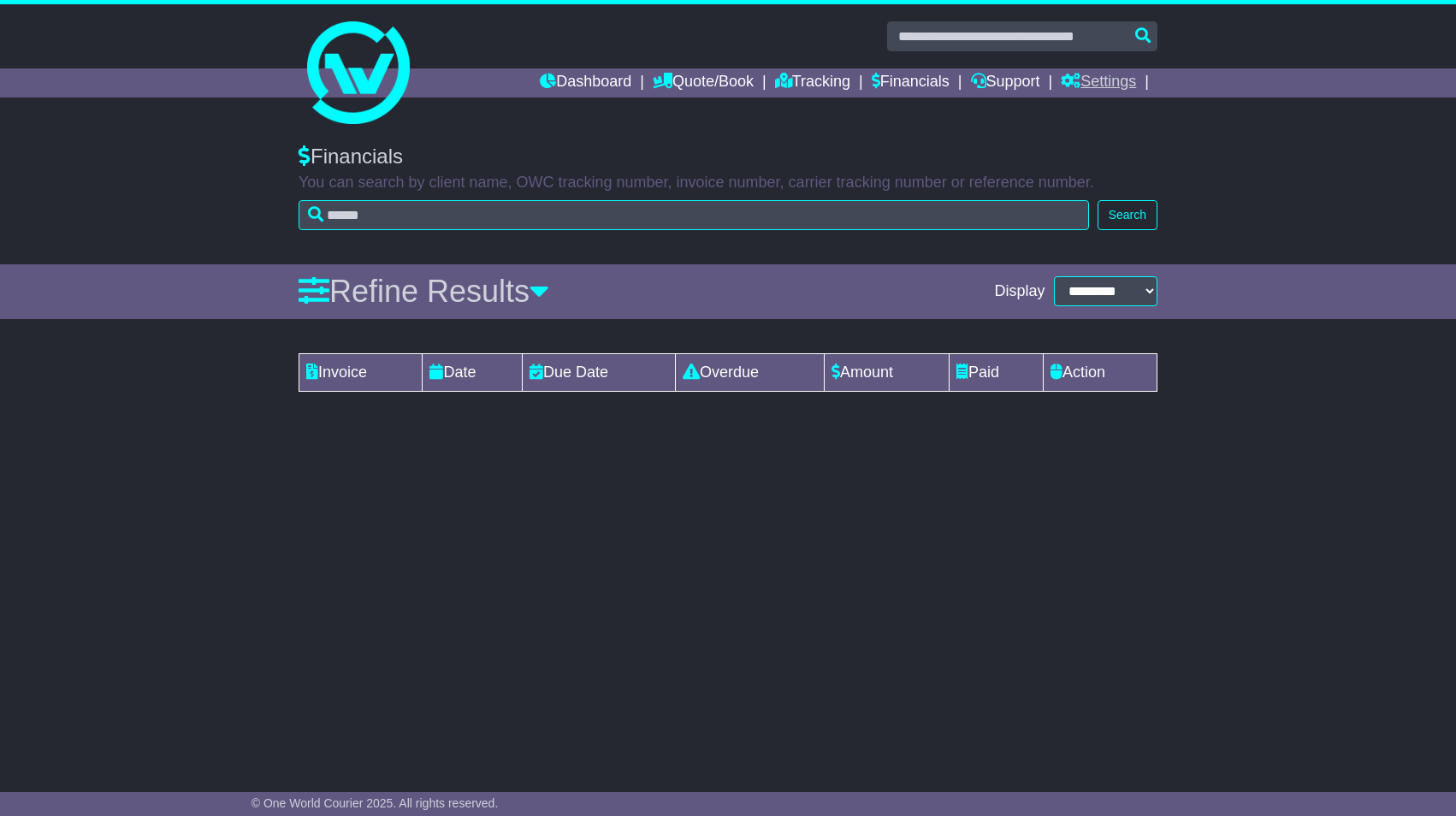 click on "Settings" at bounding box center [1098, 83] 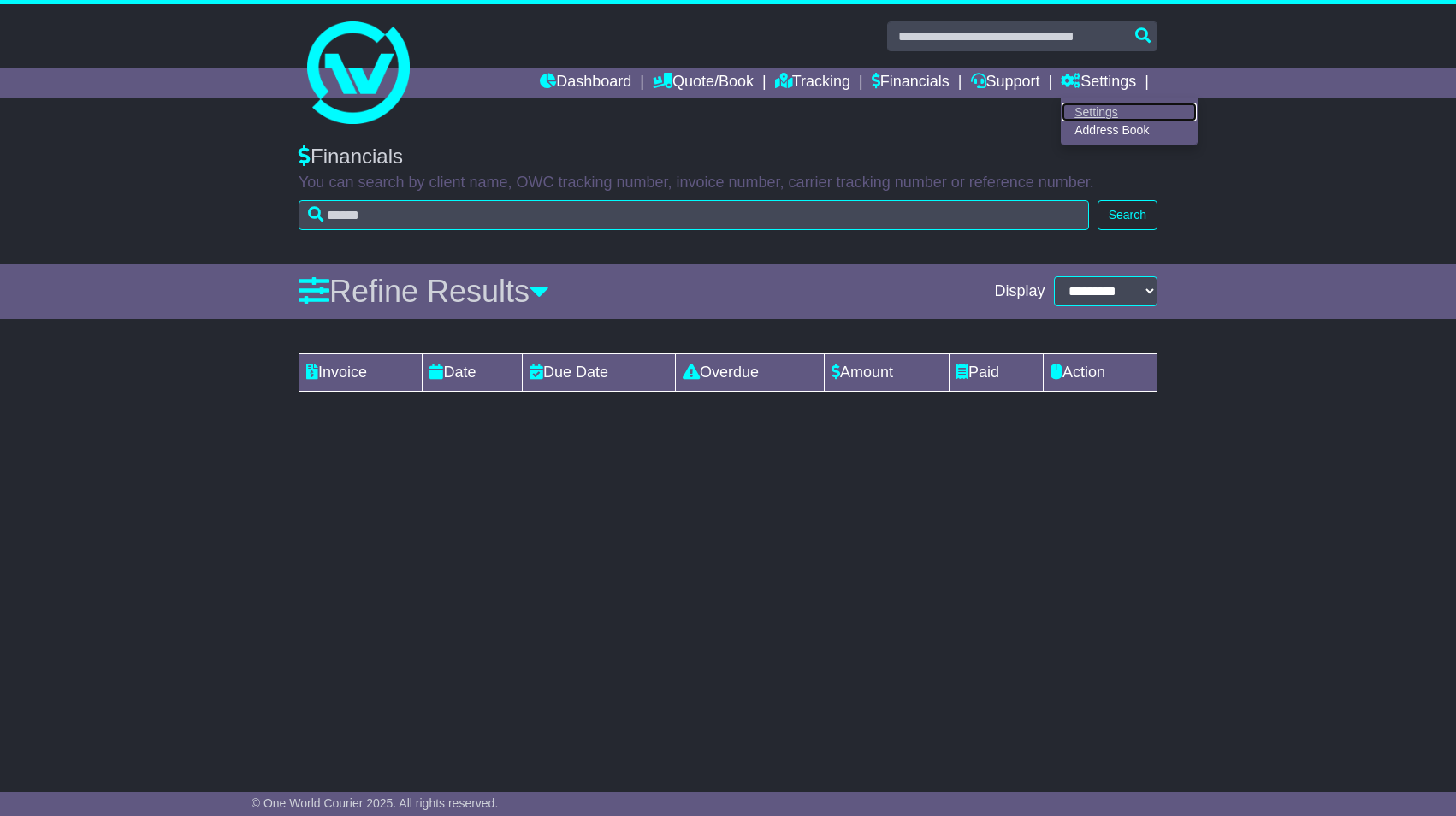 click on "Settings" at bounding box center (1129, 112) 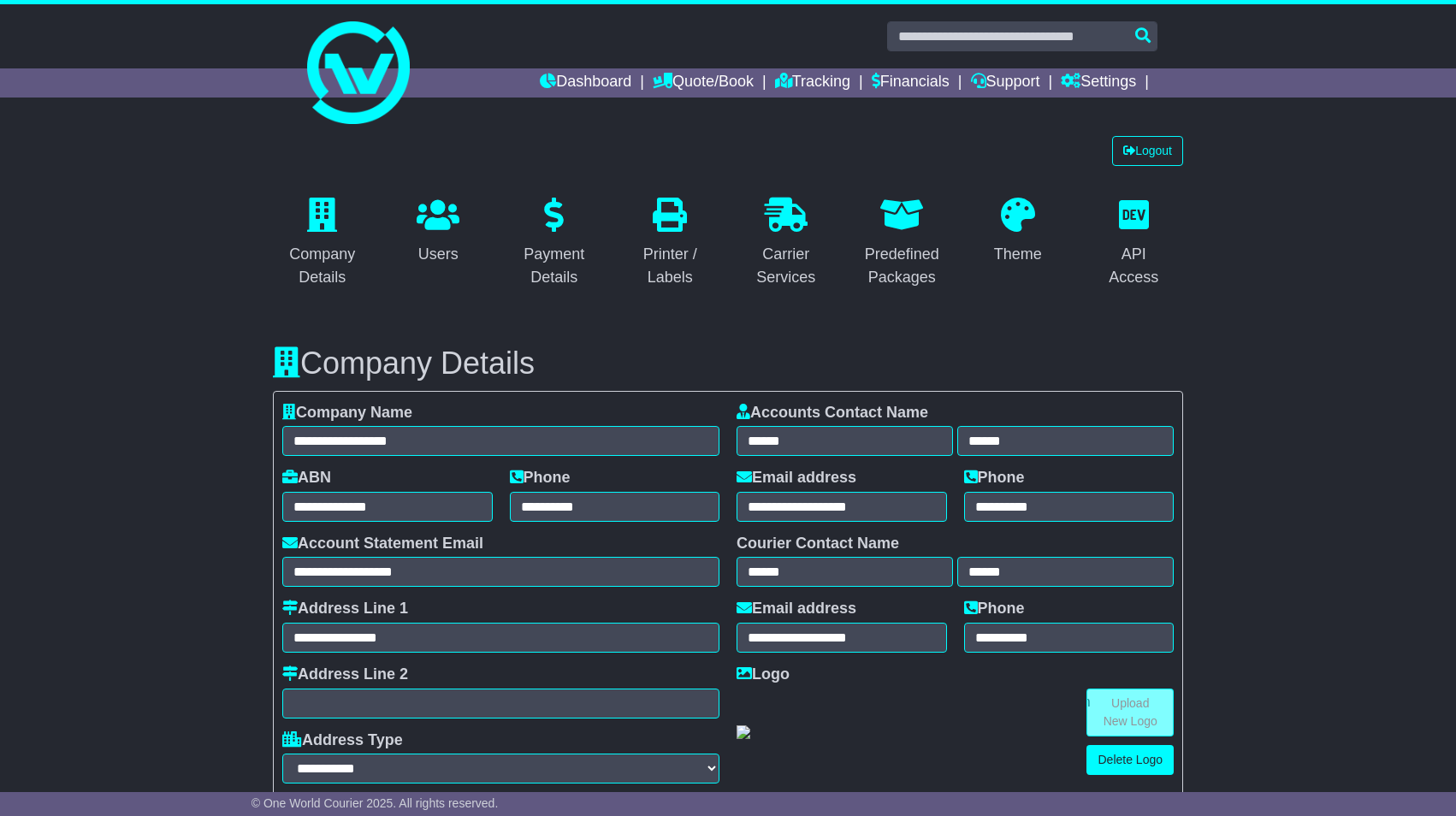 select on "**********" 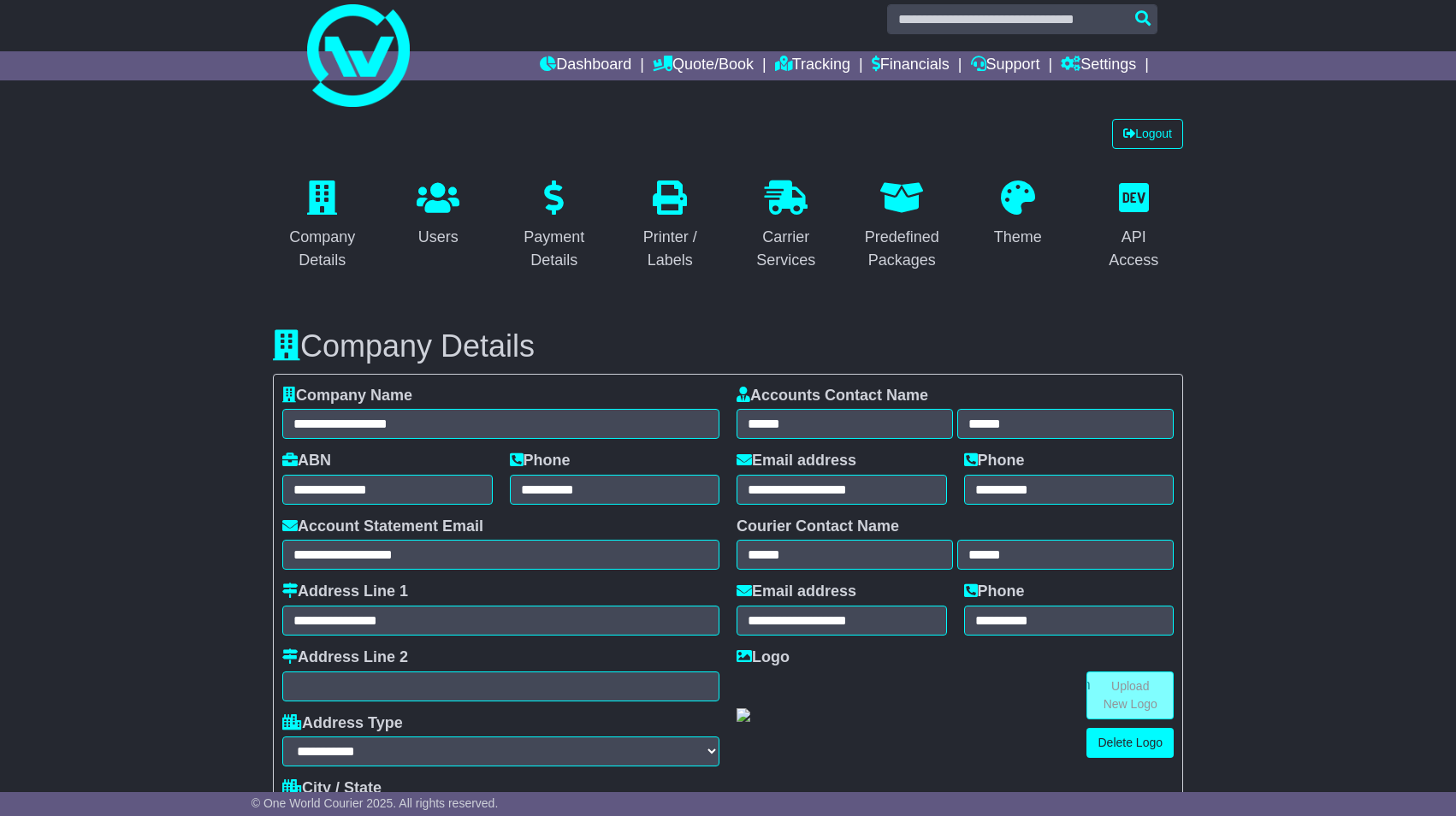 scroll, scrollTop: 15, scrollLeft: 0, axis: vertical 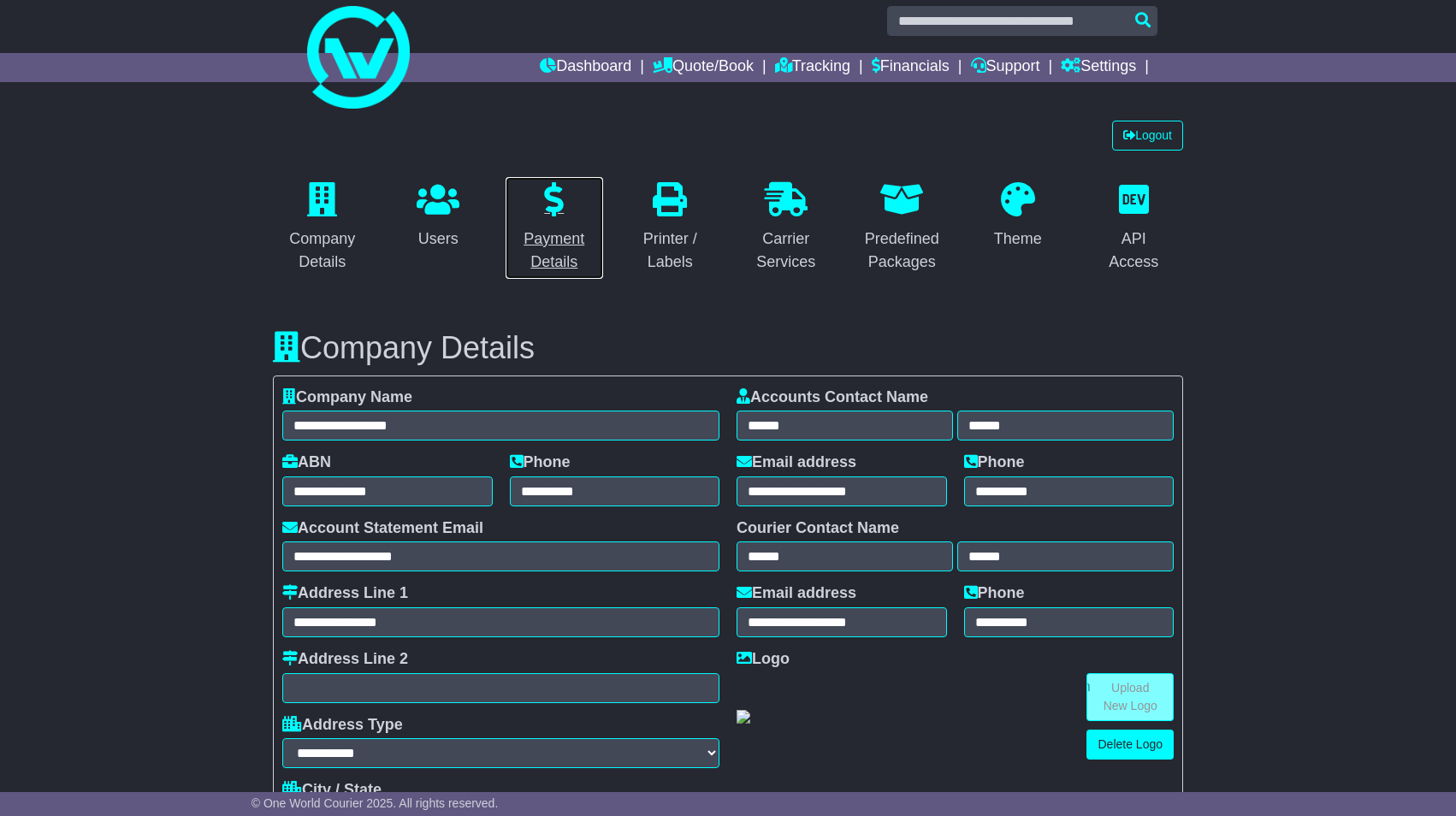 click on "Payment Details" at bounding box center (554, 251) 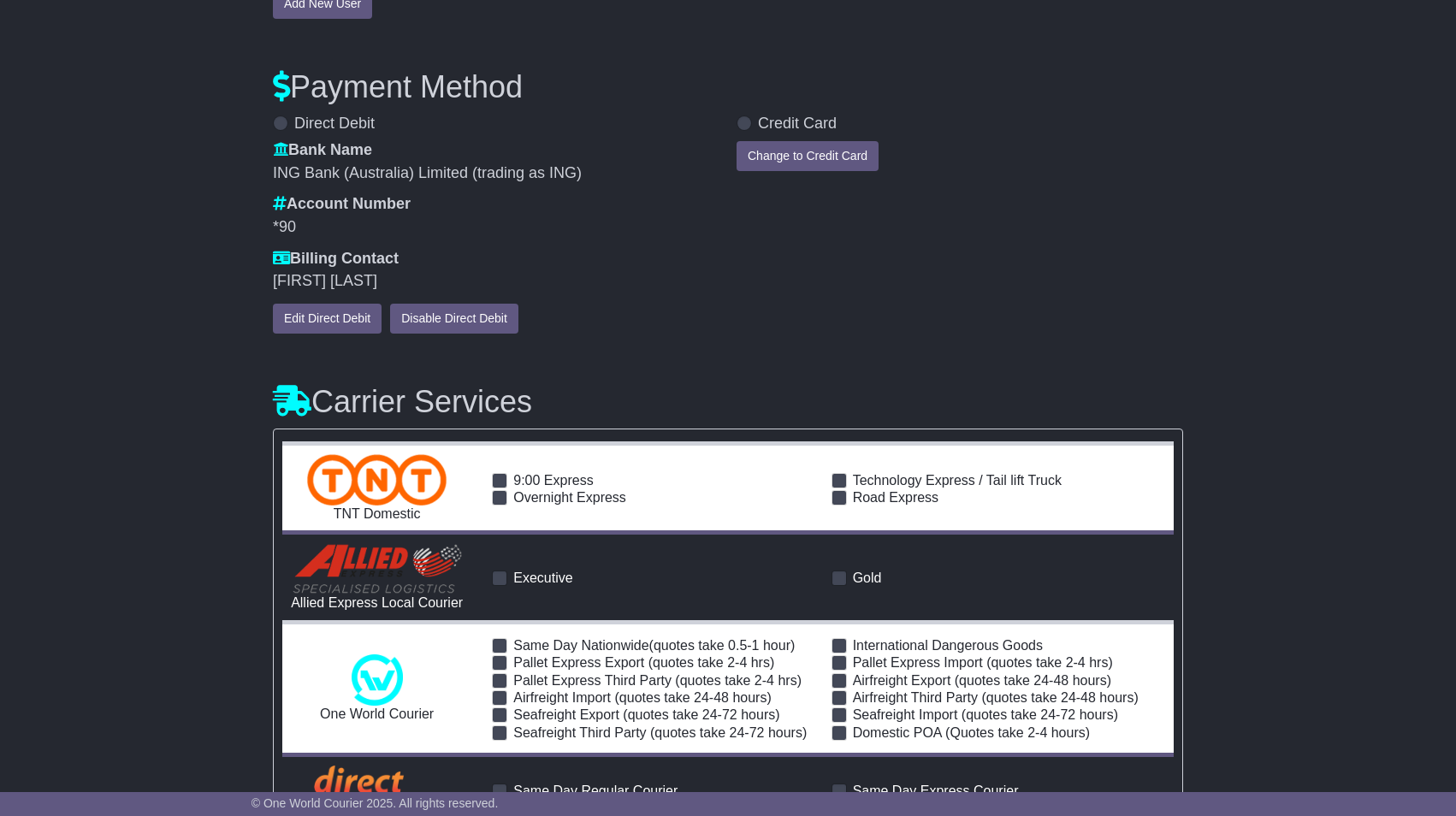 scroll, scrollTop: 1627, scrollLeft: 0, axis: vertical 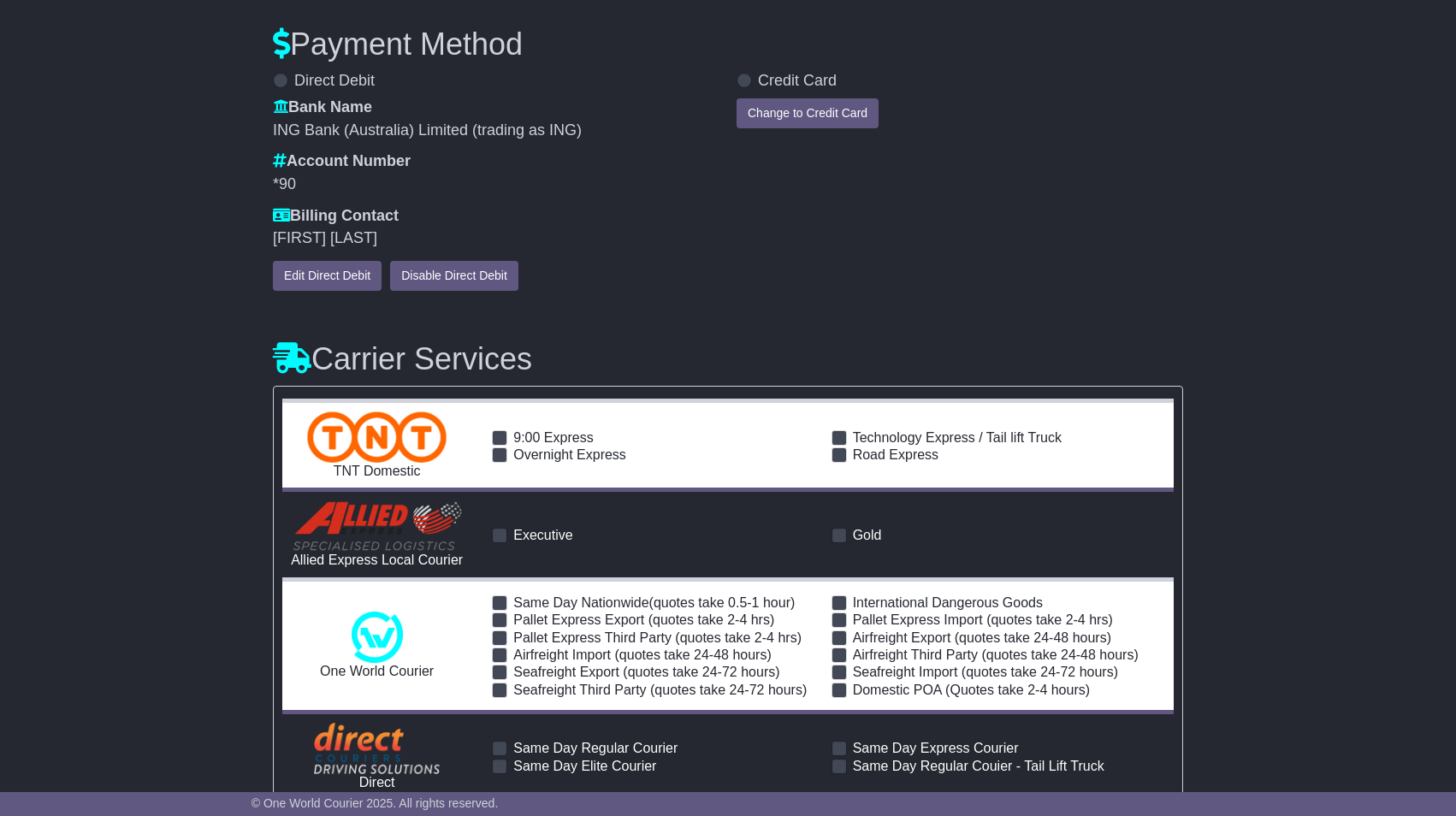 click on "Credit Card" at bounding box center [786, 81] 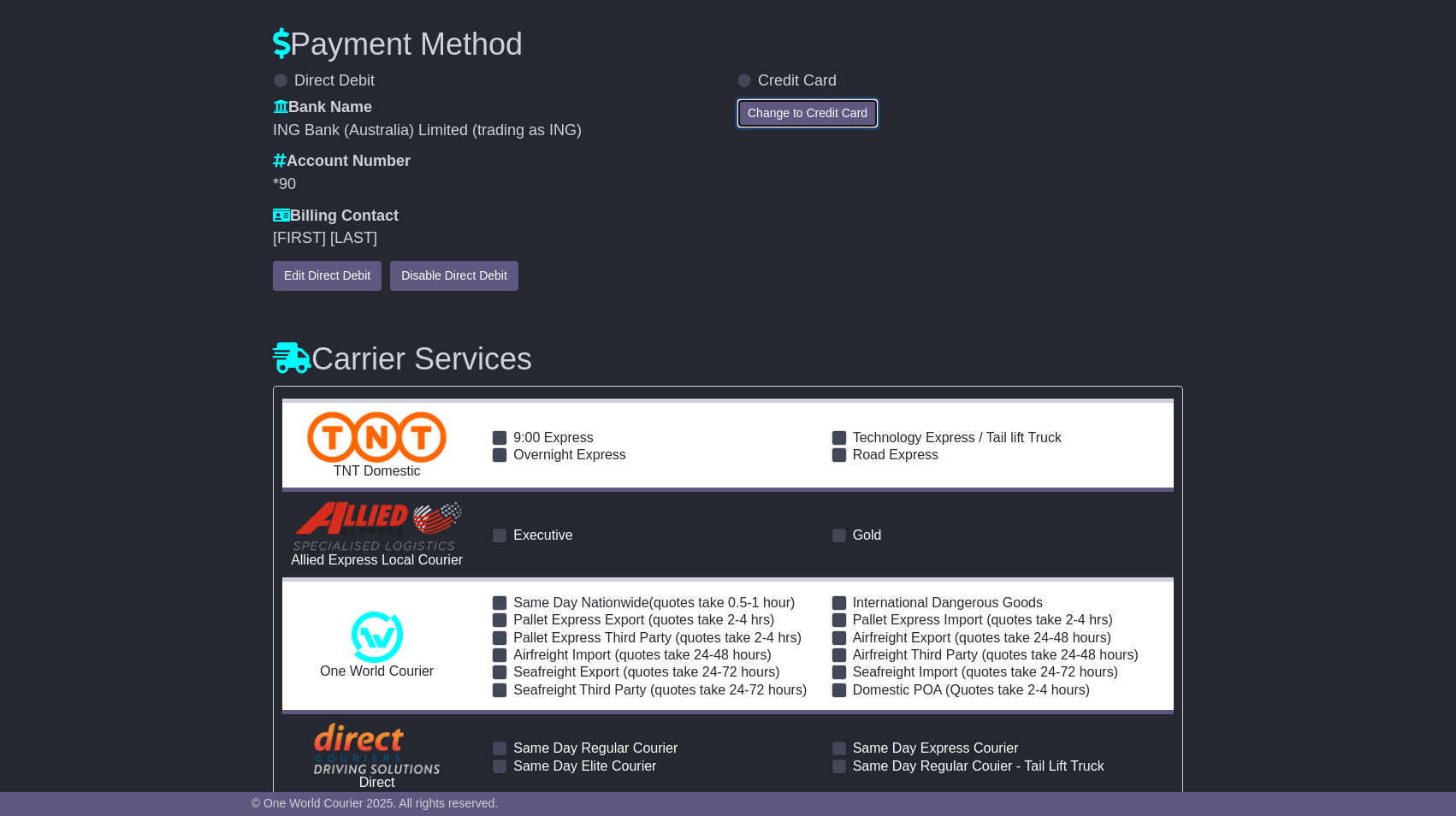 click on "Change to Credit Card" at bounding box center (808, 113) 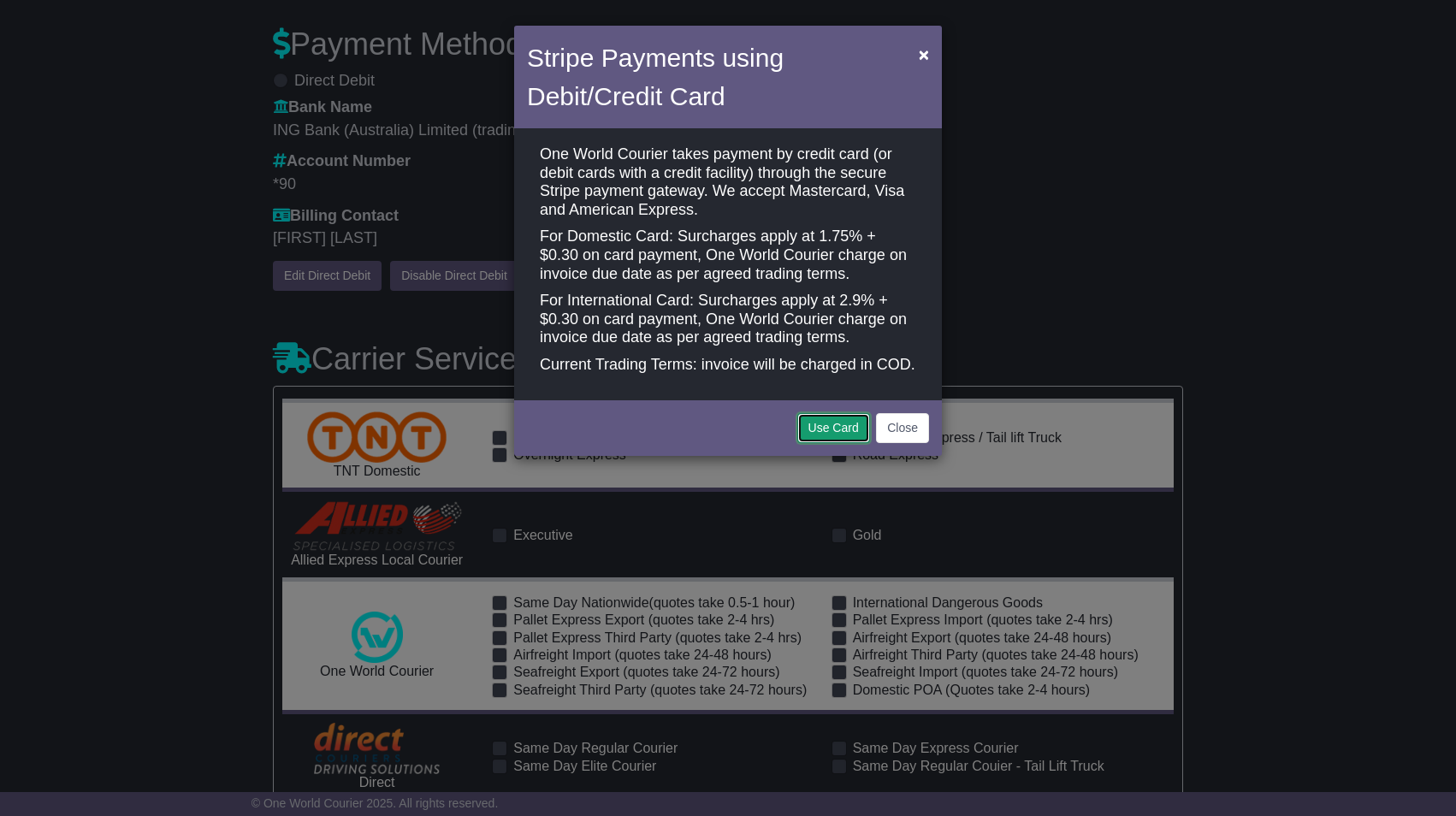 click on "Use Card" at bounding box center [833, 428] 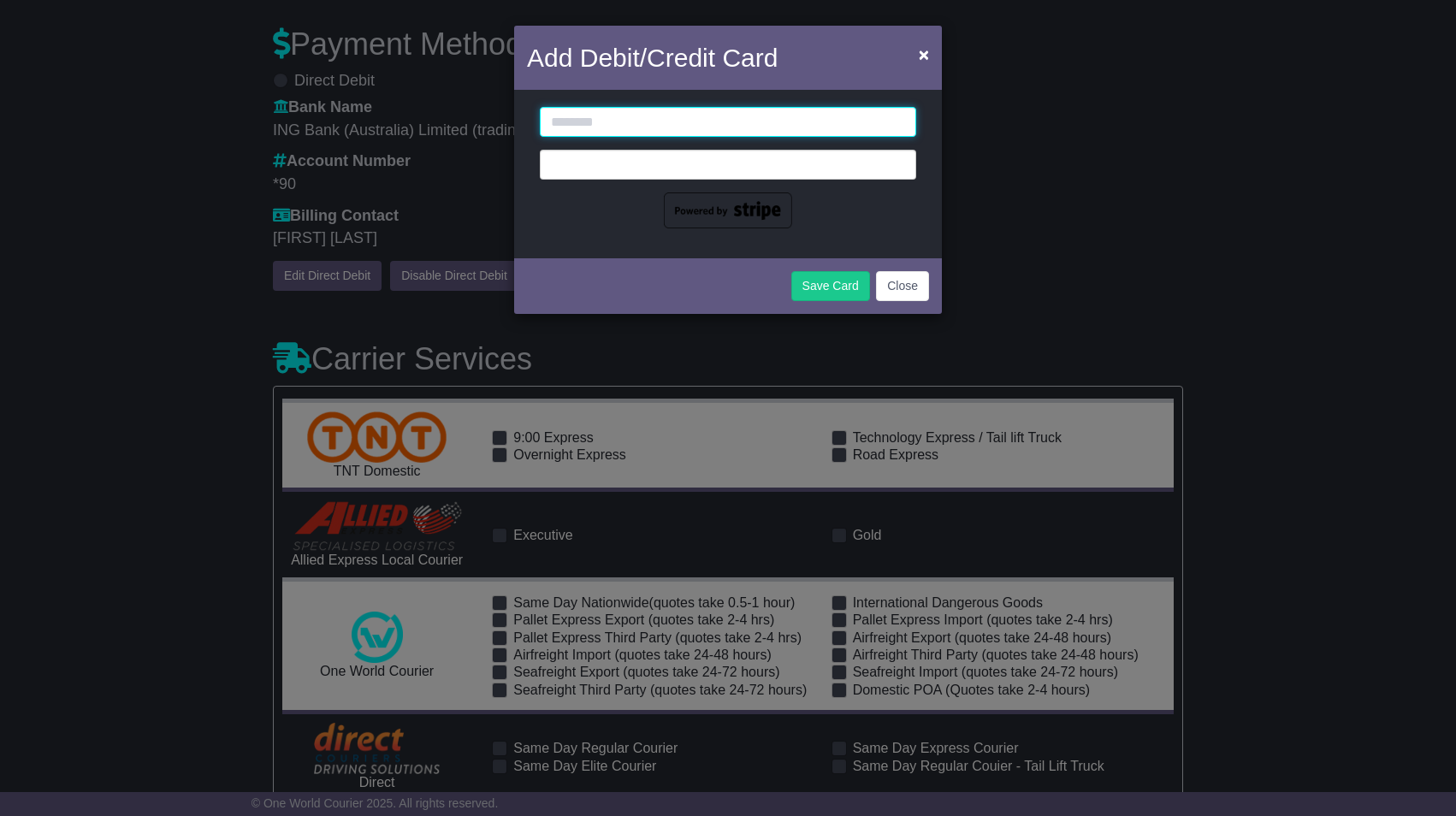 click at bounding box center [728, 121] 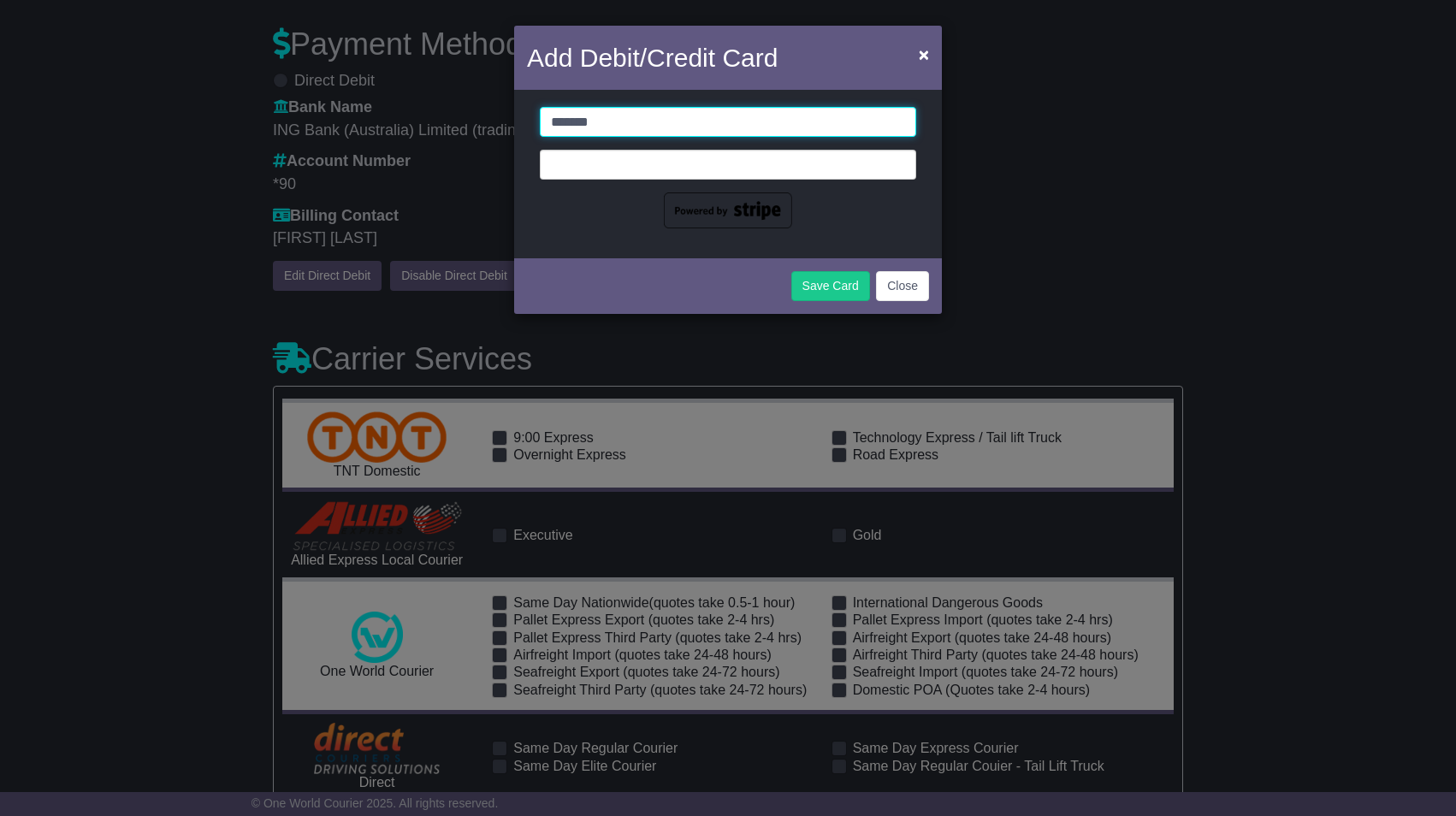 click on "******" at bounding box center [728, 121] 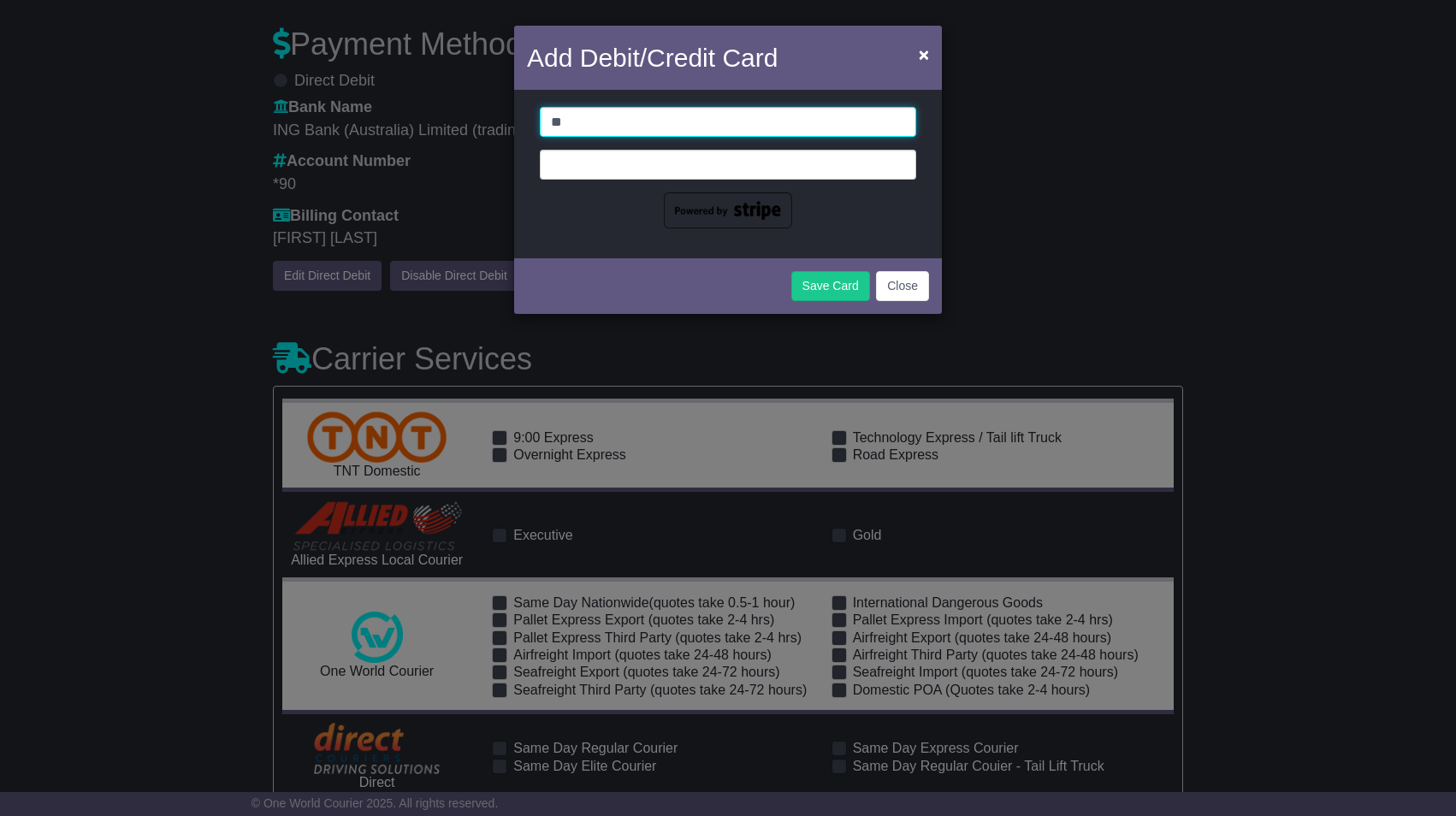 type on "*" 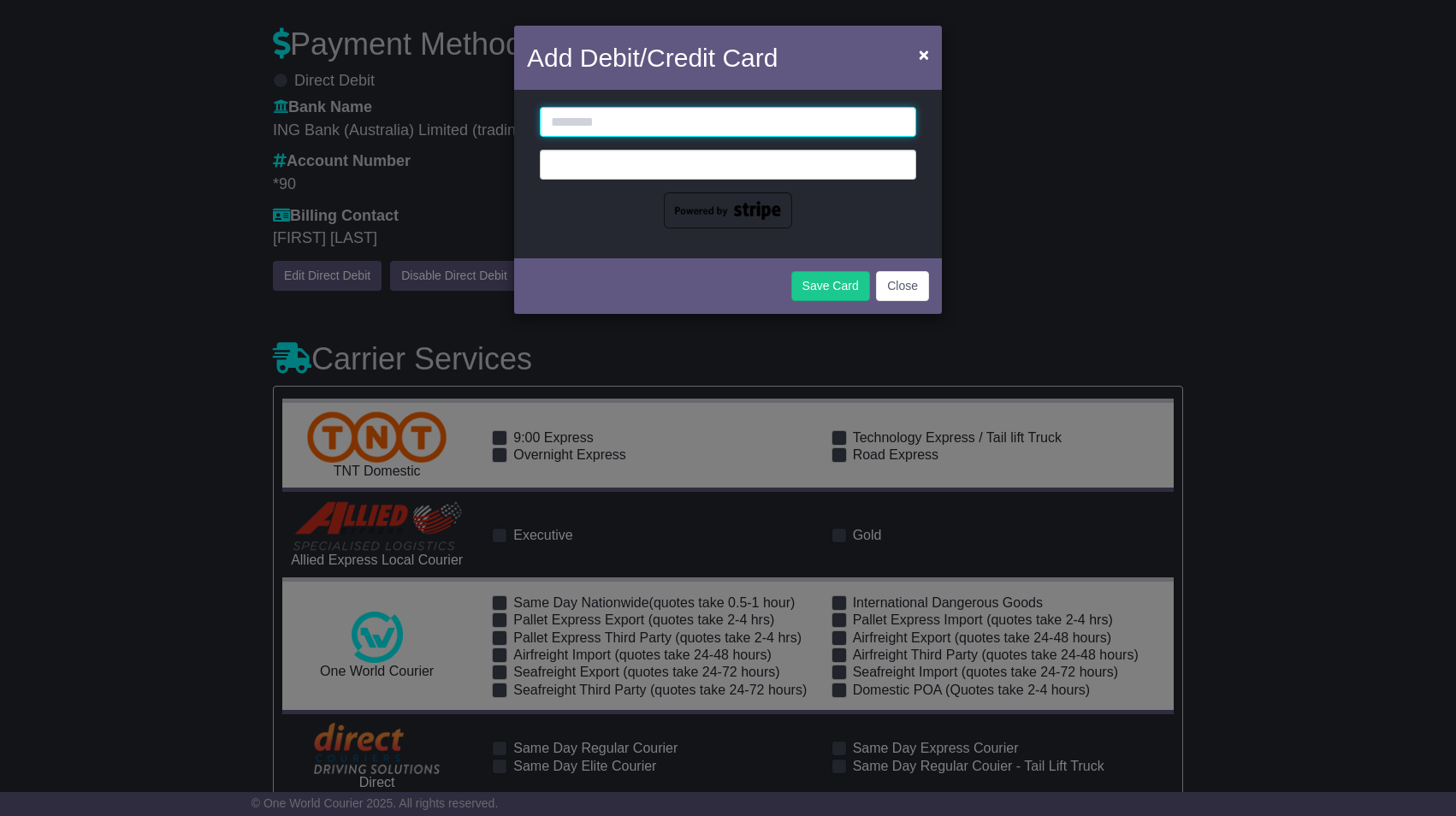 type on "*" 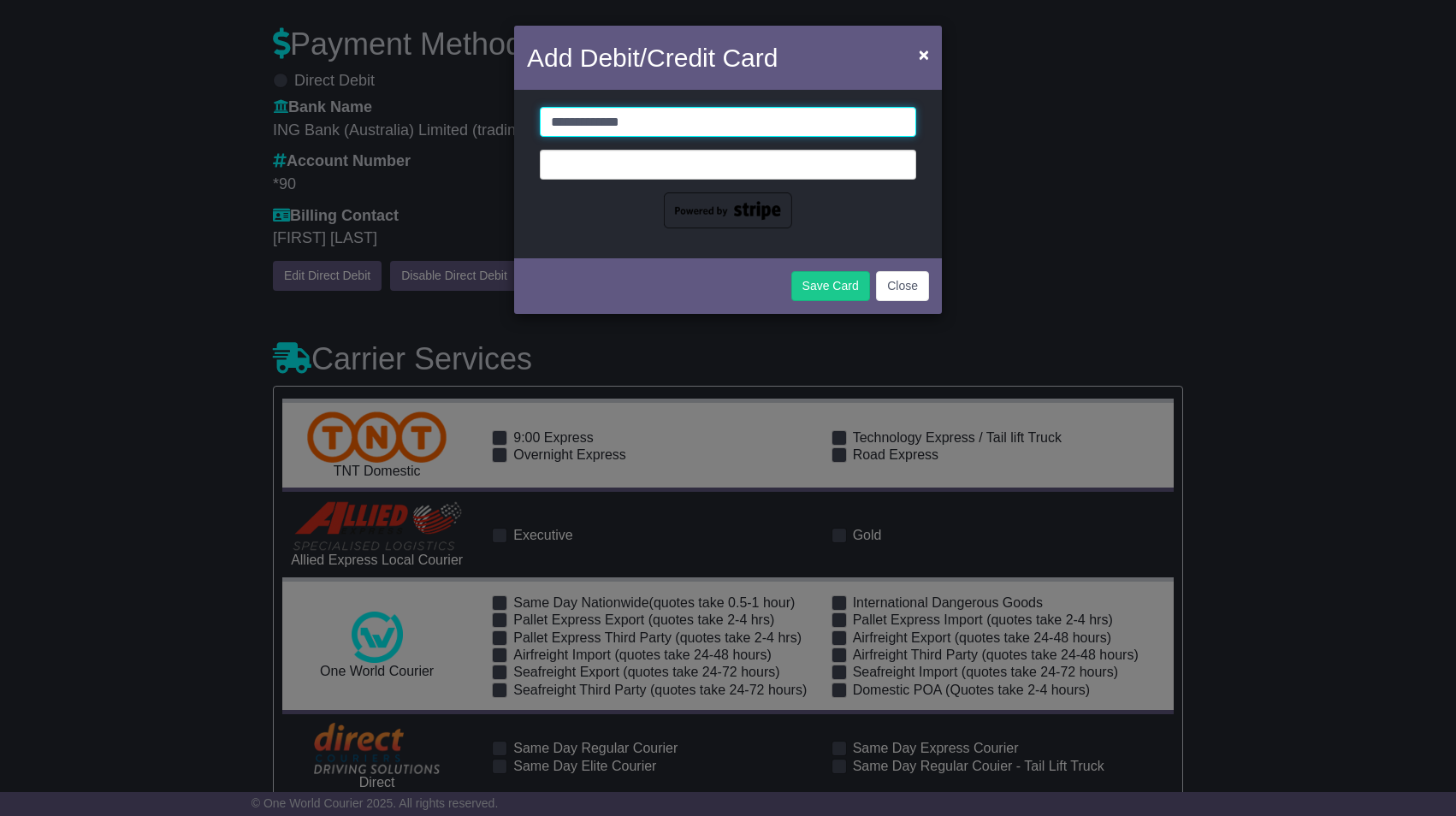 type on "**********" 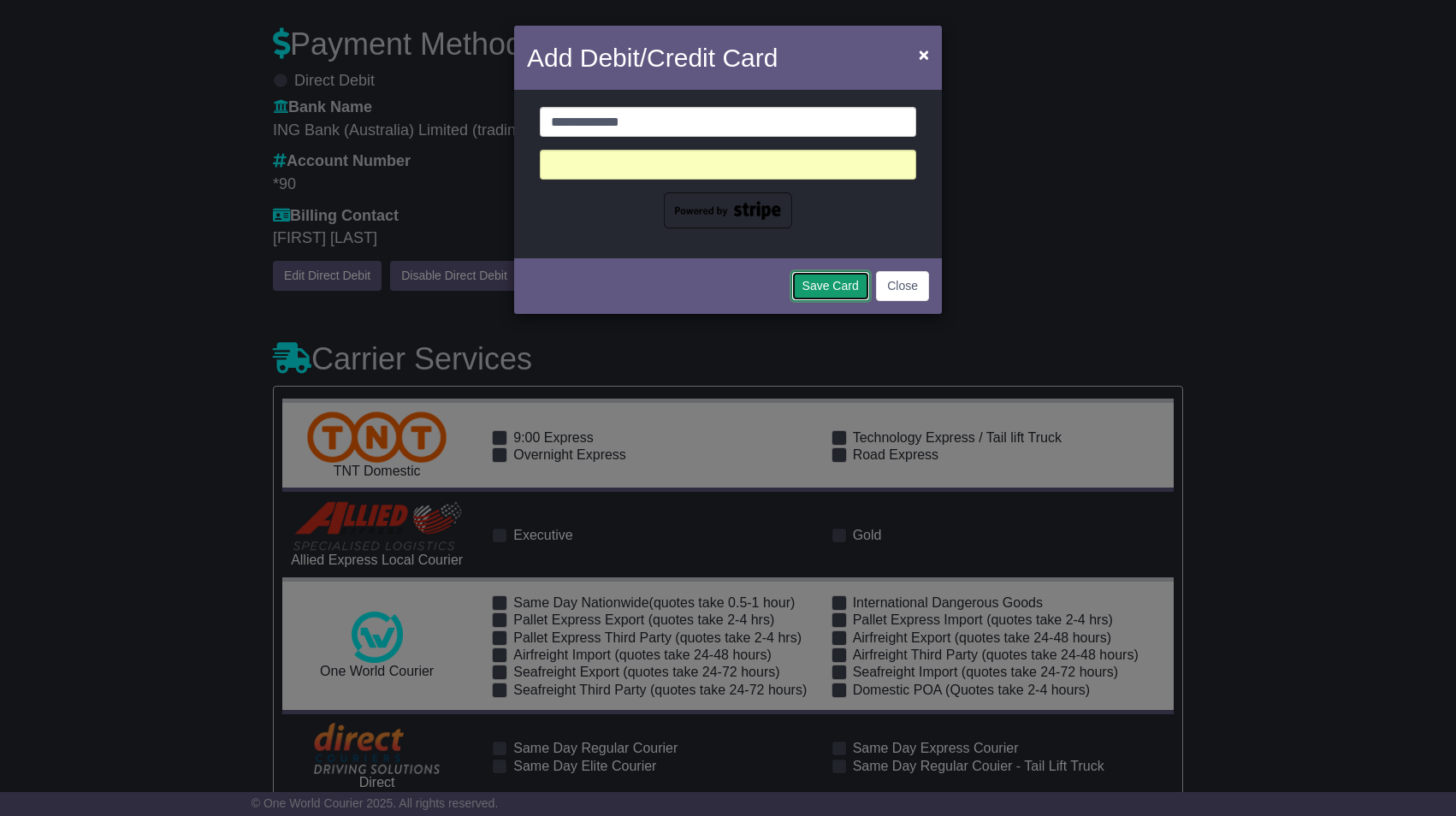 click on "Save Card" at bounding box center (831, 286) 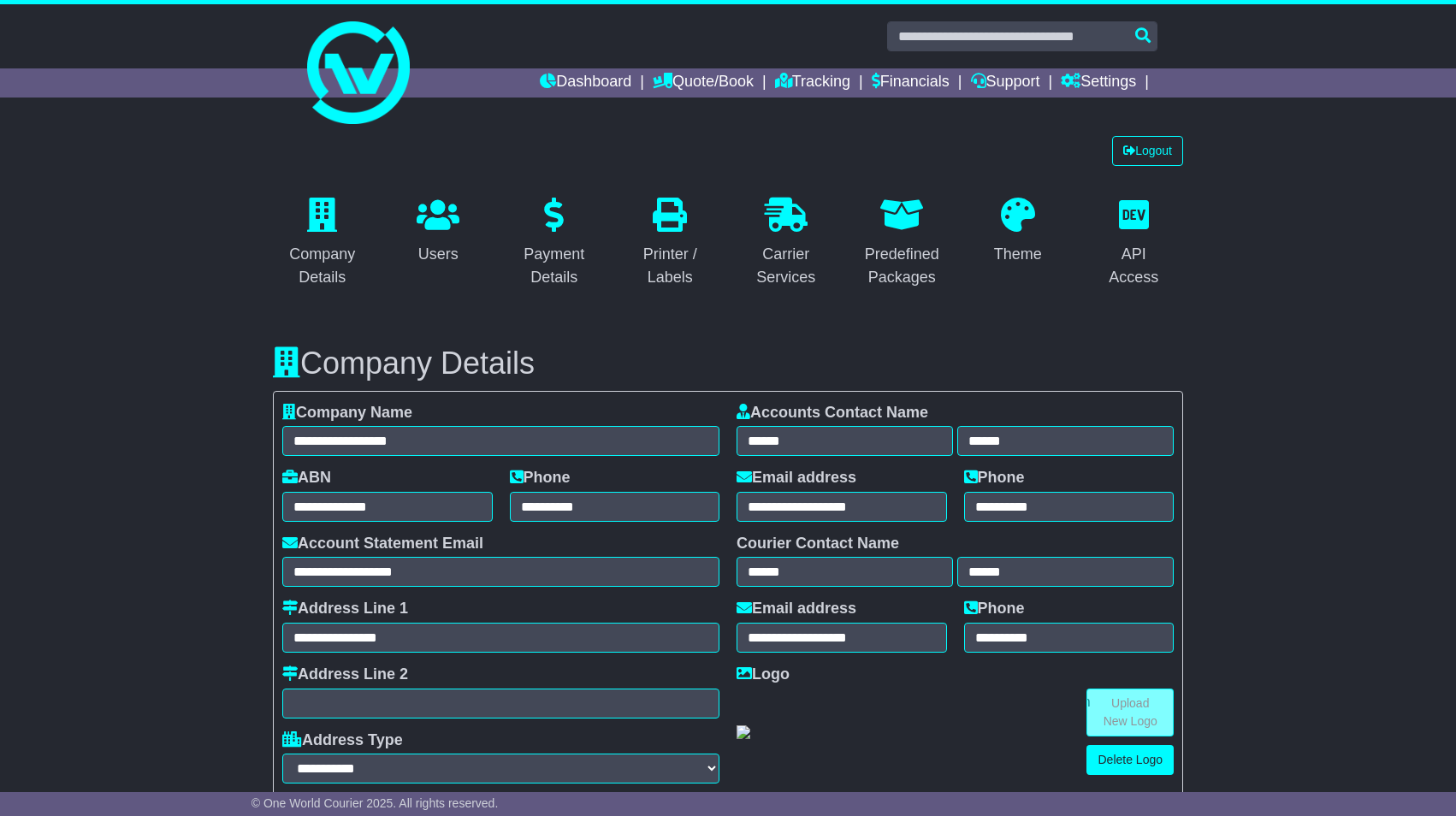 select on "**********" 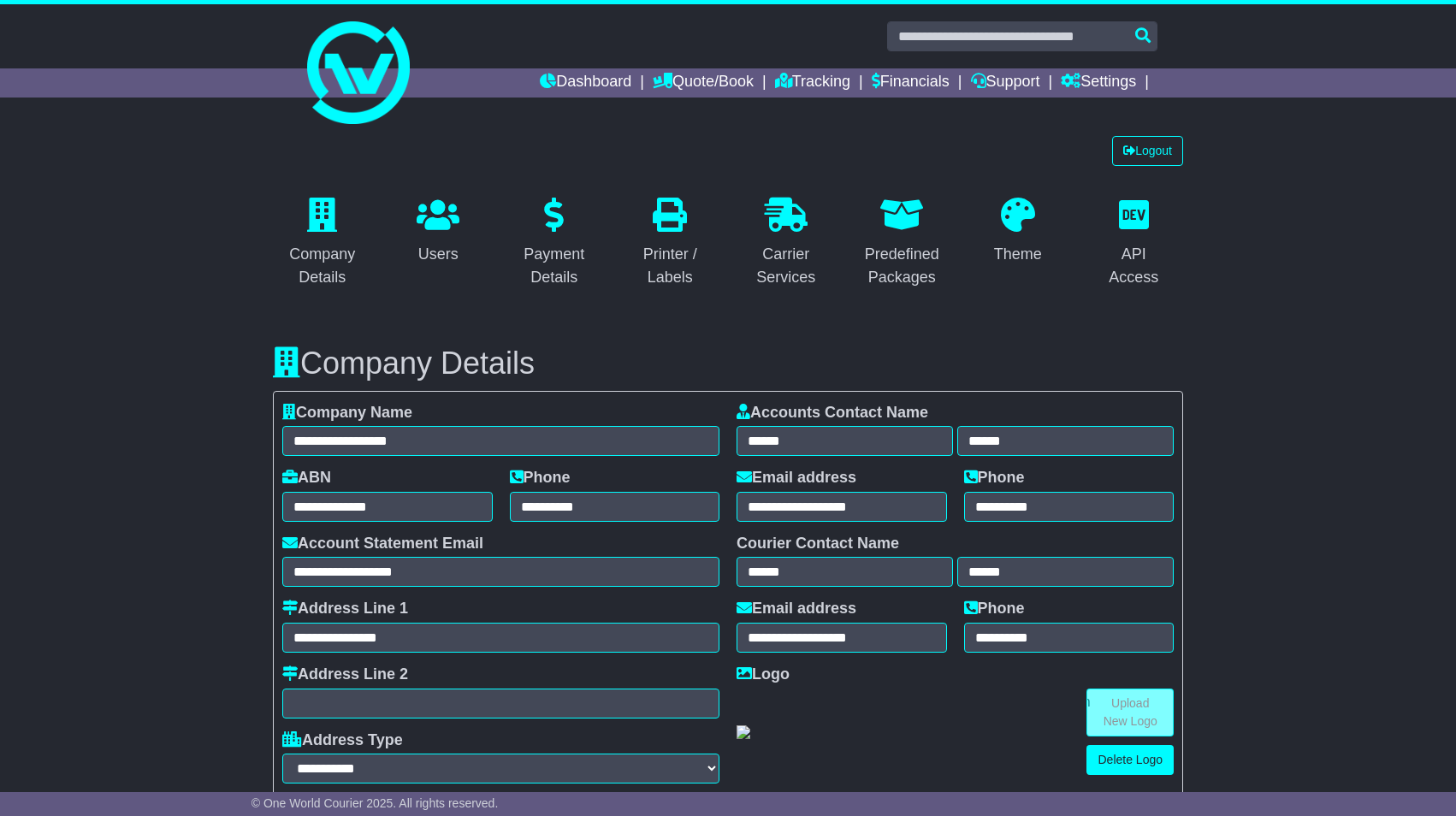 scroll, scrollTop: 1610, scrollLeft: 0, axis: vertical 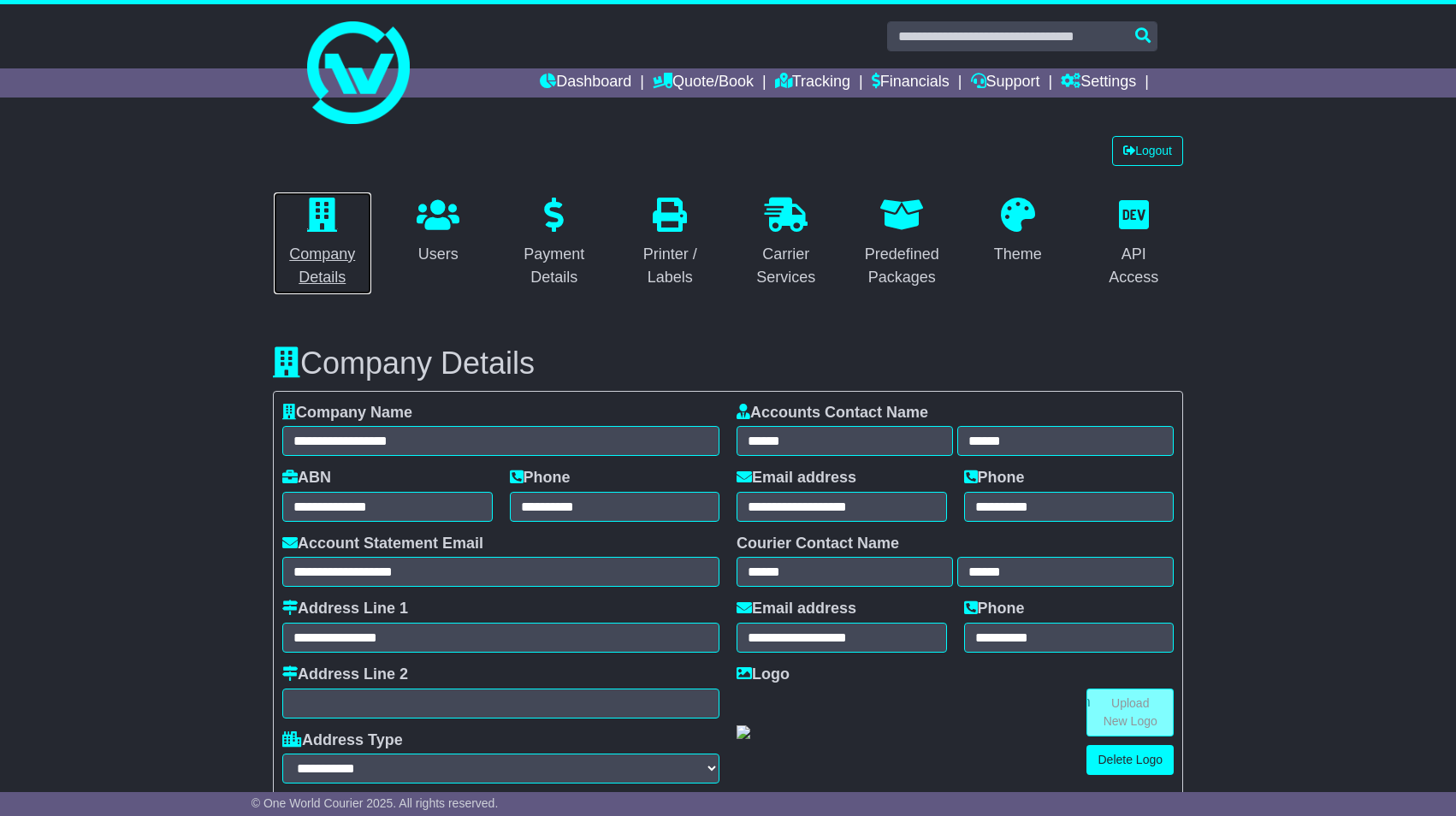 click on "Company Details" at bounding box center (323, 266) 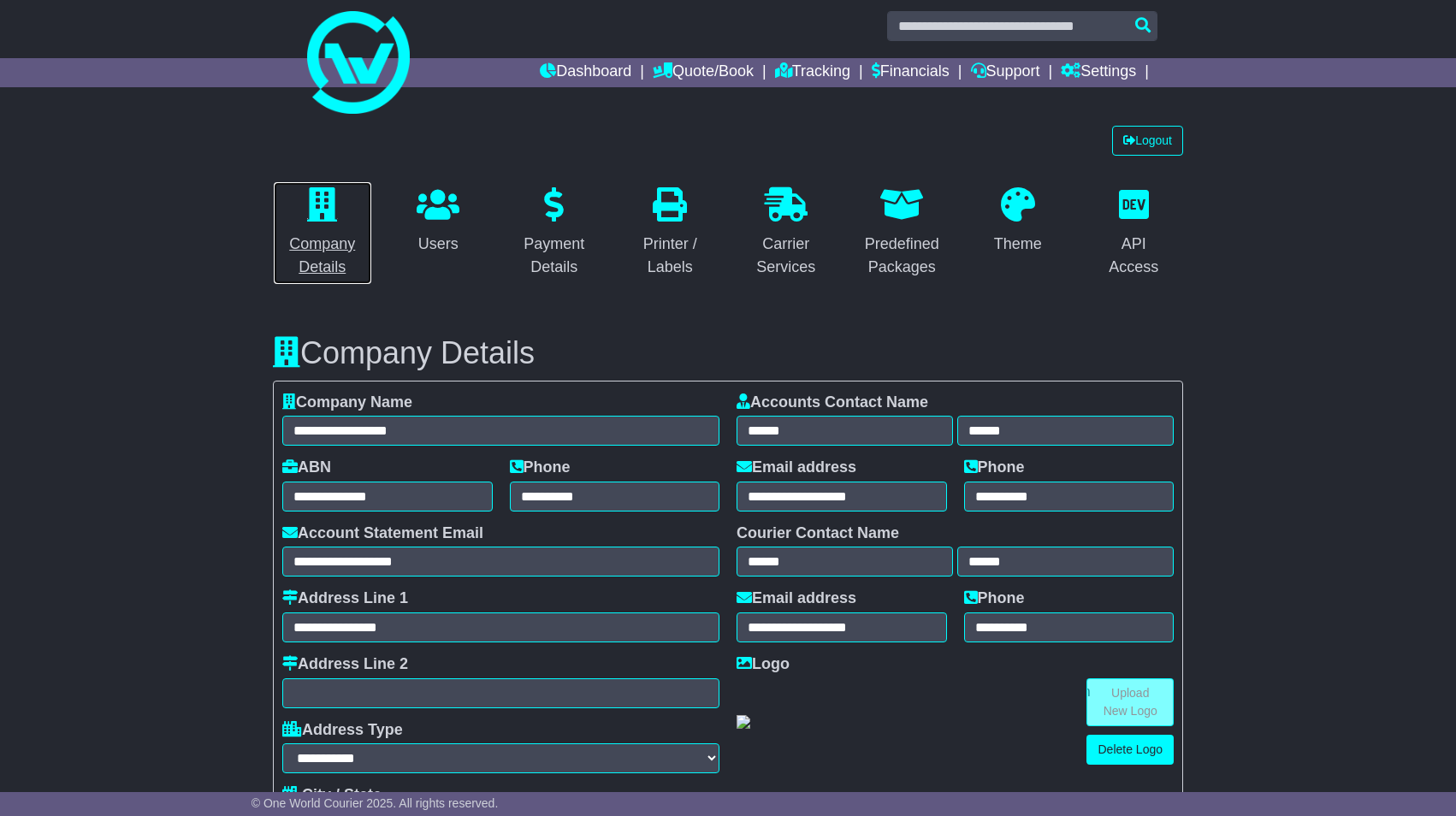 scroll, scrollTop: 0, scrollLeft: 0, axis: both 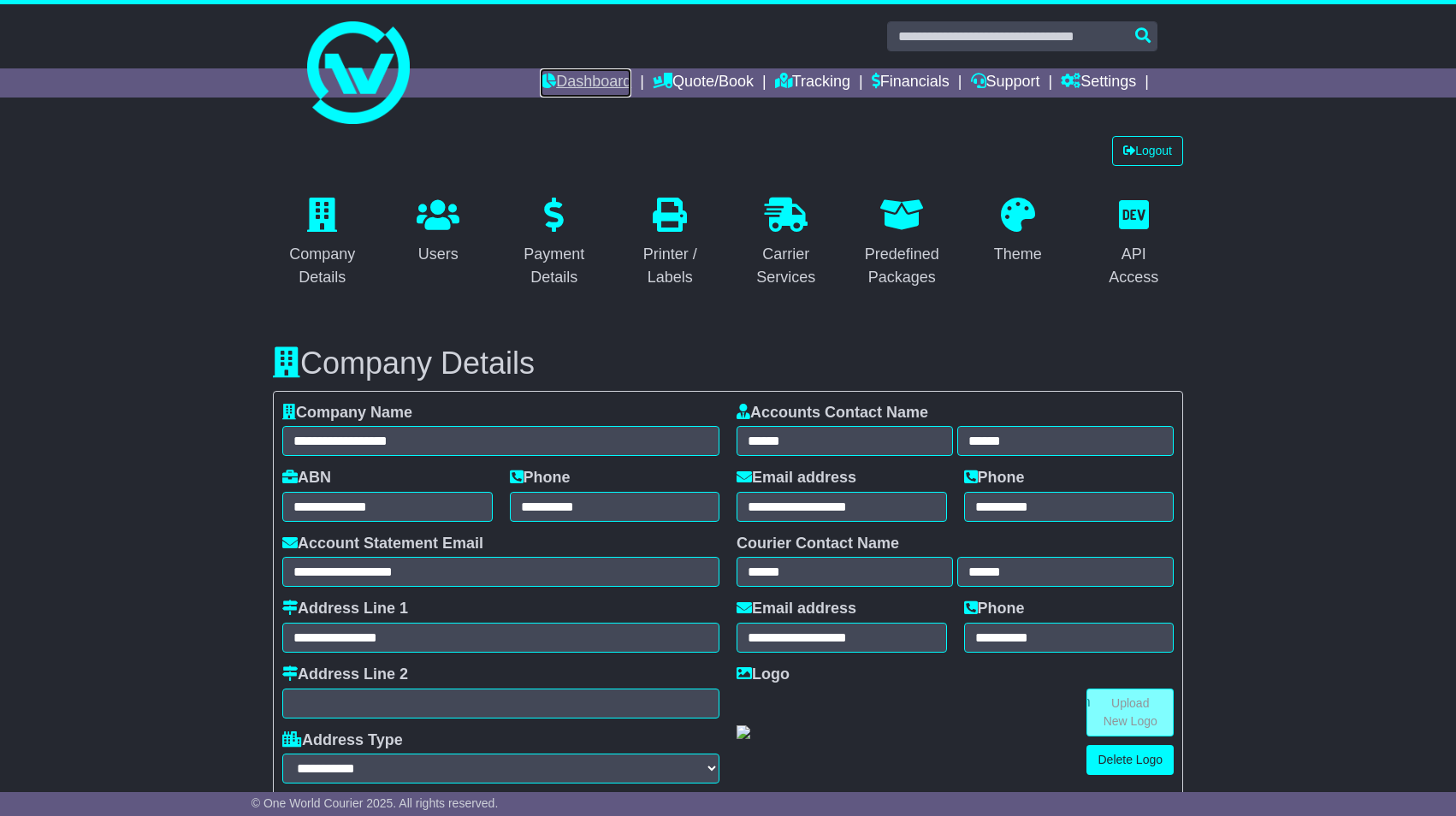 click on "Dashboard" at bounding box center (585, 83) 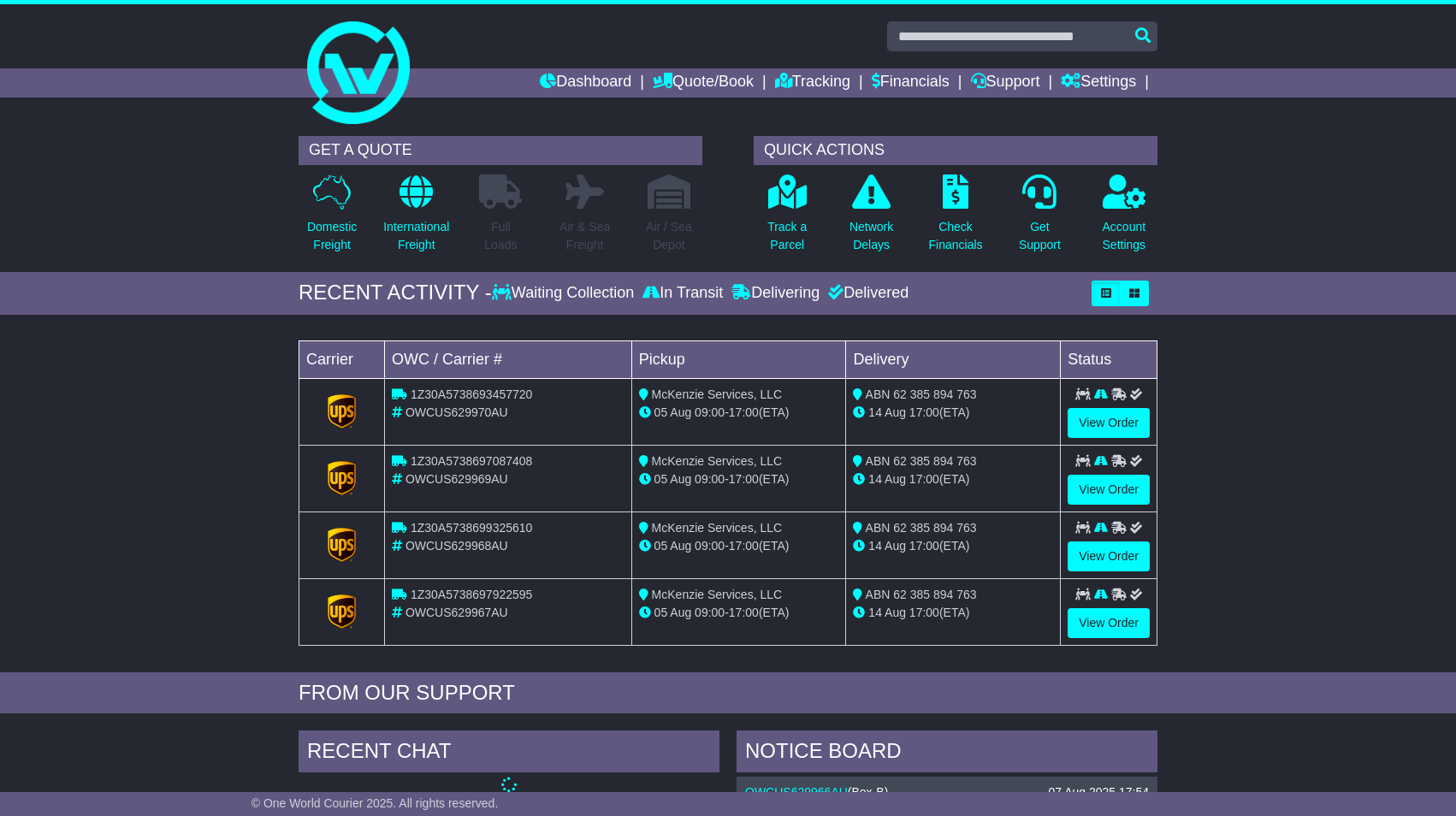 scroll, scrollTop: 0, scrollLeft: 0, axis: both 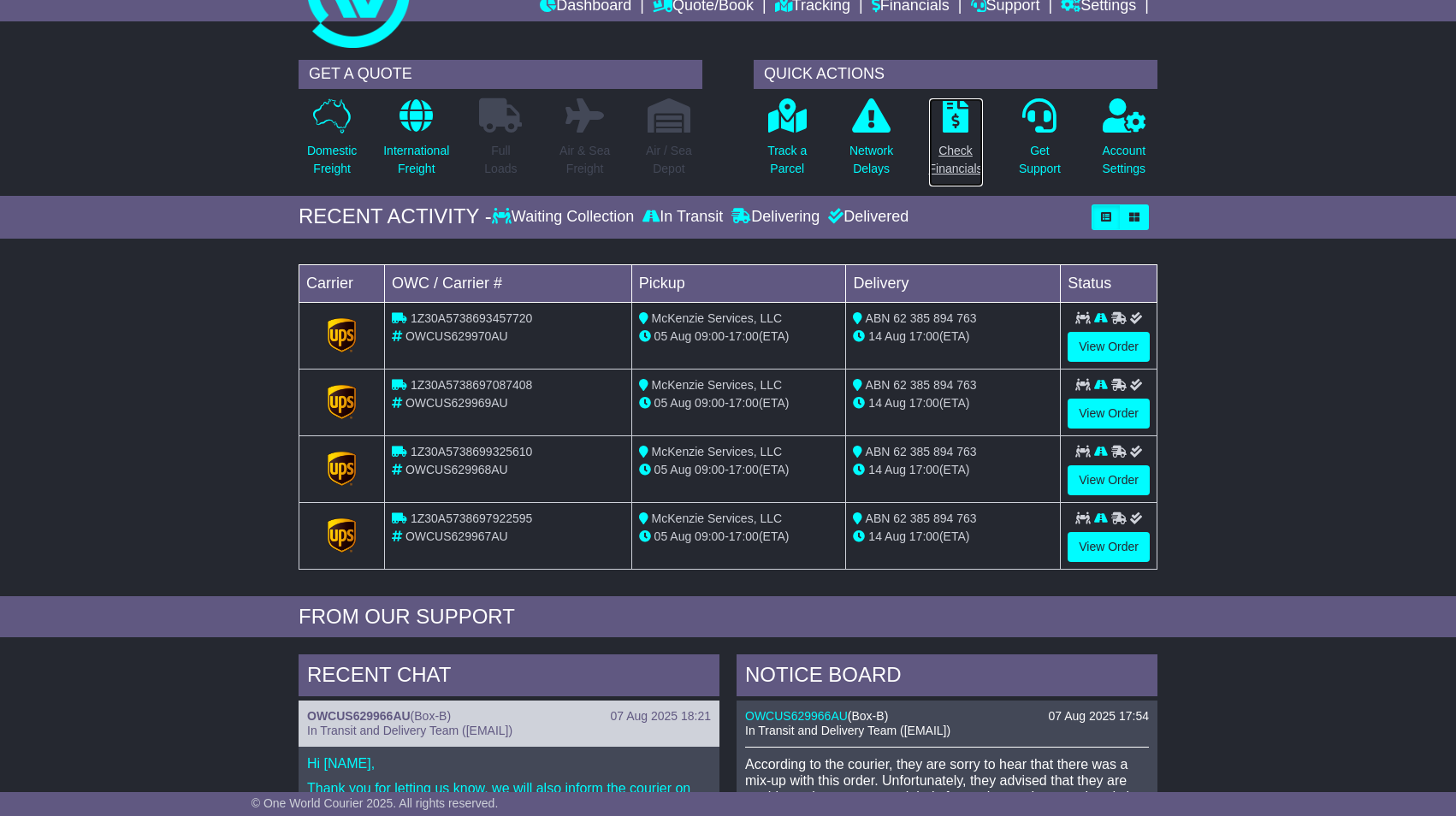 click on "Check Financials" at bounding box center (956, 160) 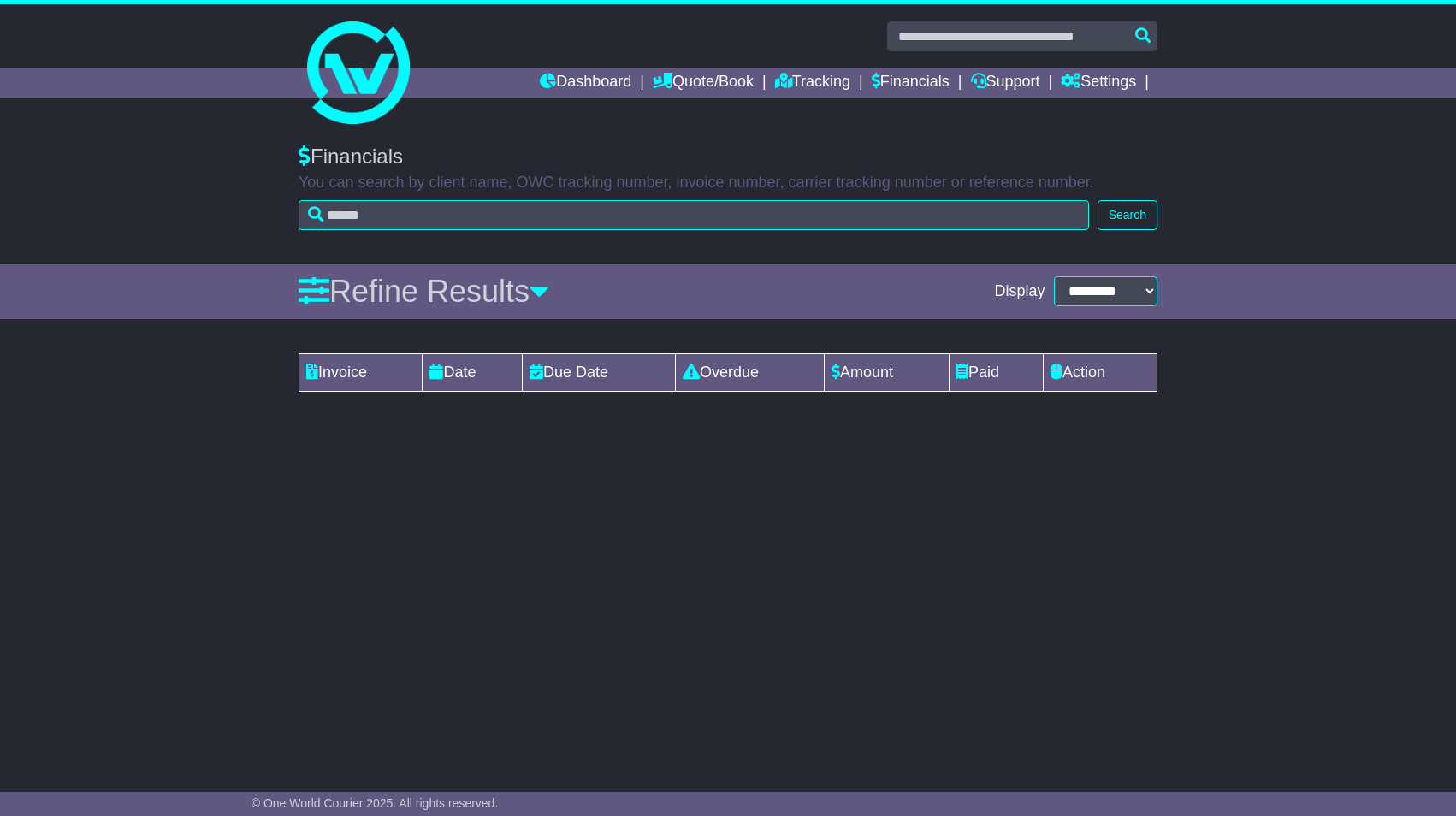 scroll, scrollTop: 0, scrollLeft: 0, axis: both 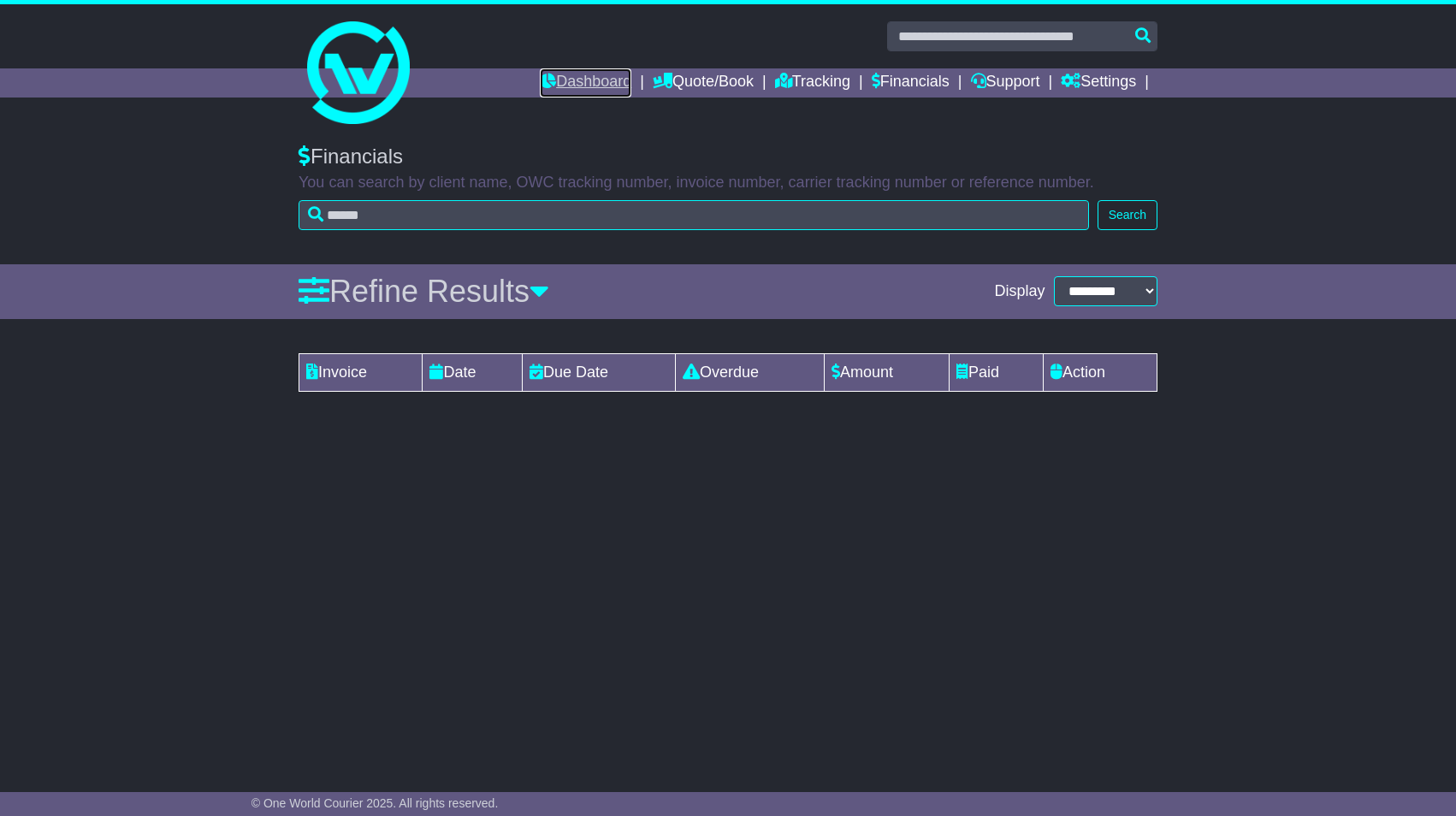 click on "Dashboard" at bounding box center [585, 83] 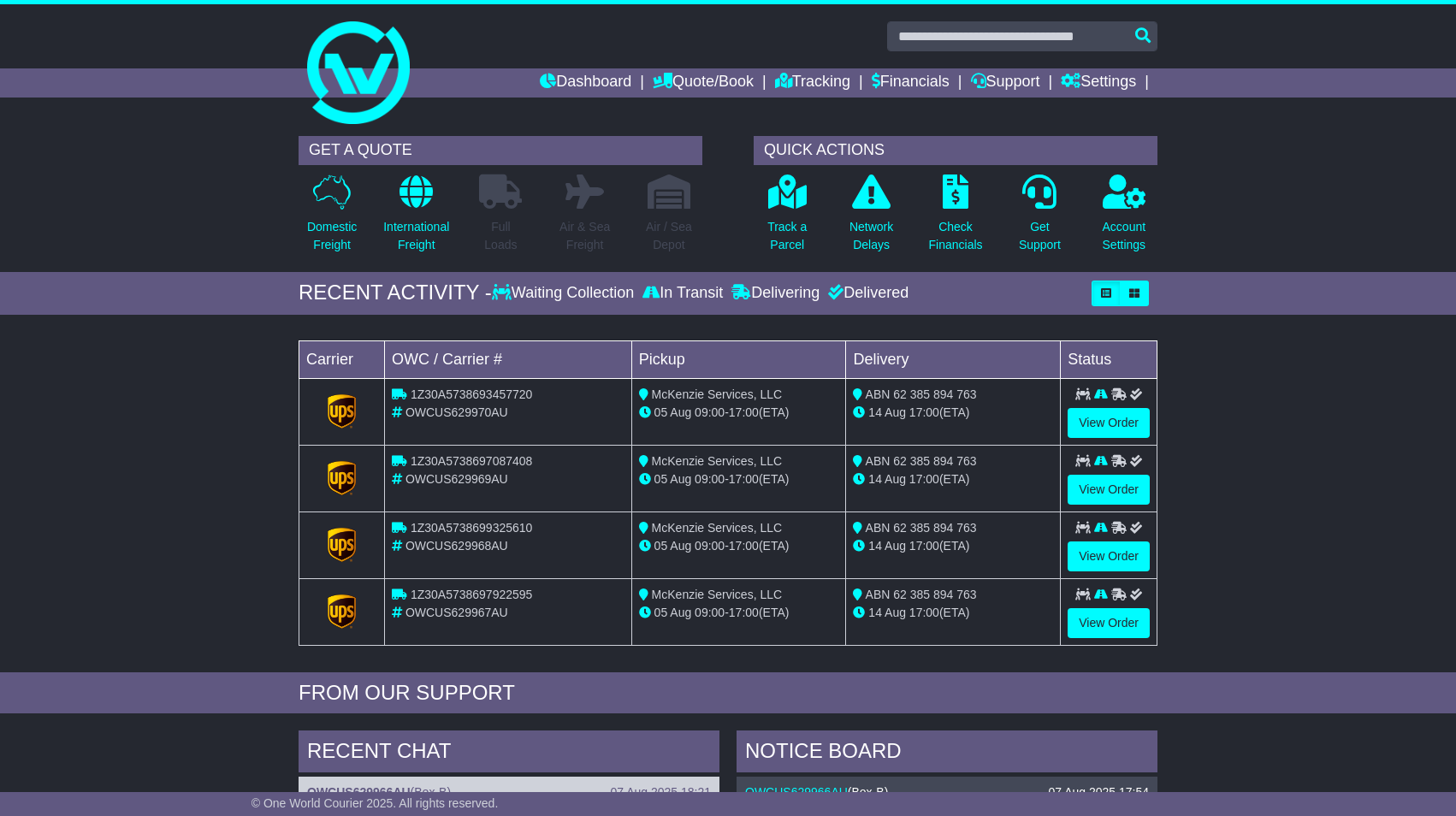 scroll, scrollTop: 0, scrollLeft: 0, axis: both 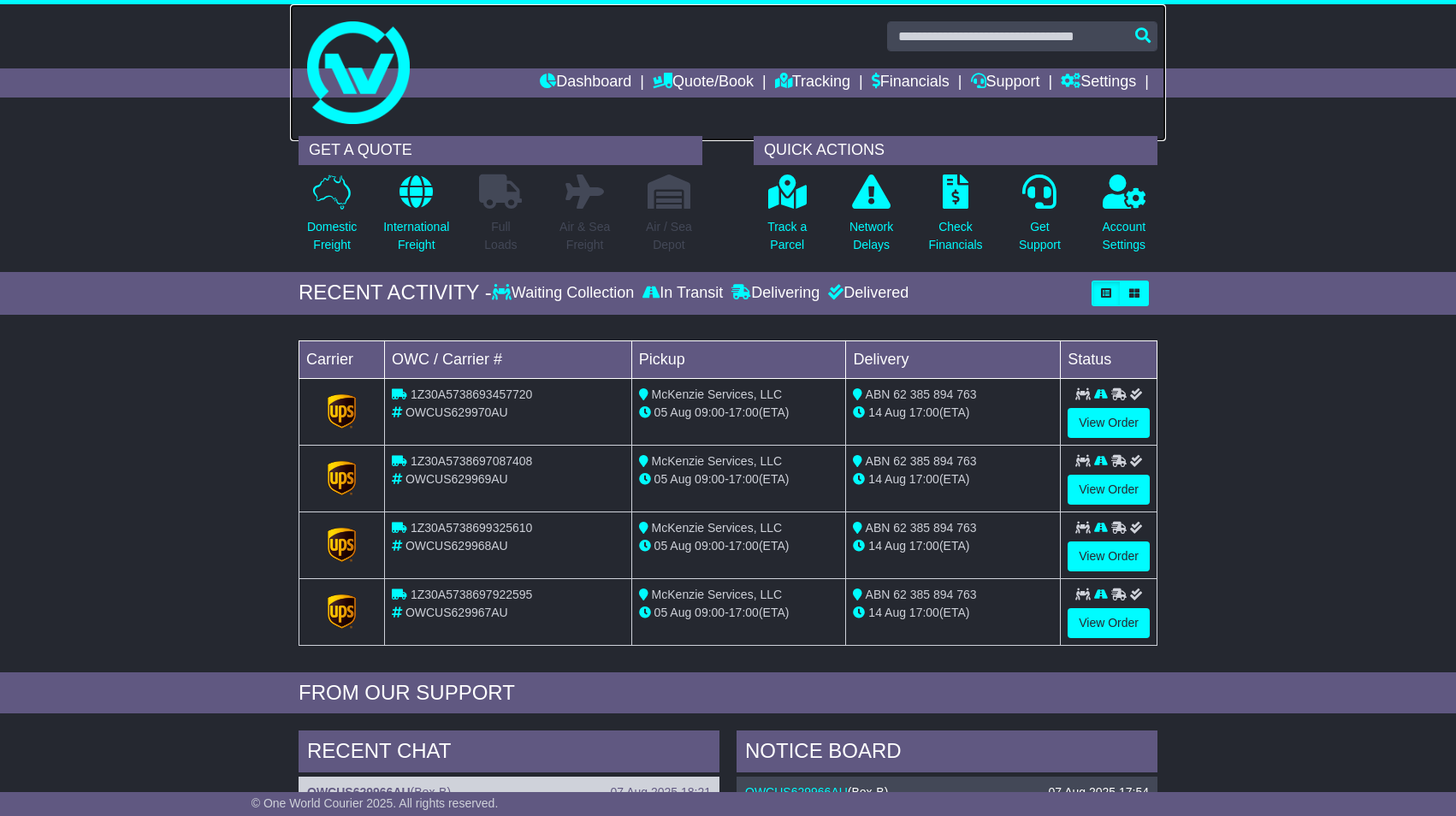 click at bounding box center [358, 73] 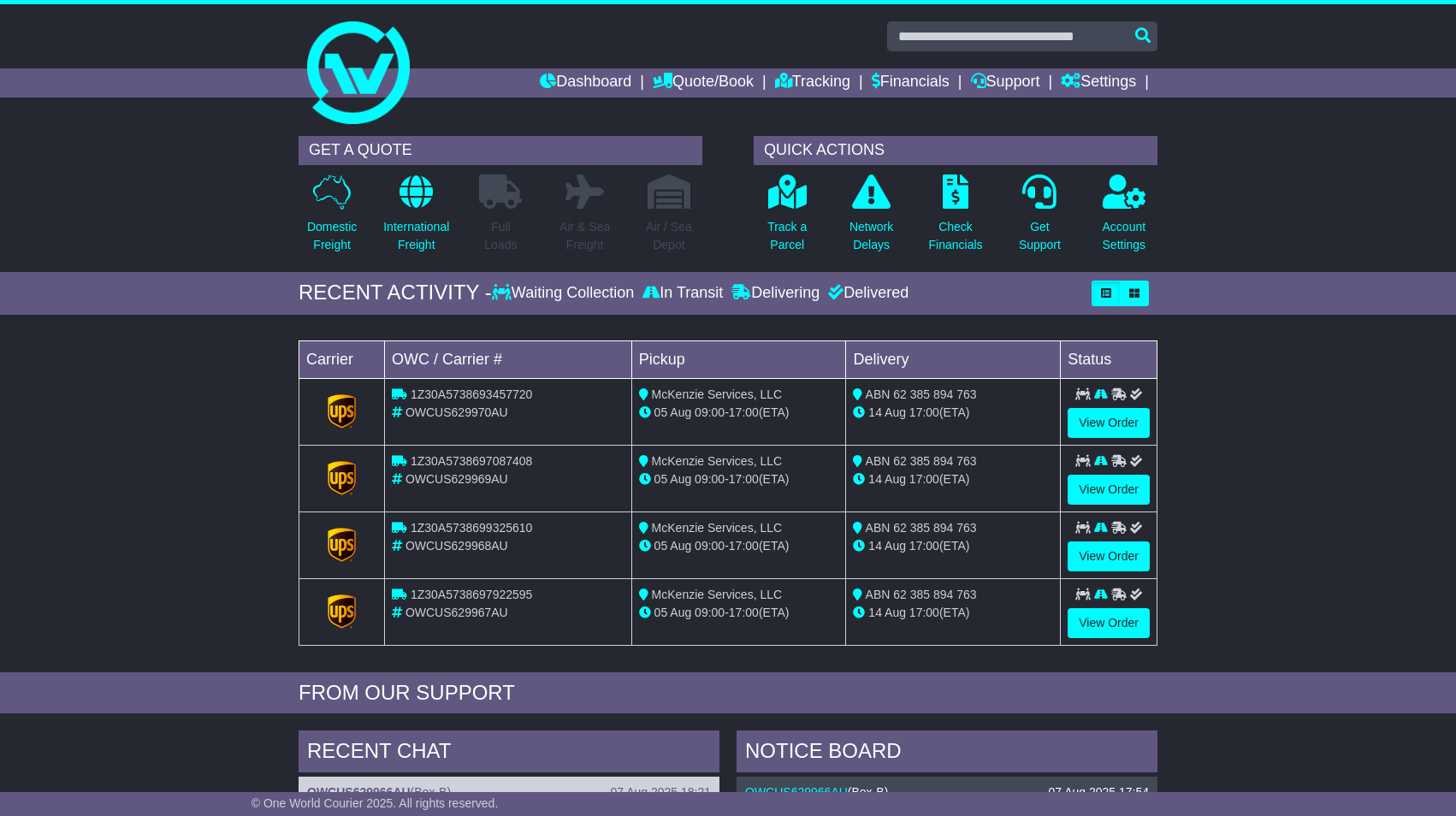 scroll, scrollTop: 0, scrollLeft: 0, axis: both 